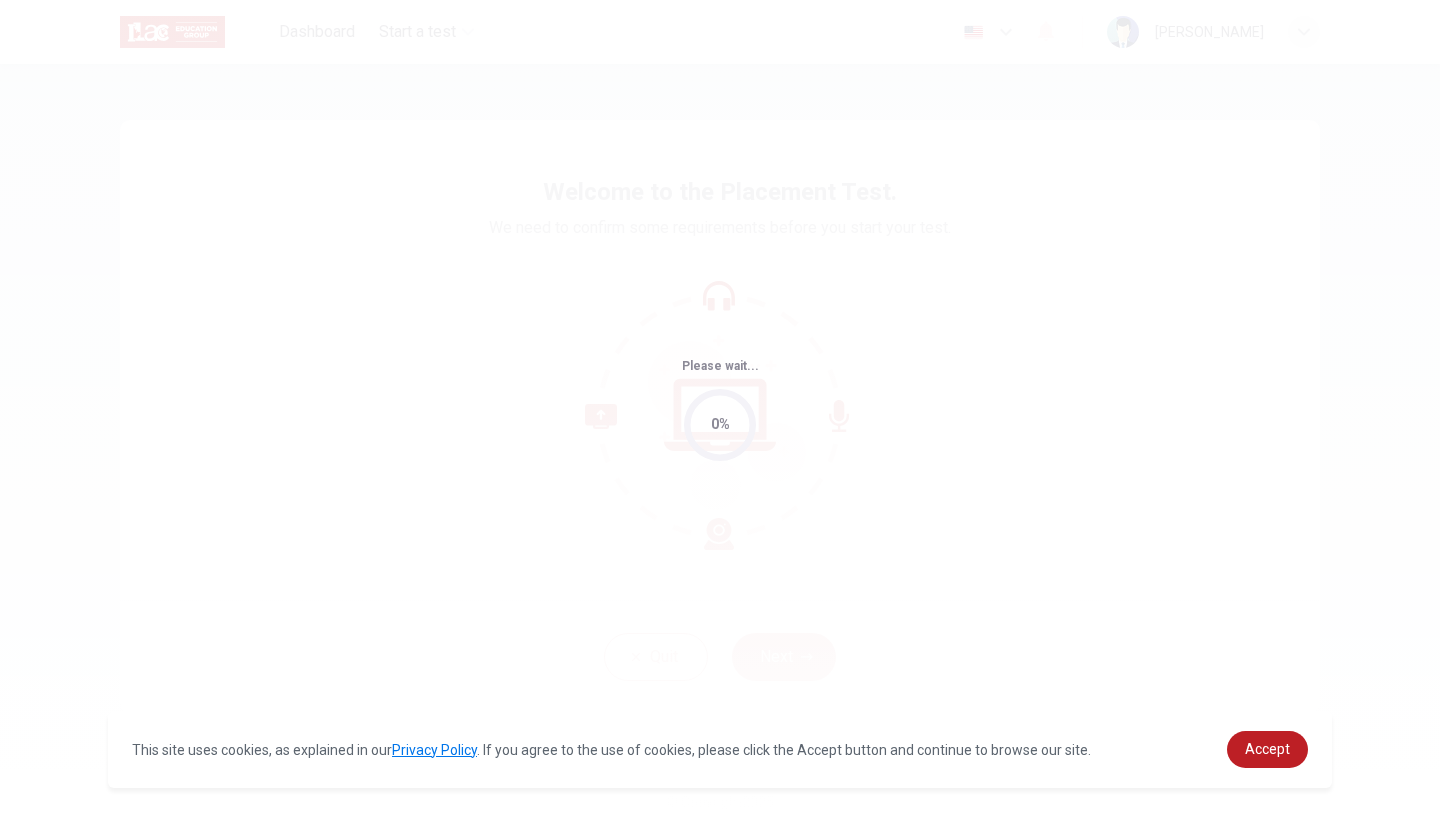 scroll, scrollTop: 0, scrollLeft: 0, axis: both 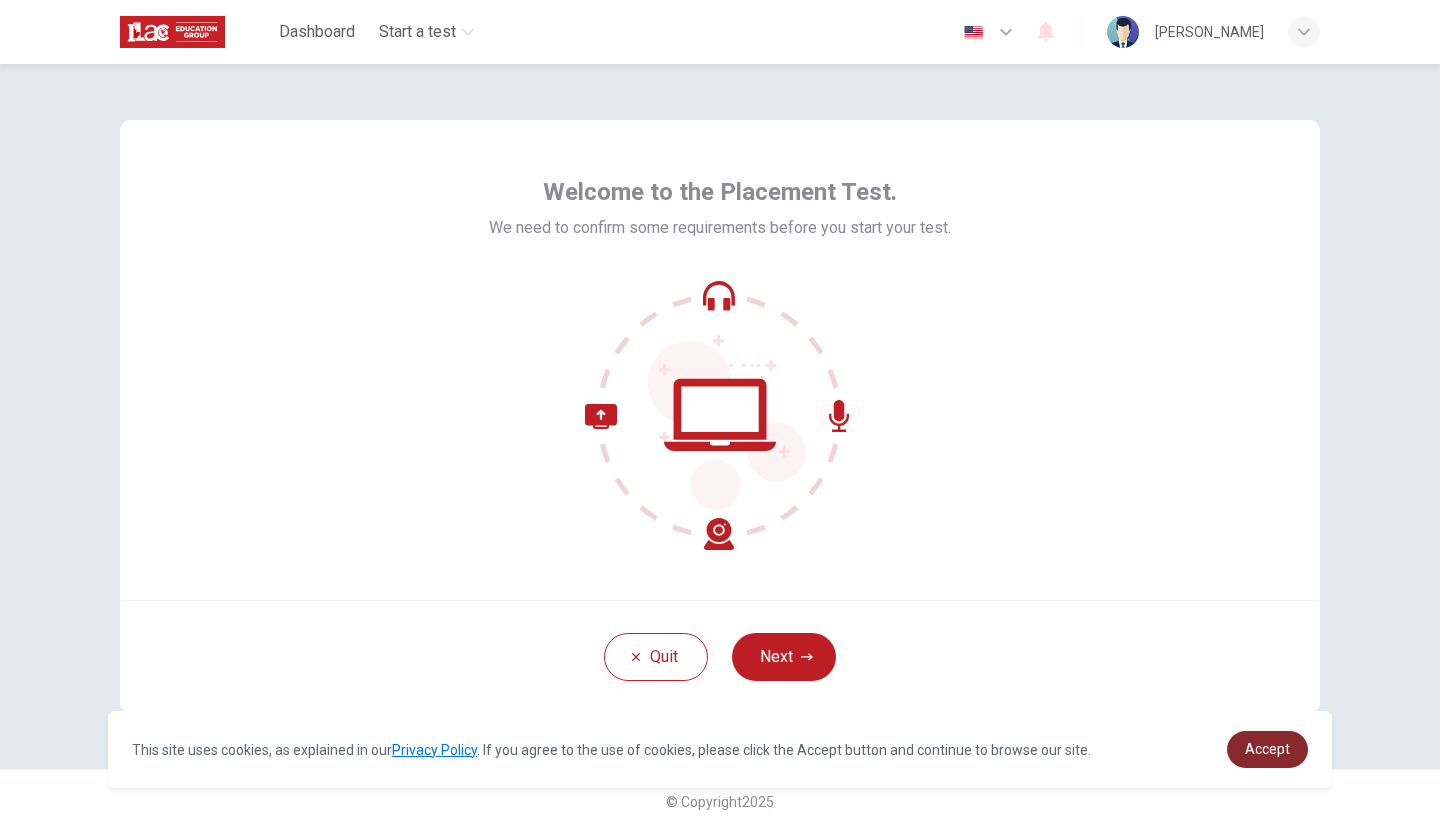 click on "Accept" at bounding box center [1267, 749] 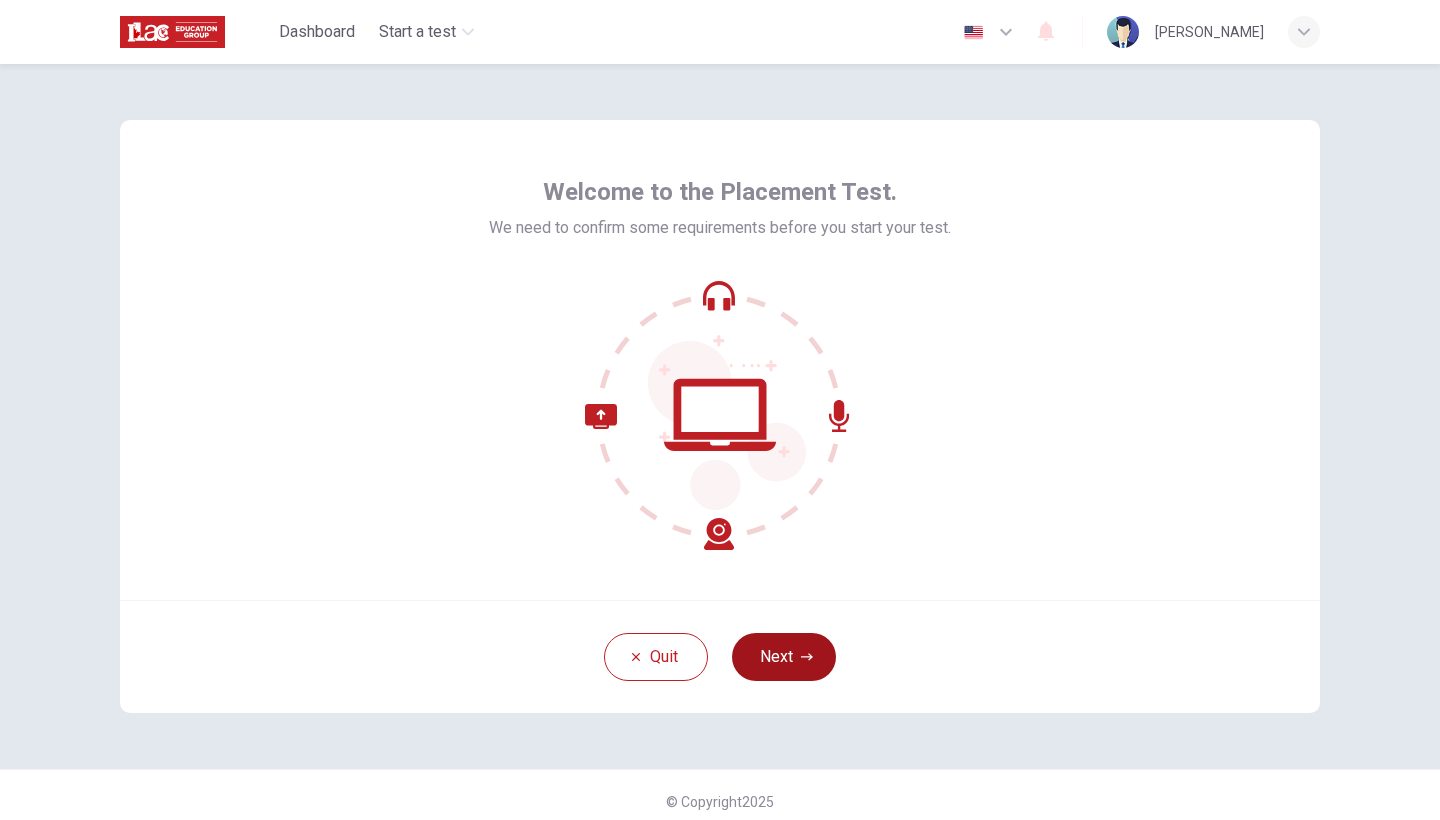 click on "Next" at bounding box center (784, 657) 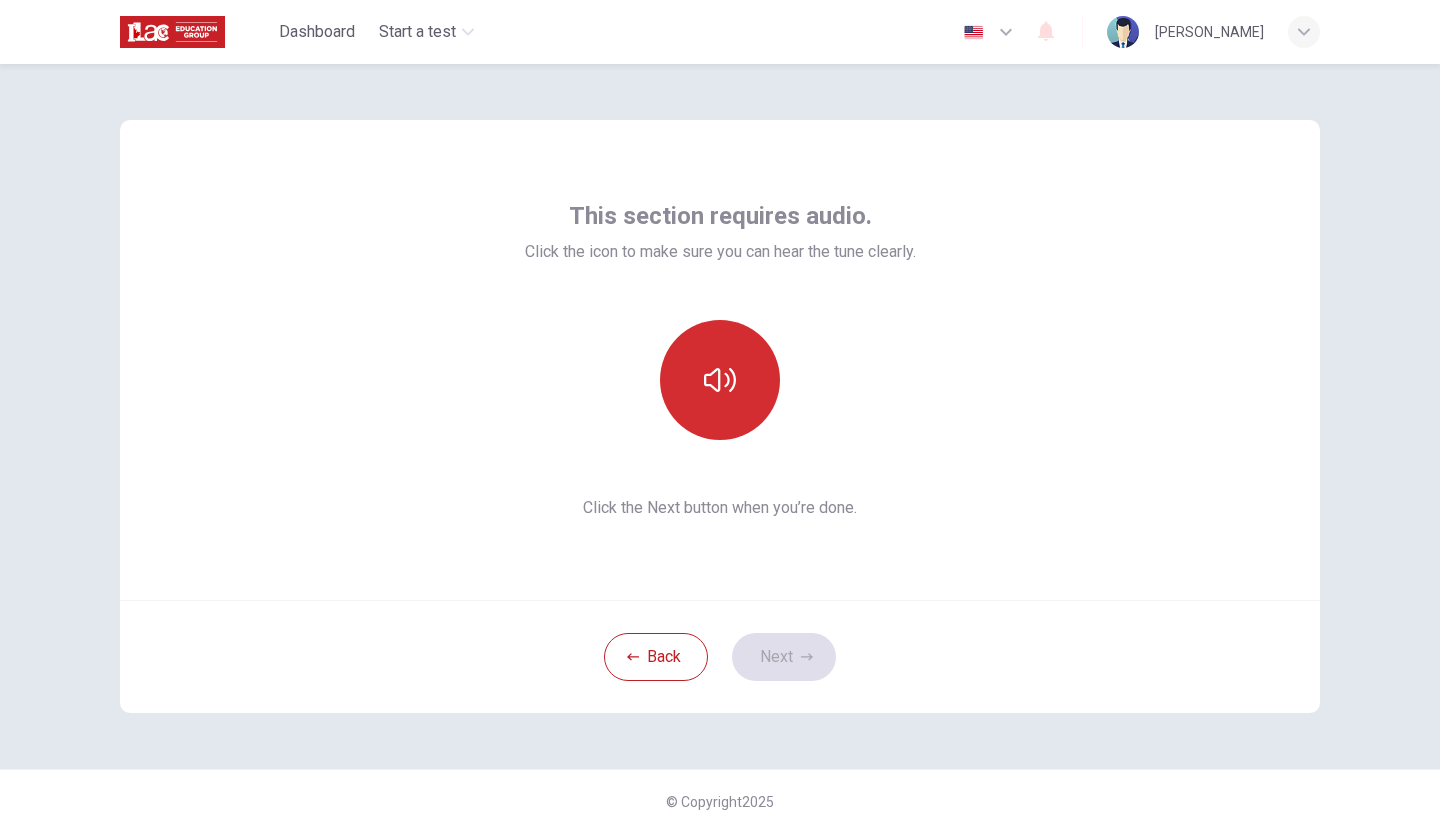 click at bounding box center (720, 380) 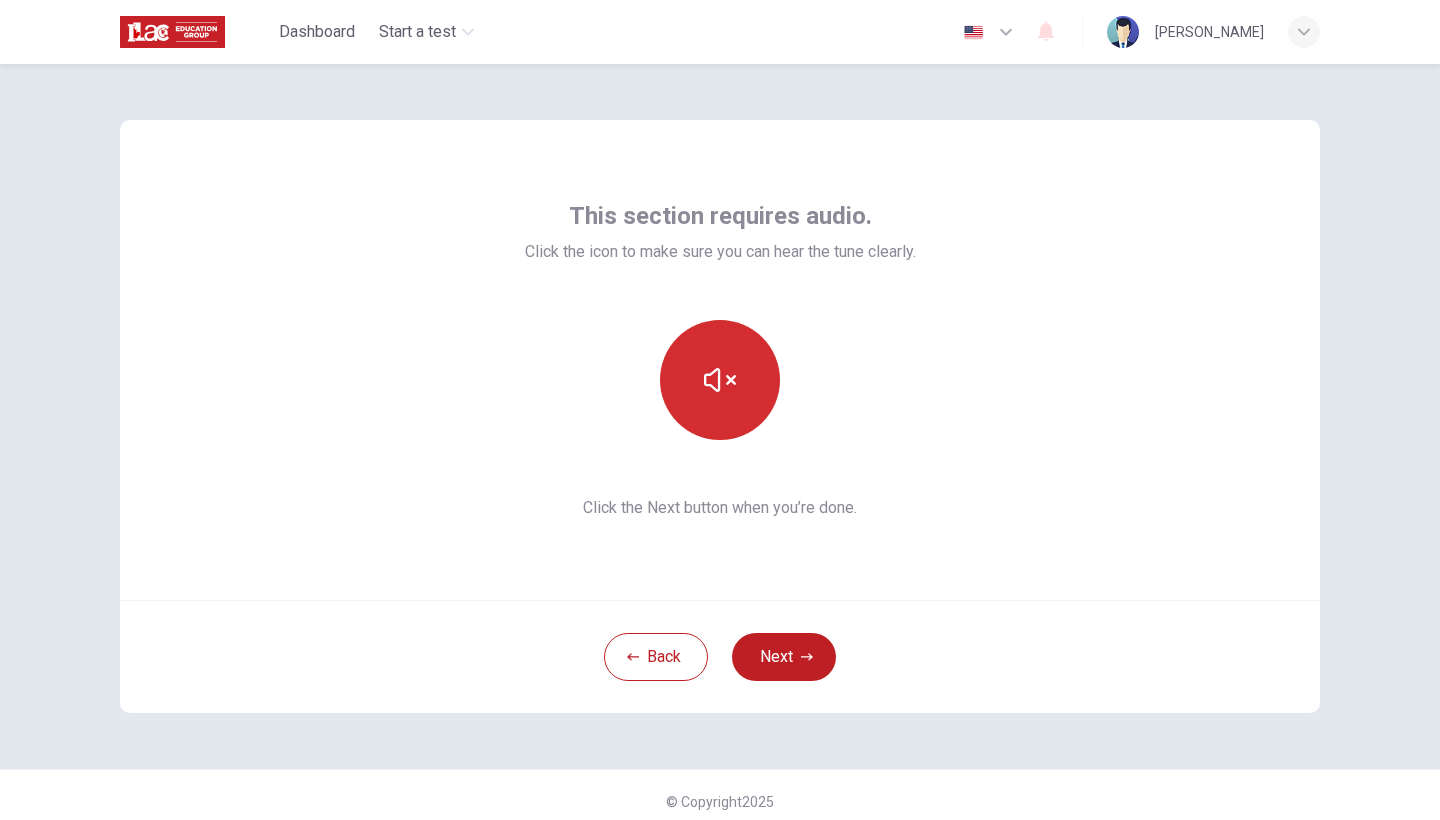 click at bounding box center (720, 380) 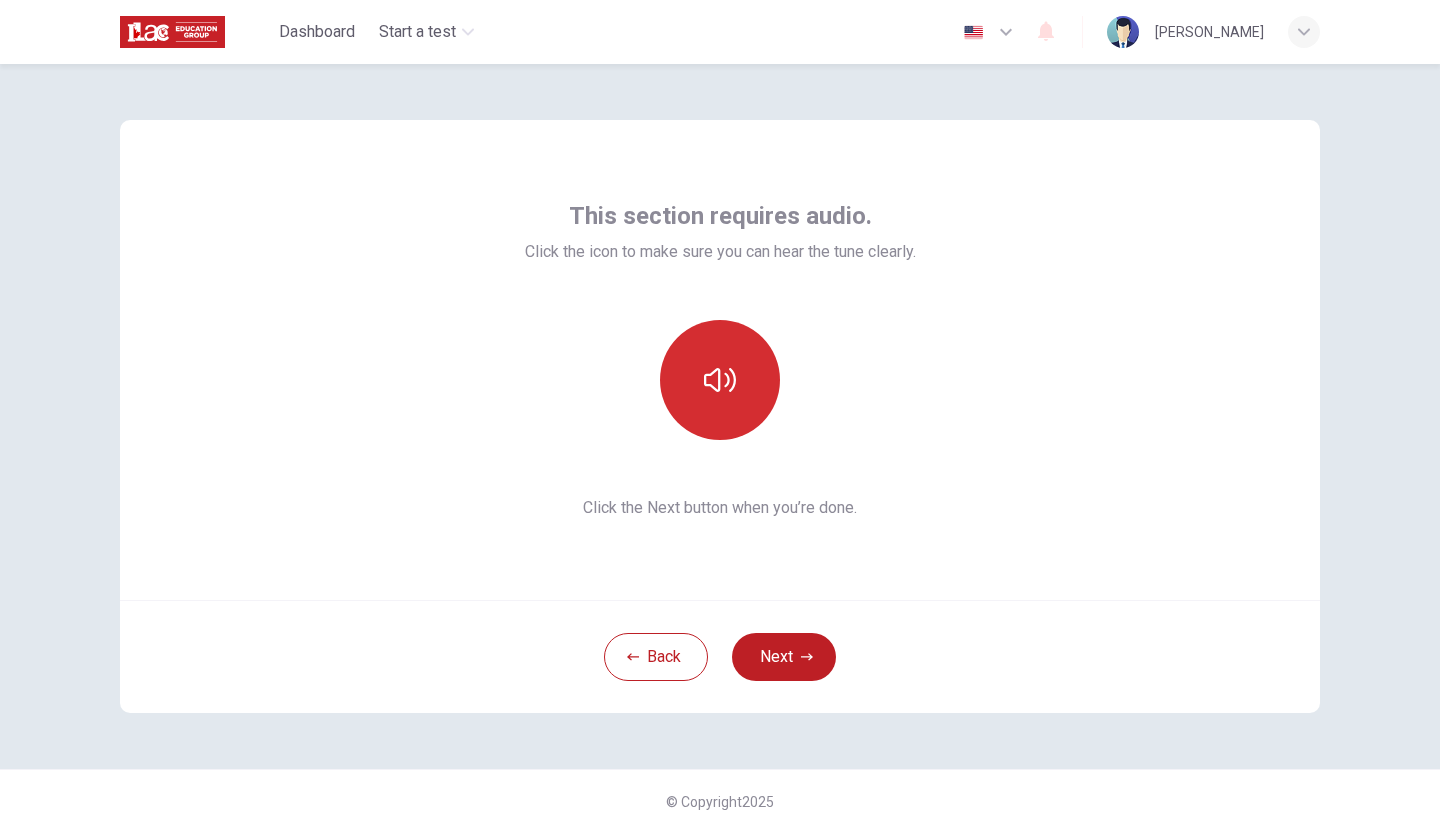 click at bounding box center (720, 380) 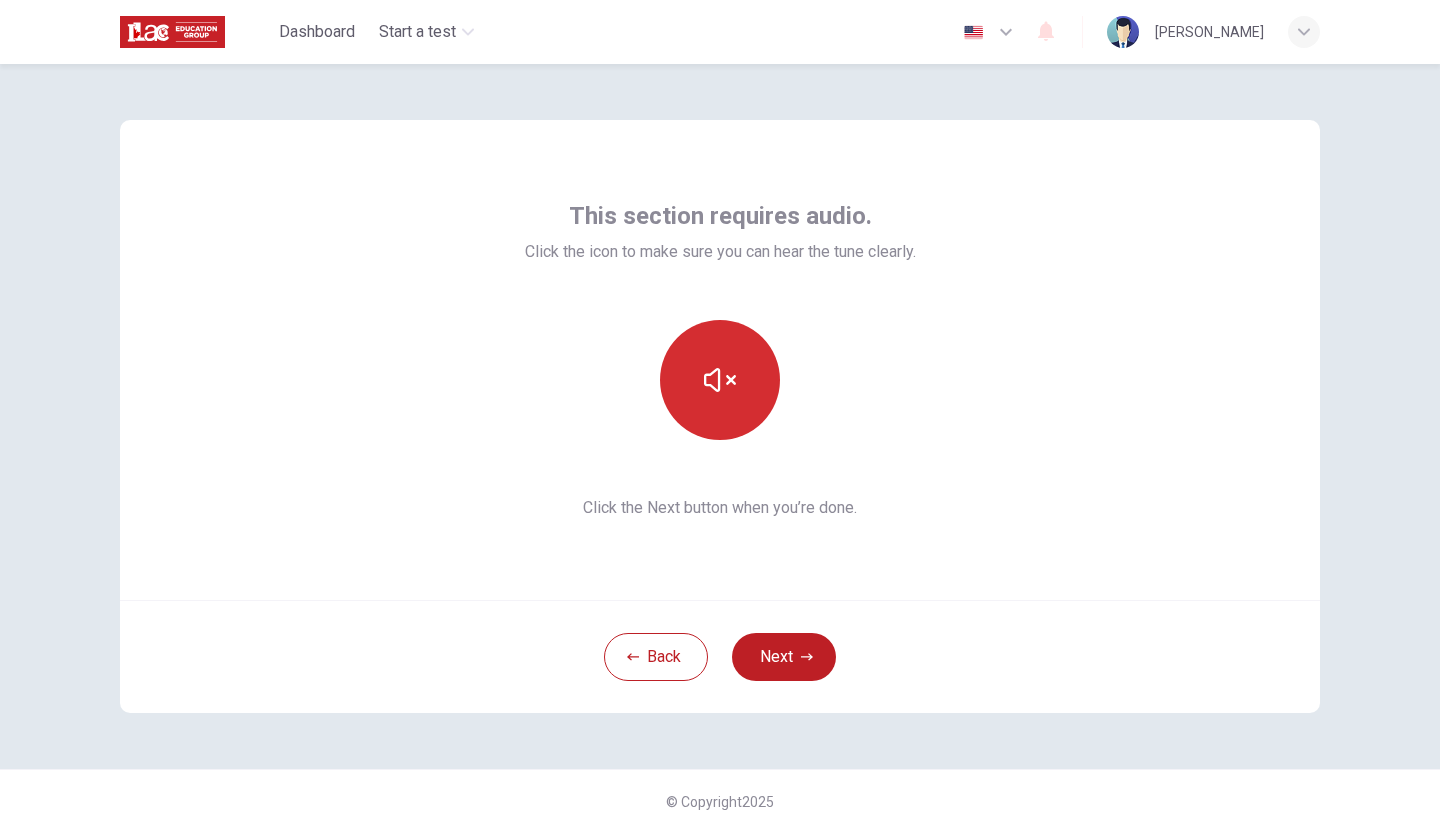 click at bounding box center (720, 380) 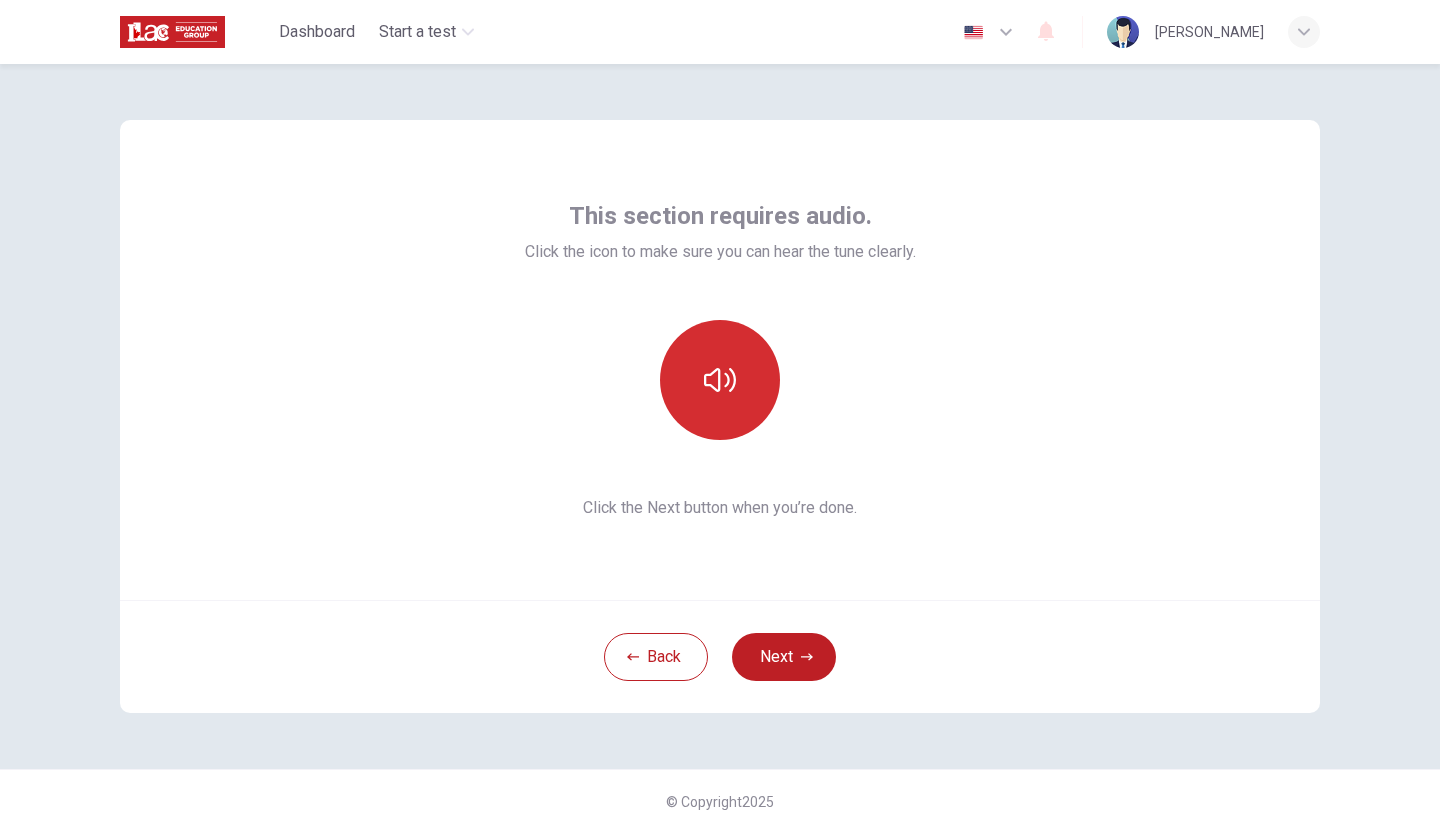 click at bounding box center (720, 380) 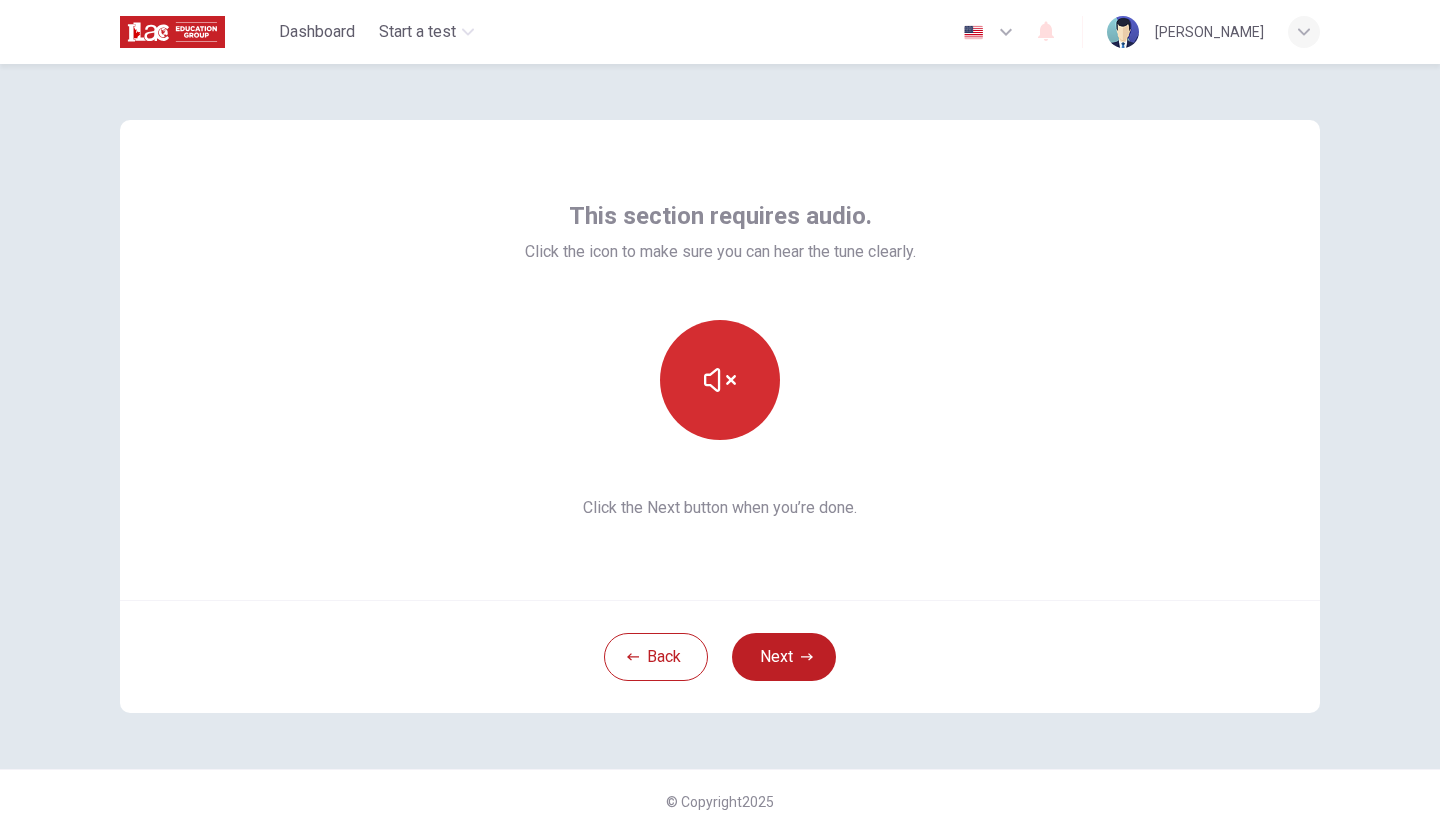 click at bounding box center [720, 380] 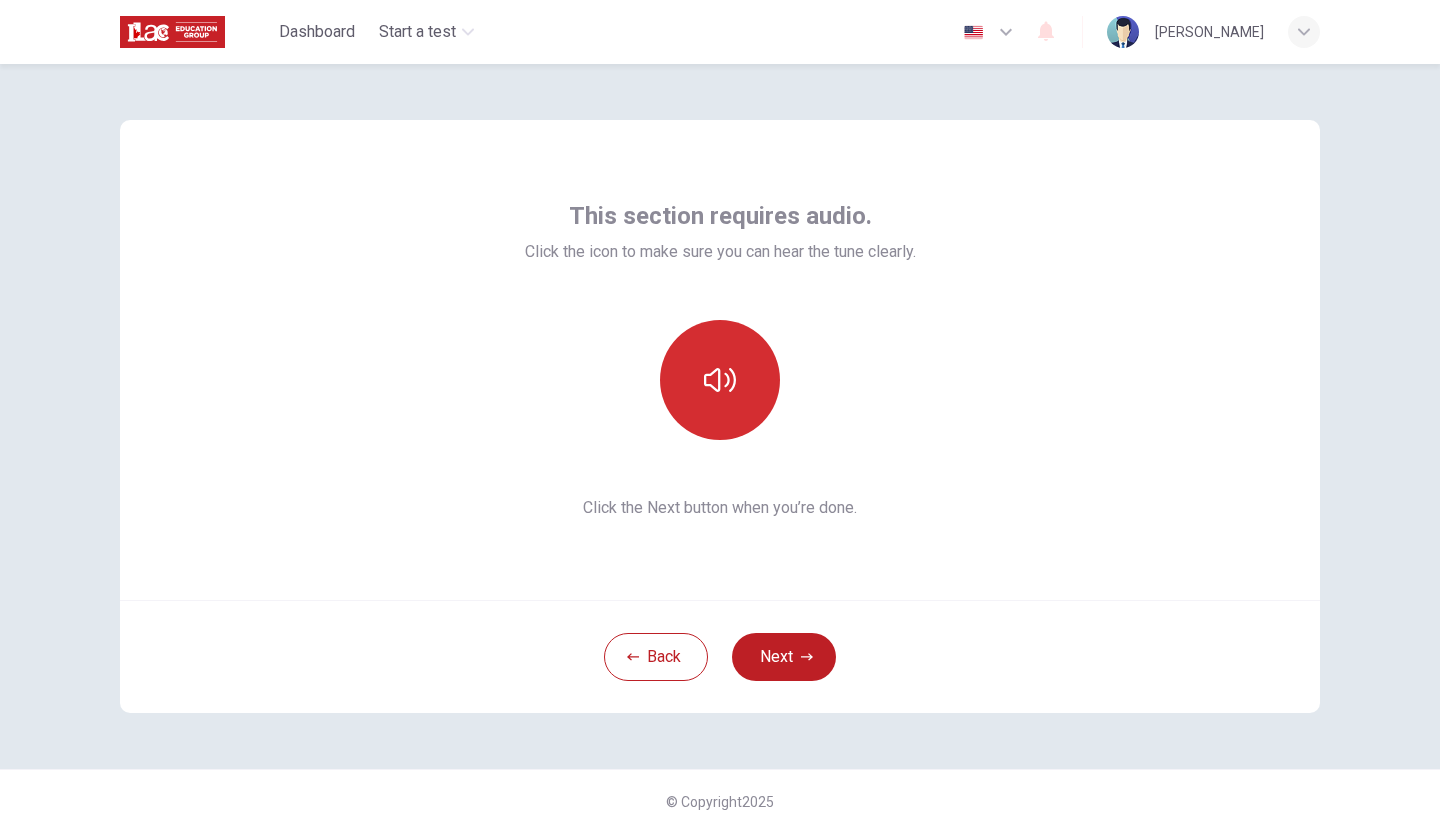 click at bounding box center (720, 380) 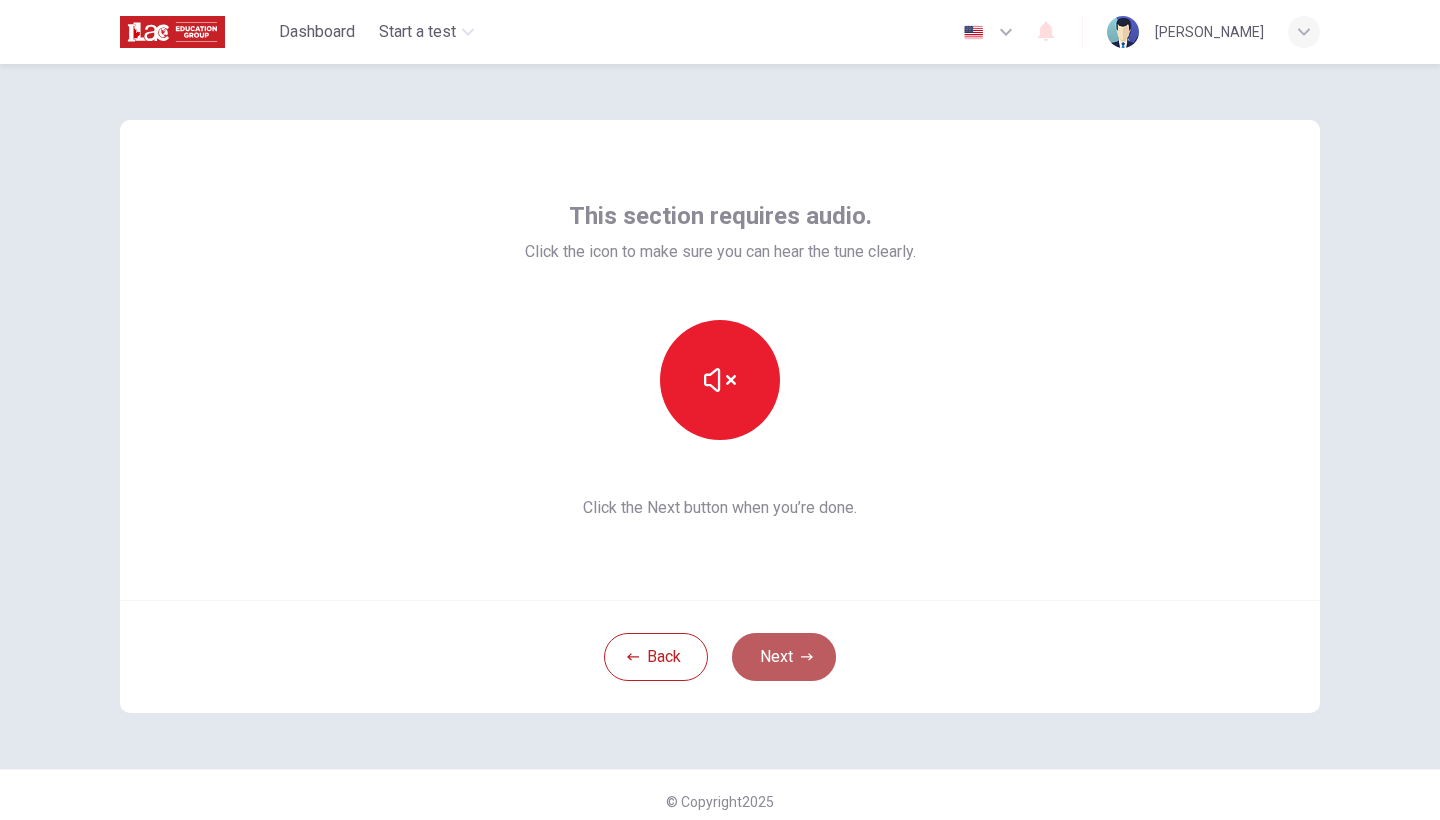 click on "Next" at bounding box center (784, 657) 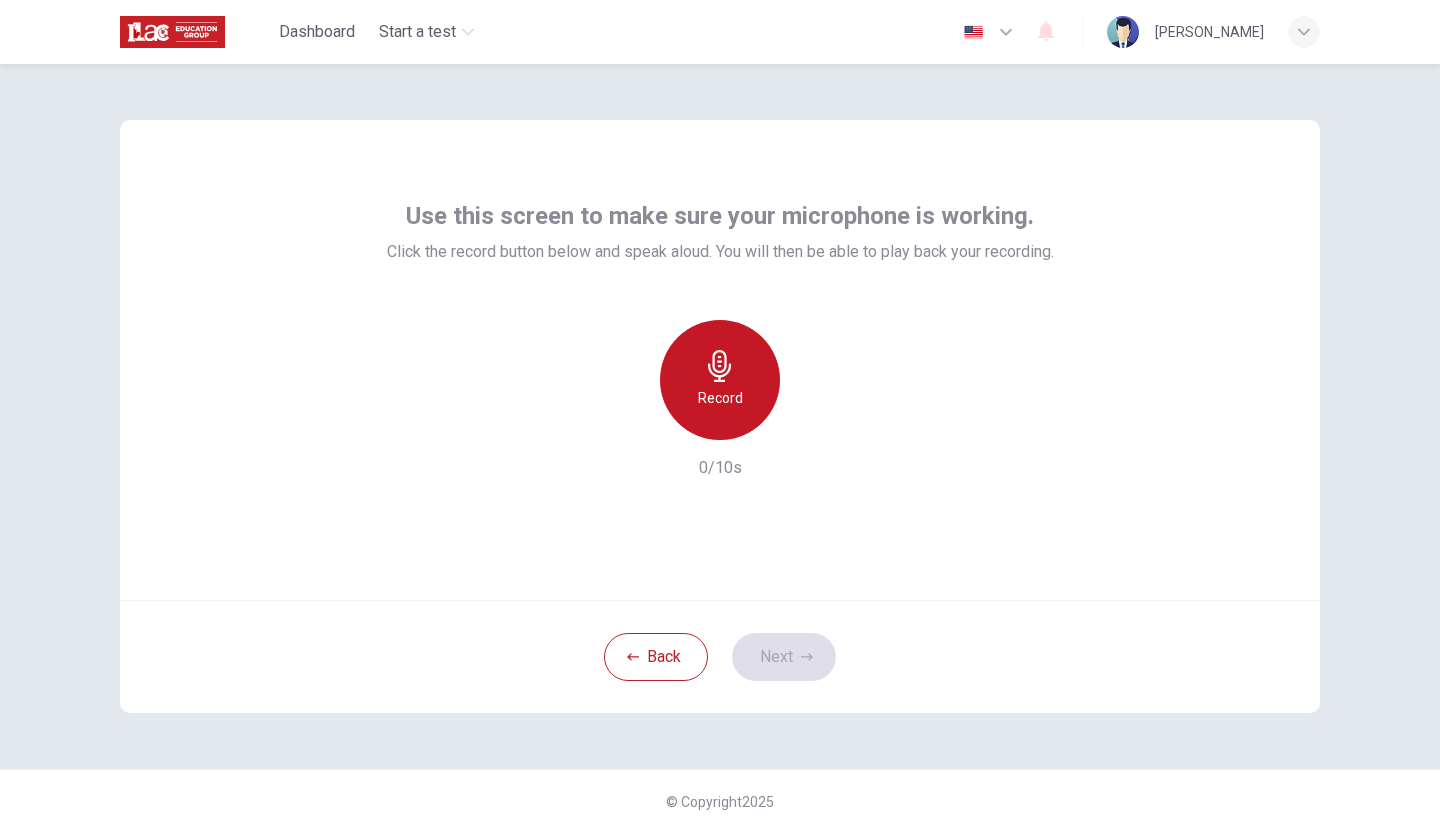 click on "Record" at bounding box center [720, 380] 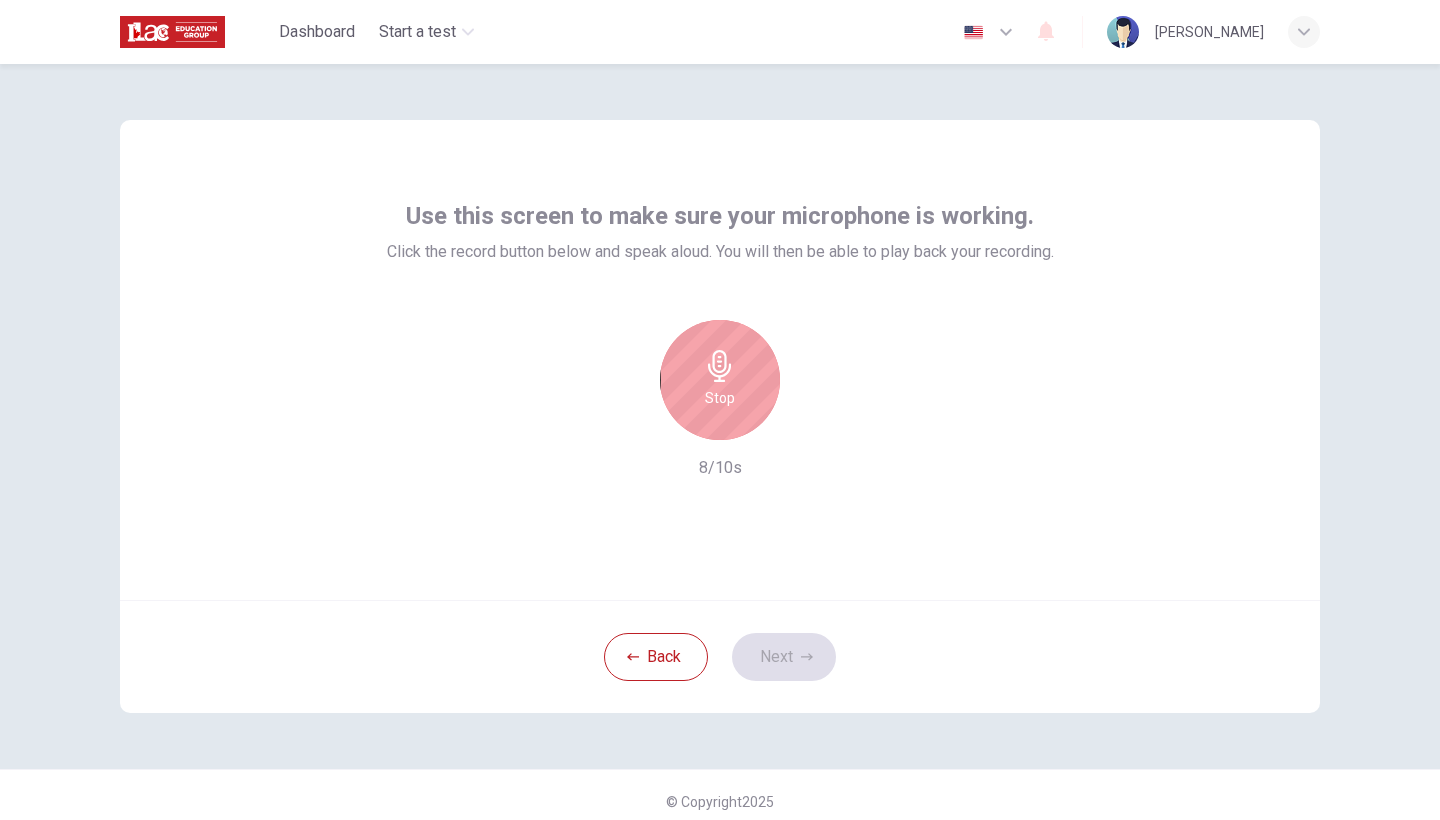 click on "Stop" at bounding box center (720, 398) 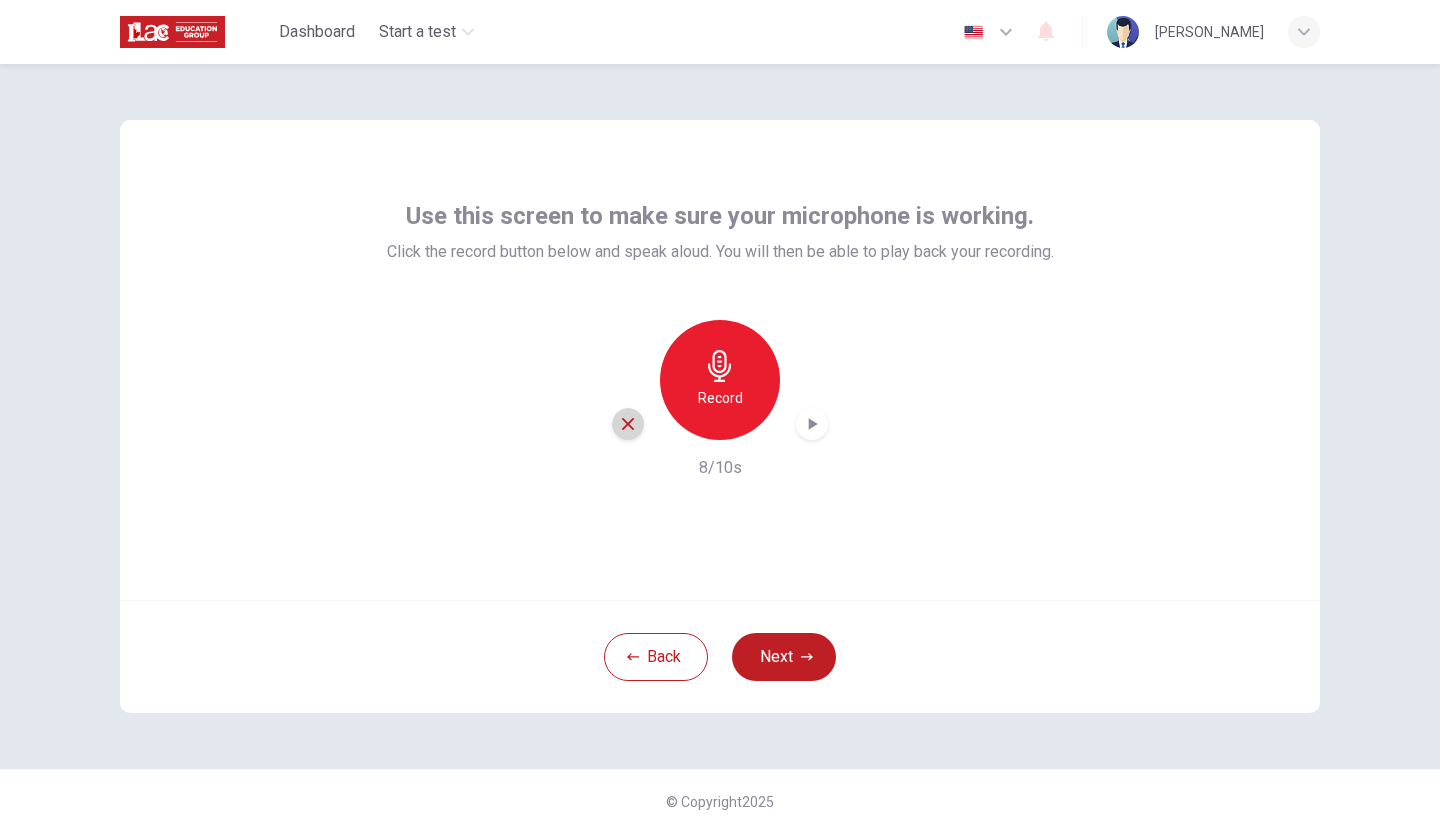 click 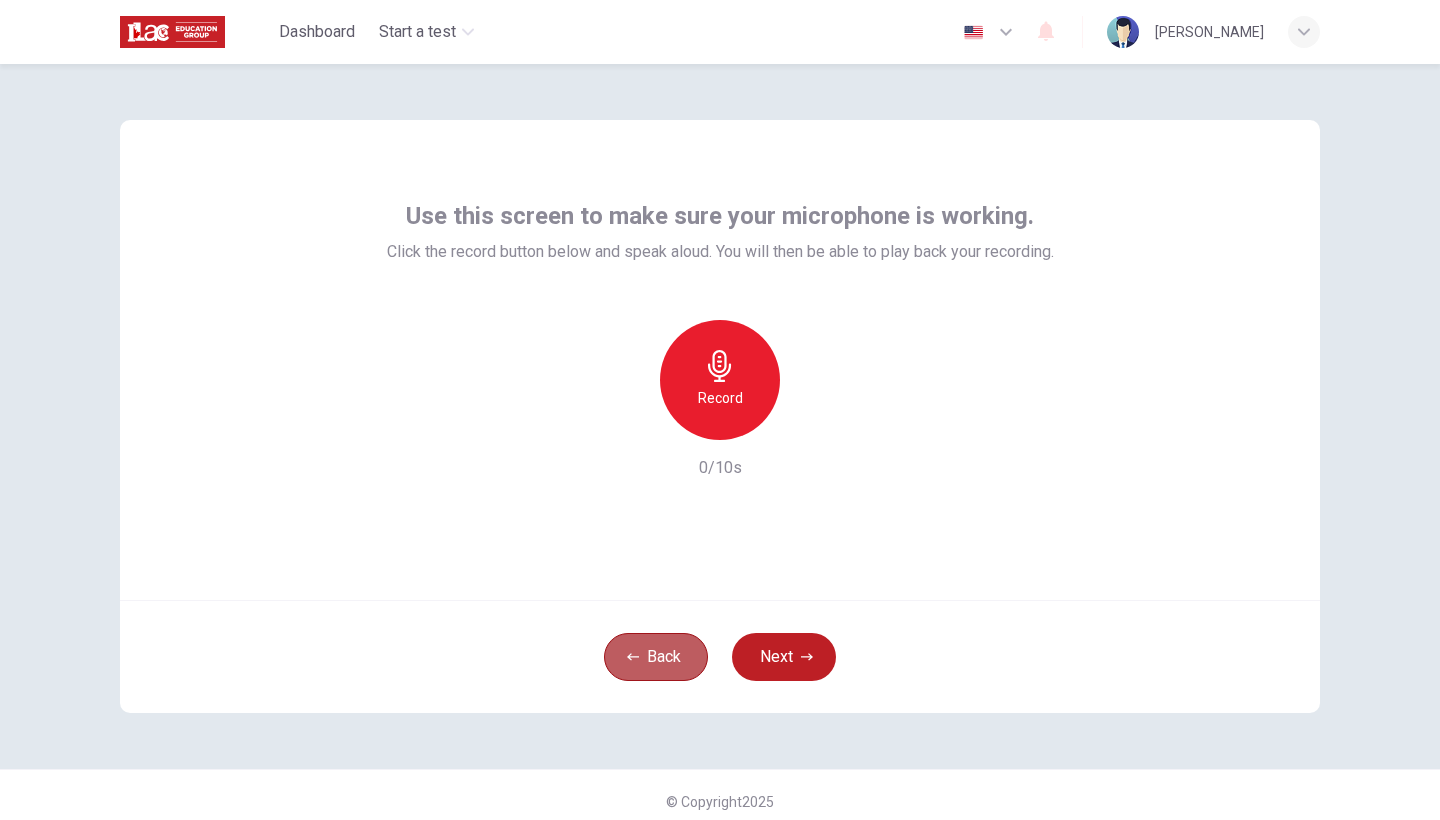 click on "Back" at bounding box center (656, 657) 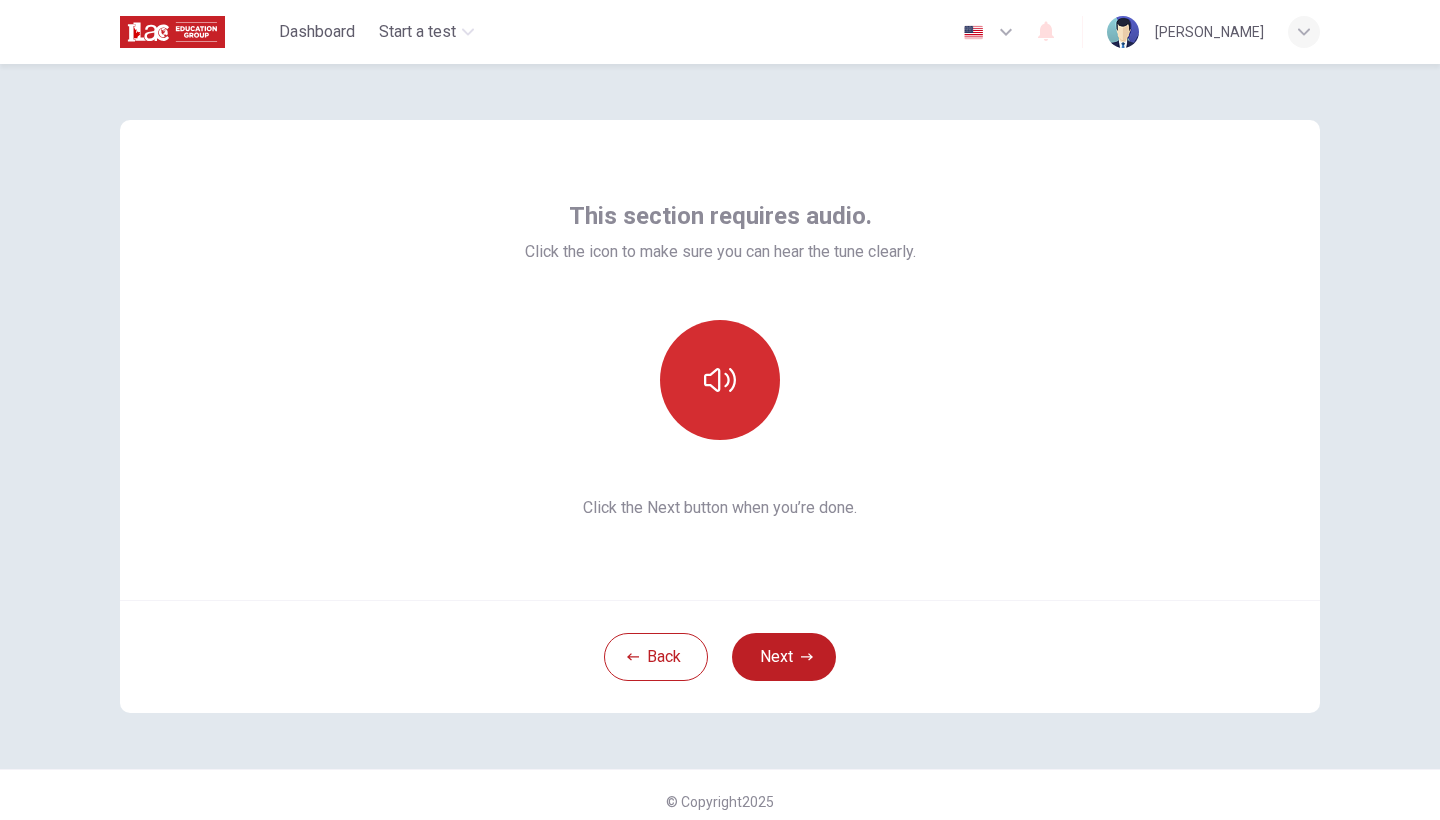 click 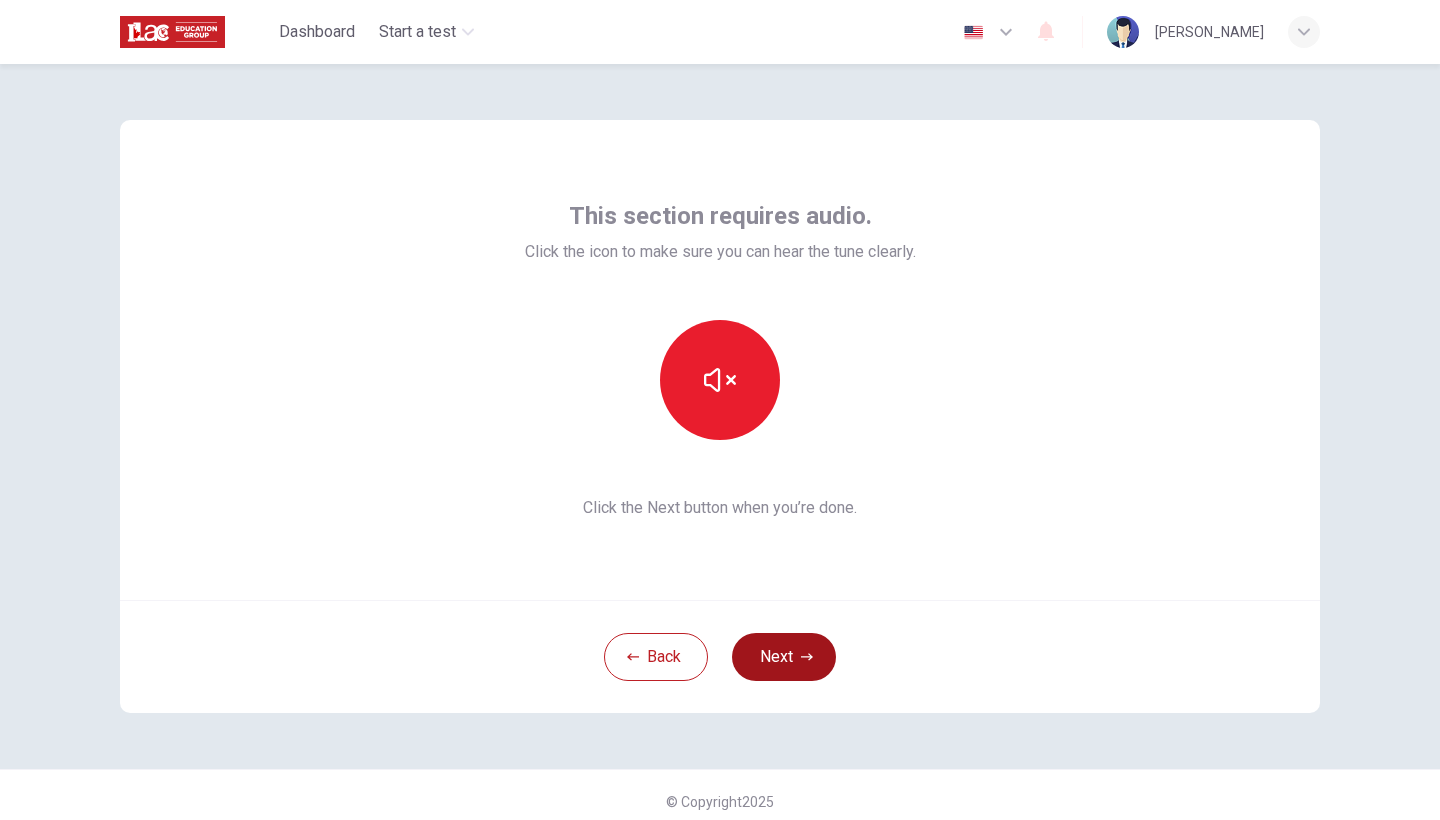 click on "Next" at bounding box center (784, 657) 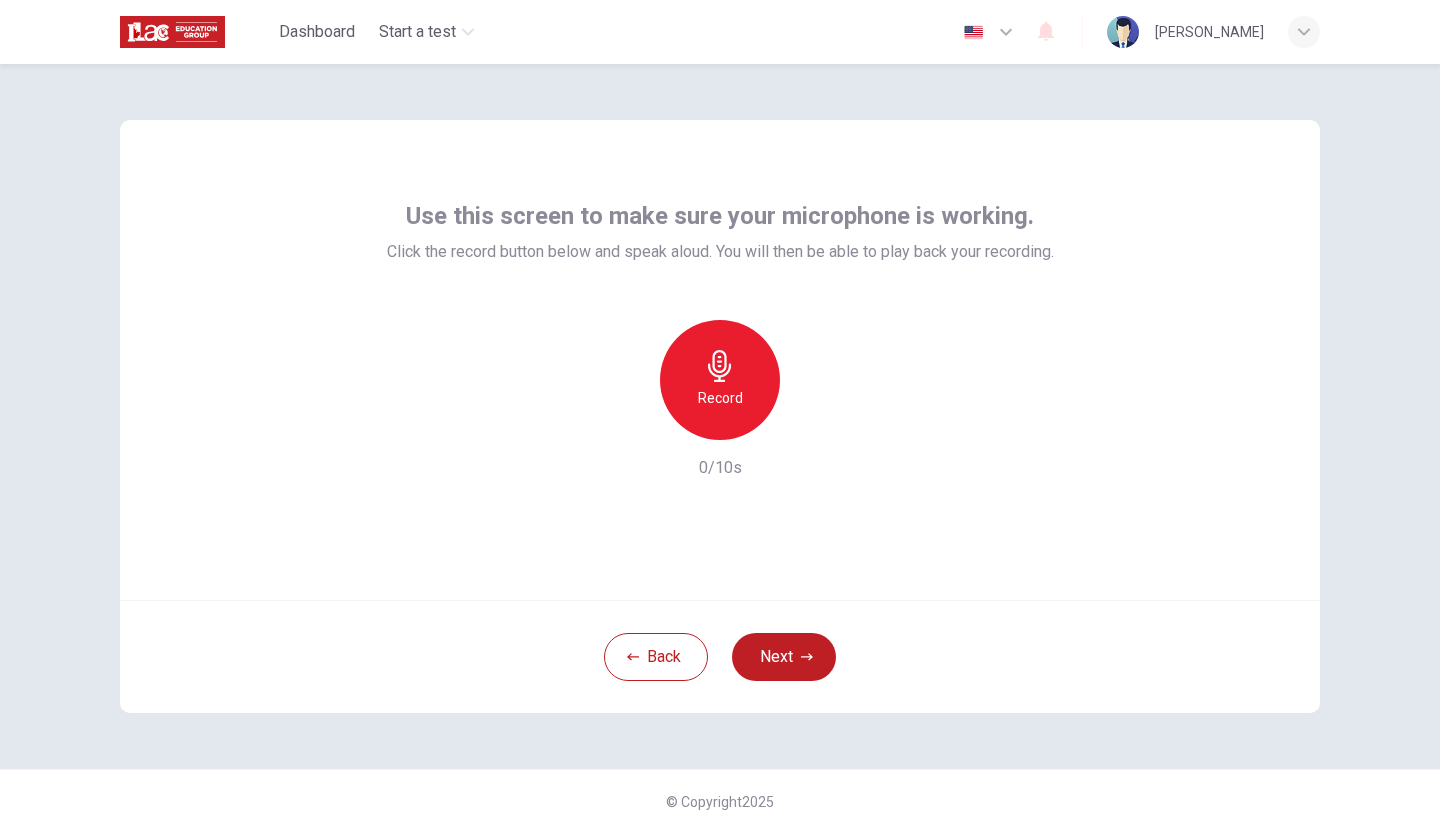 click on "Record" at bounding box center [720, 380] 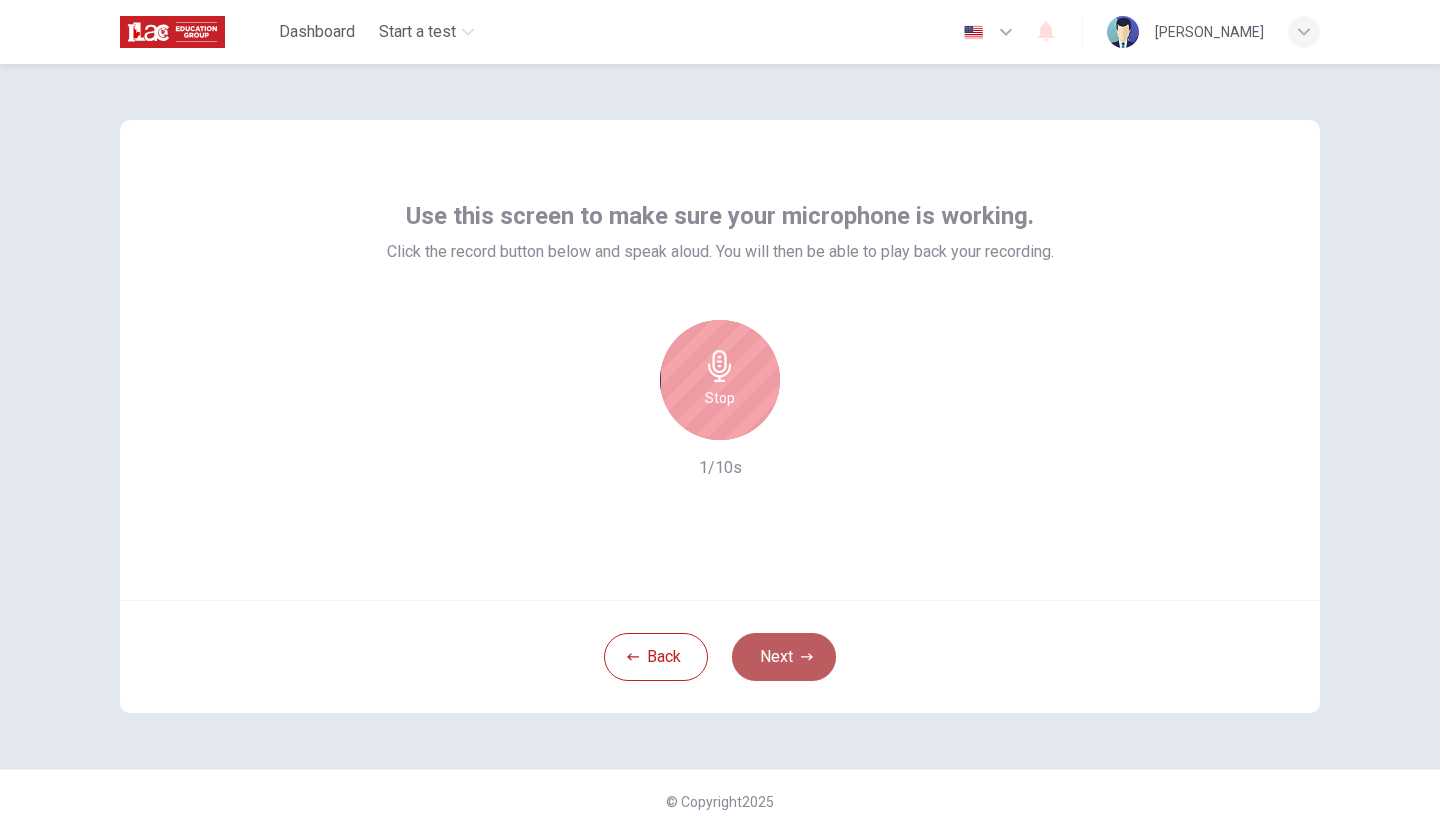 click on "Next" at bounding box center [784, 657] 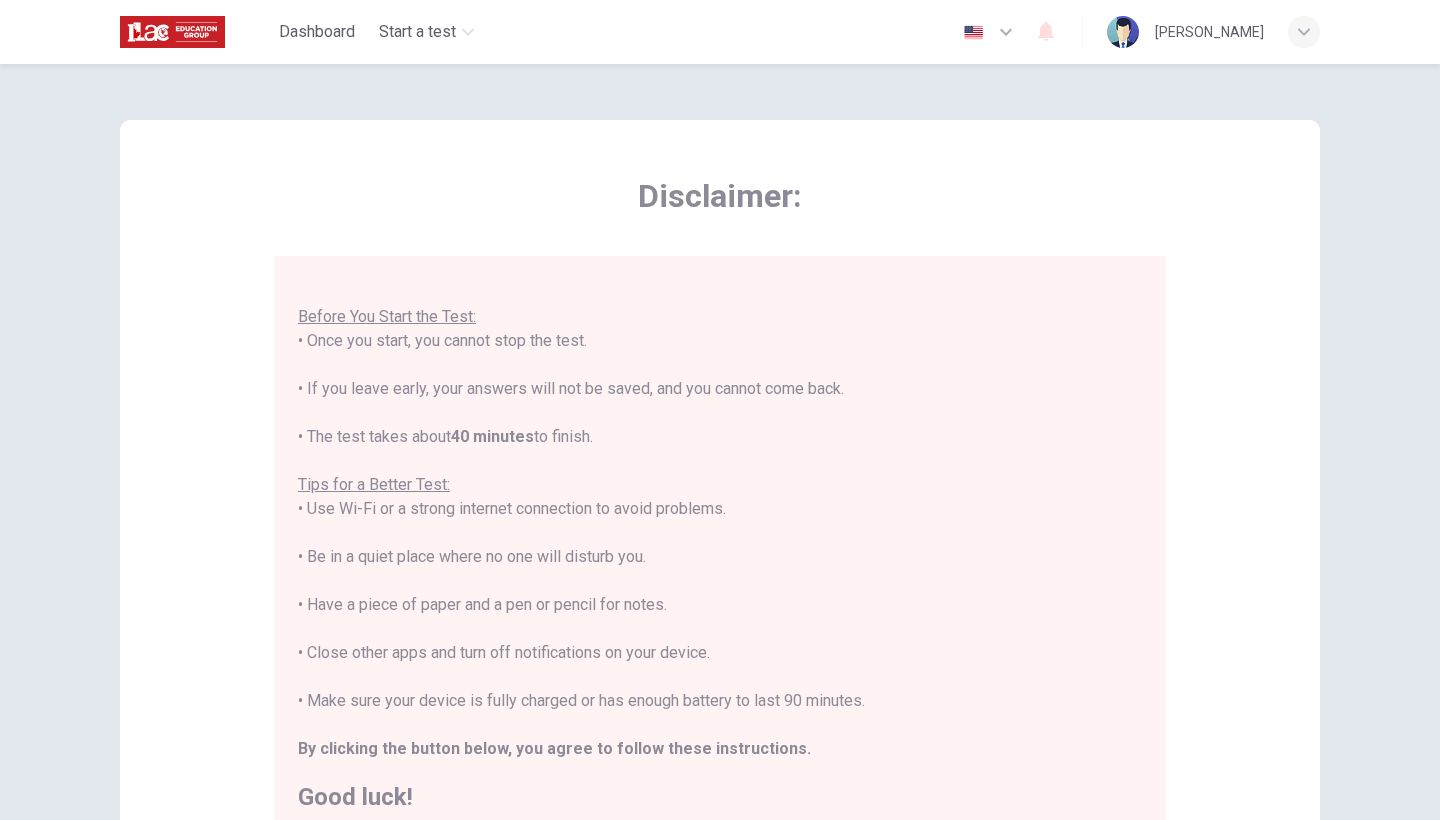 scroll, scrollTop: 21, scrollLeft: 0, axis: vertical 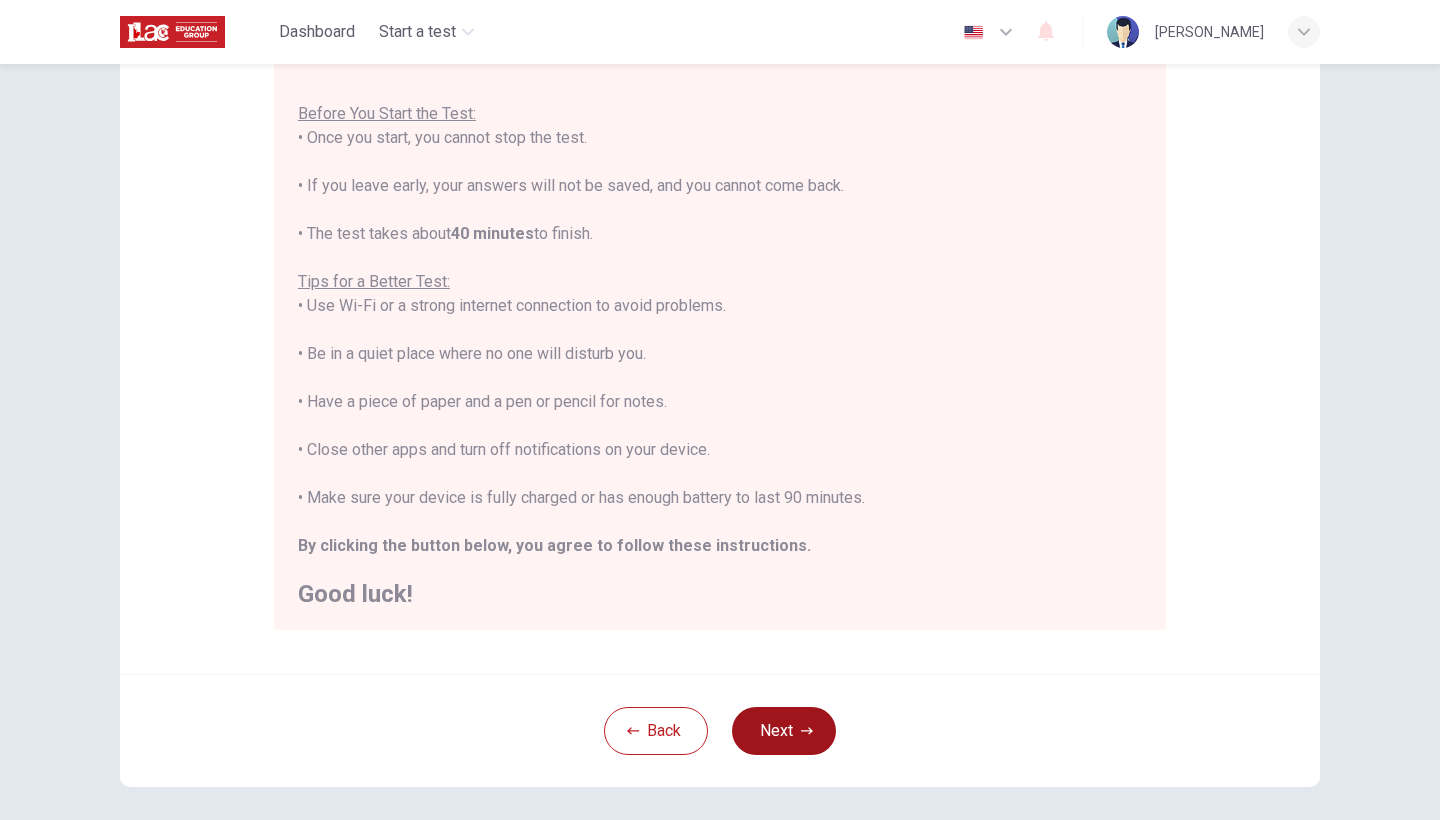 click on "Next" at bounding box center [784, 731] 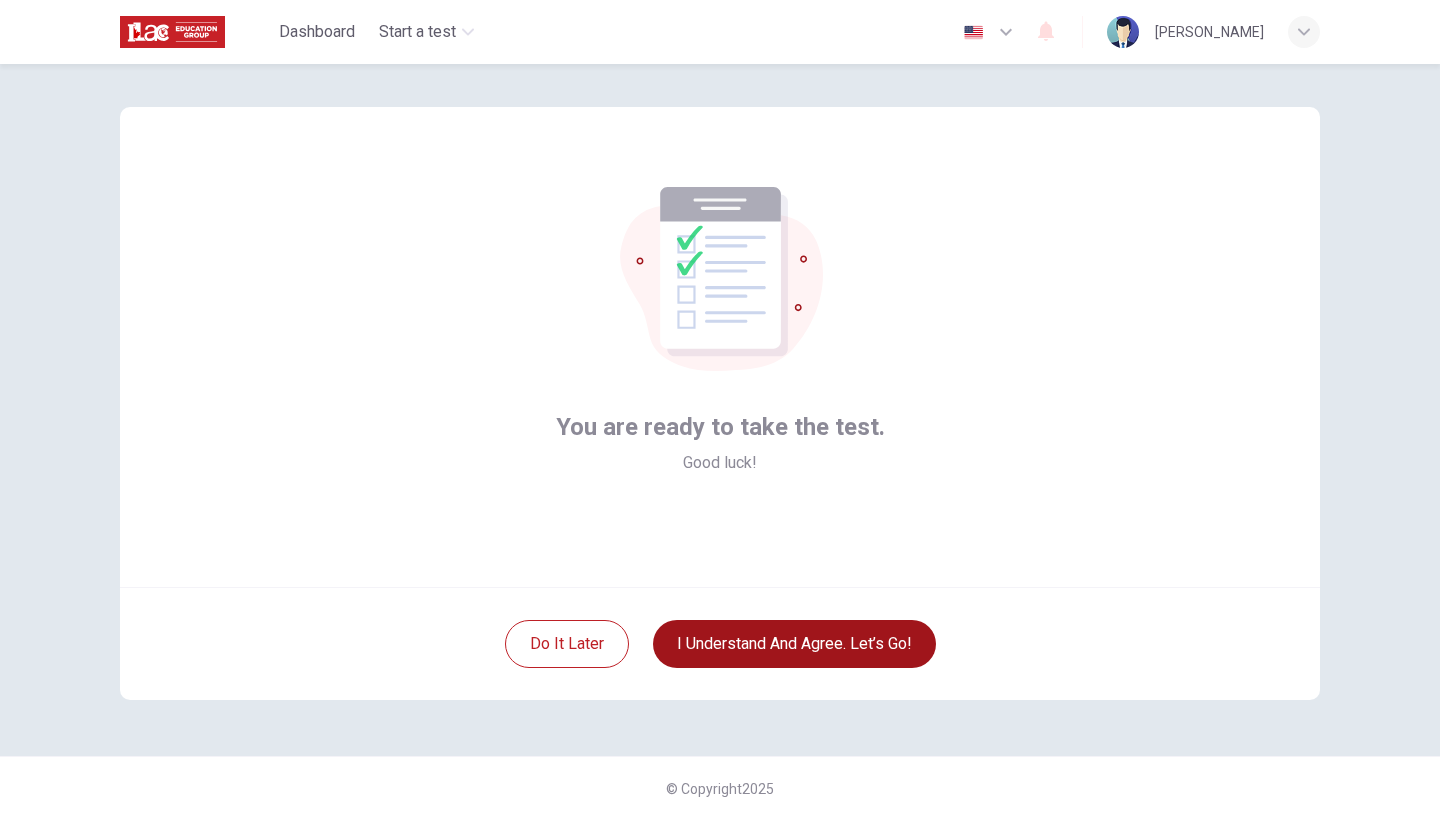 scroll, scrollTop: 13, scrollLeft: 0, axis: vertical 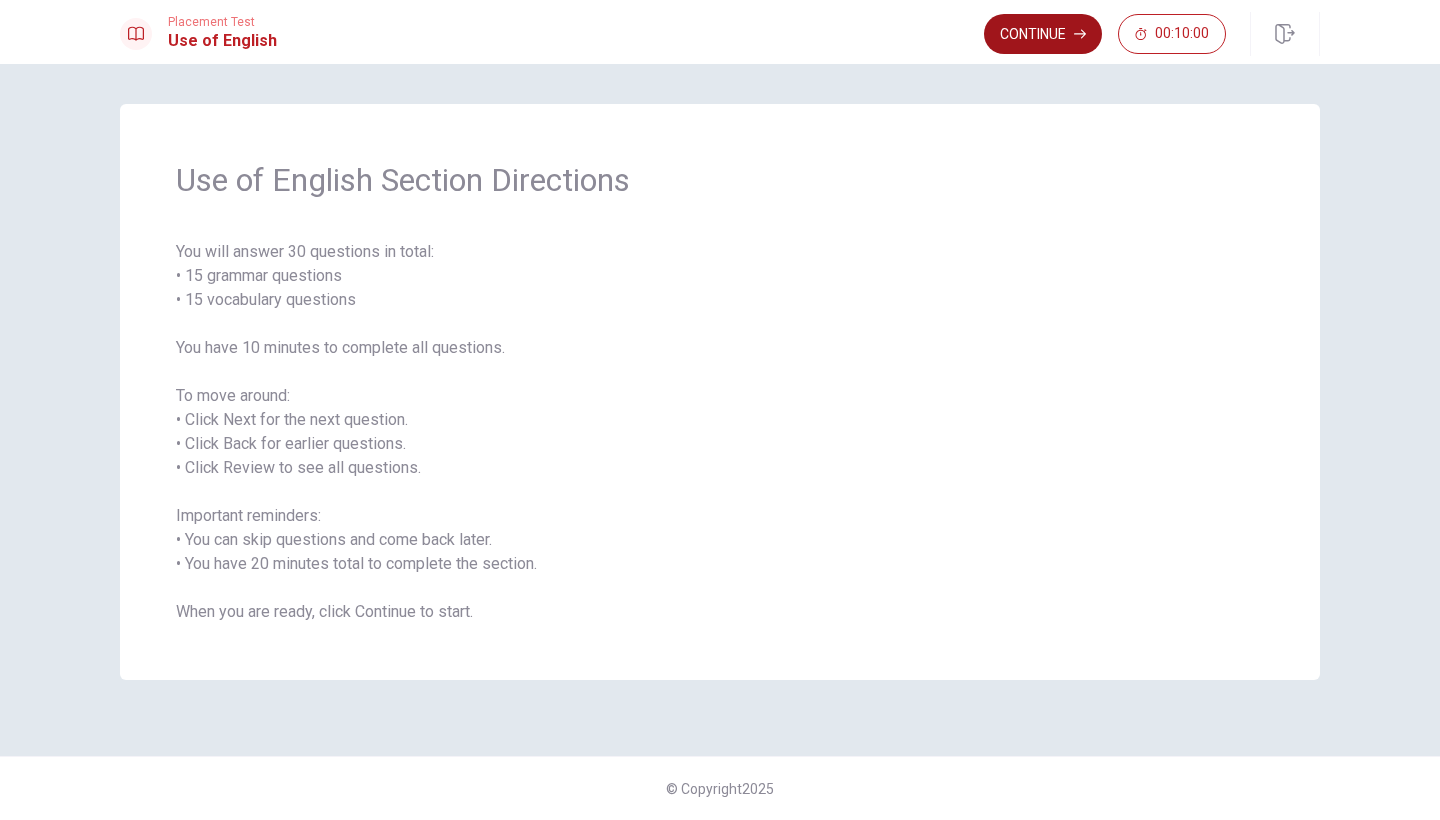 click on "Continue" at bounding box center [1043, 34] 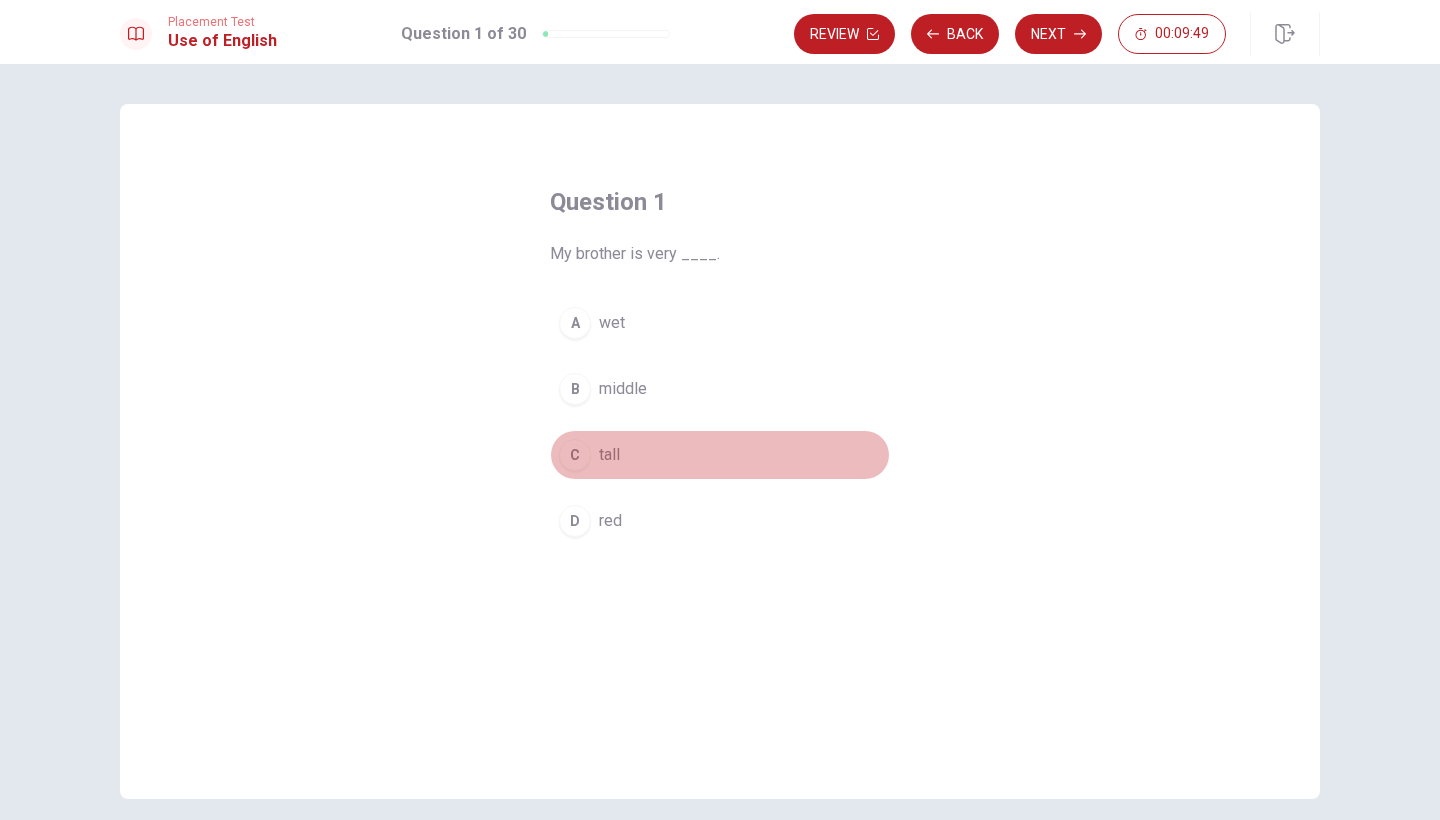 click on "C" at bounding box center [575, 455] 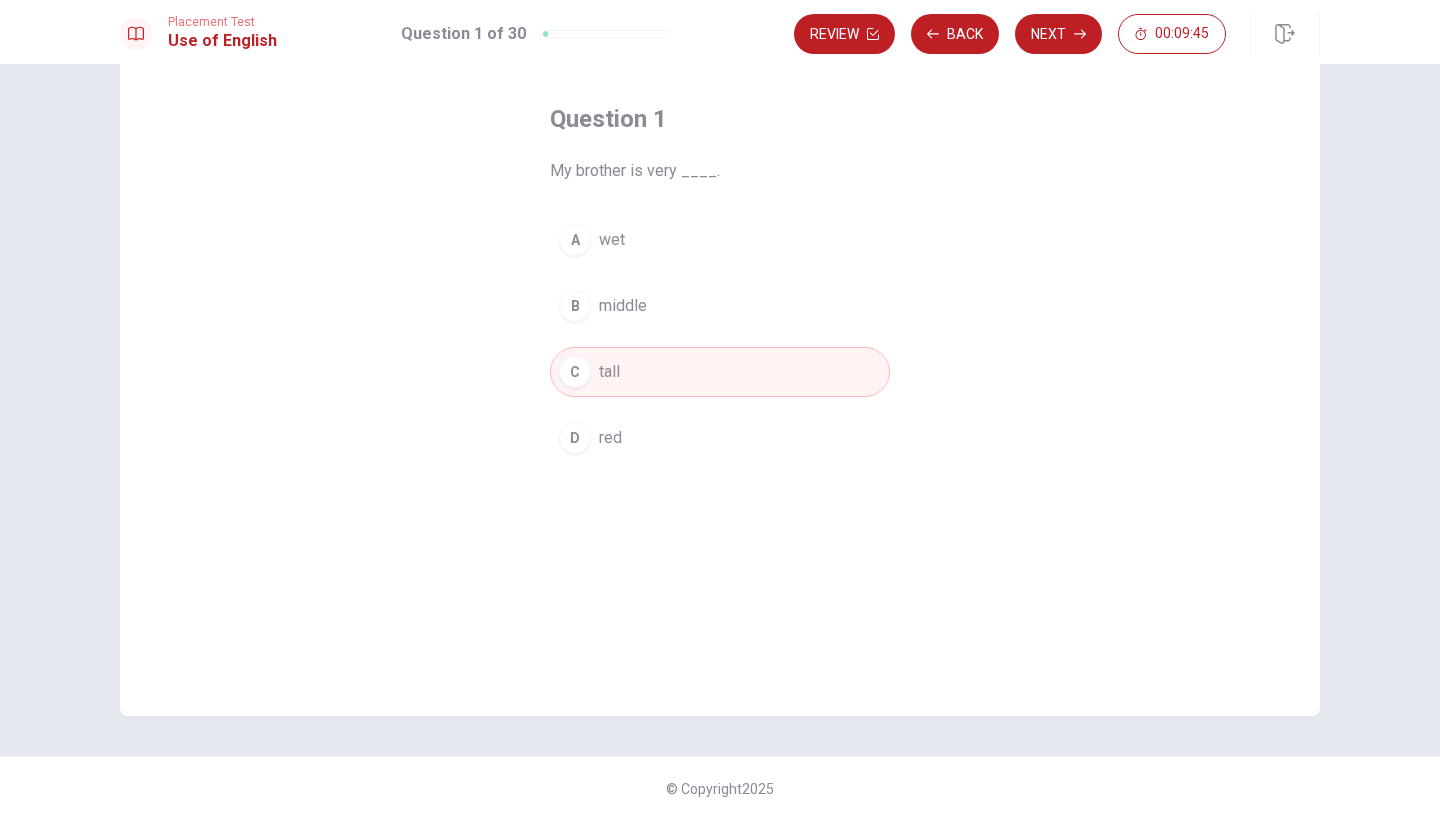 scroll, scrollTop: 83, scrollLeft: 0, axis: vertical 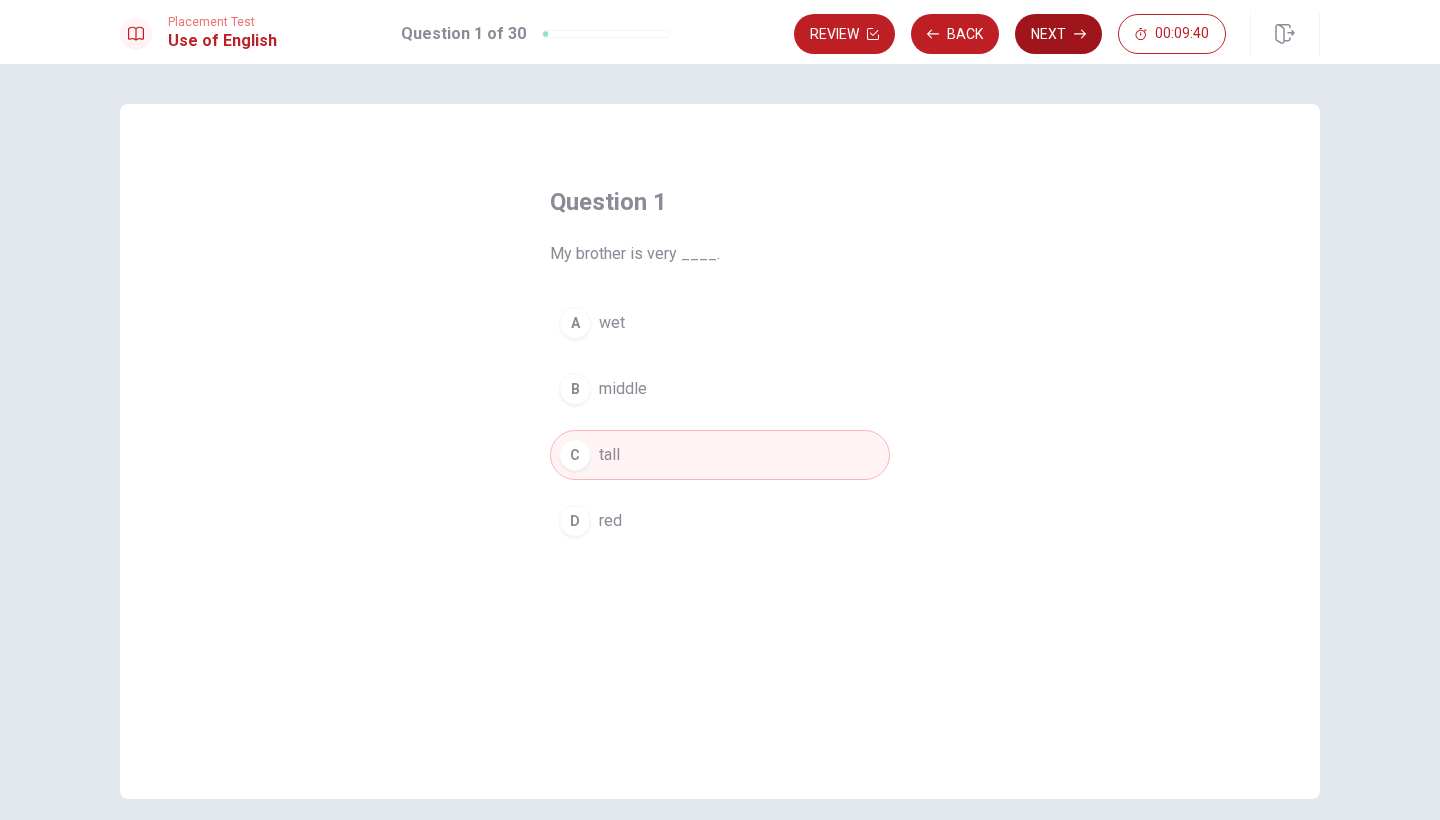 click on "Next" at bounding box center [1058, 34] 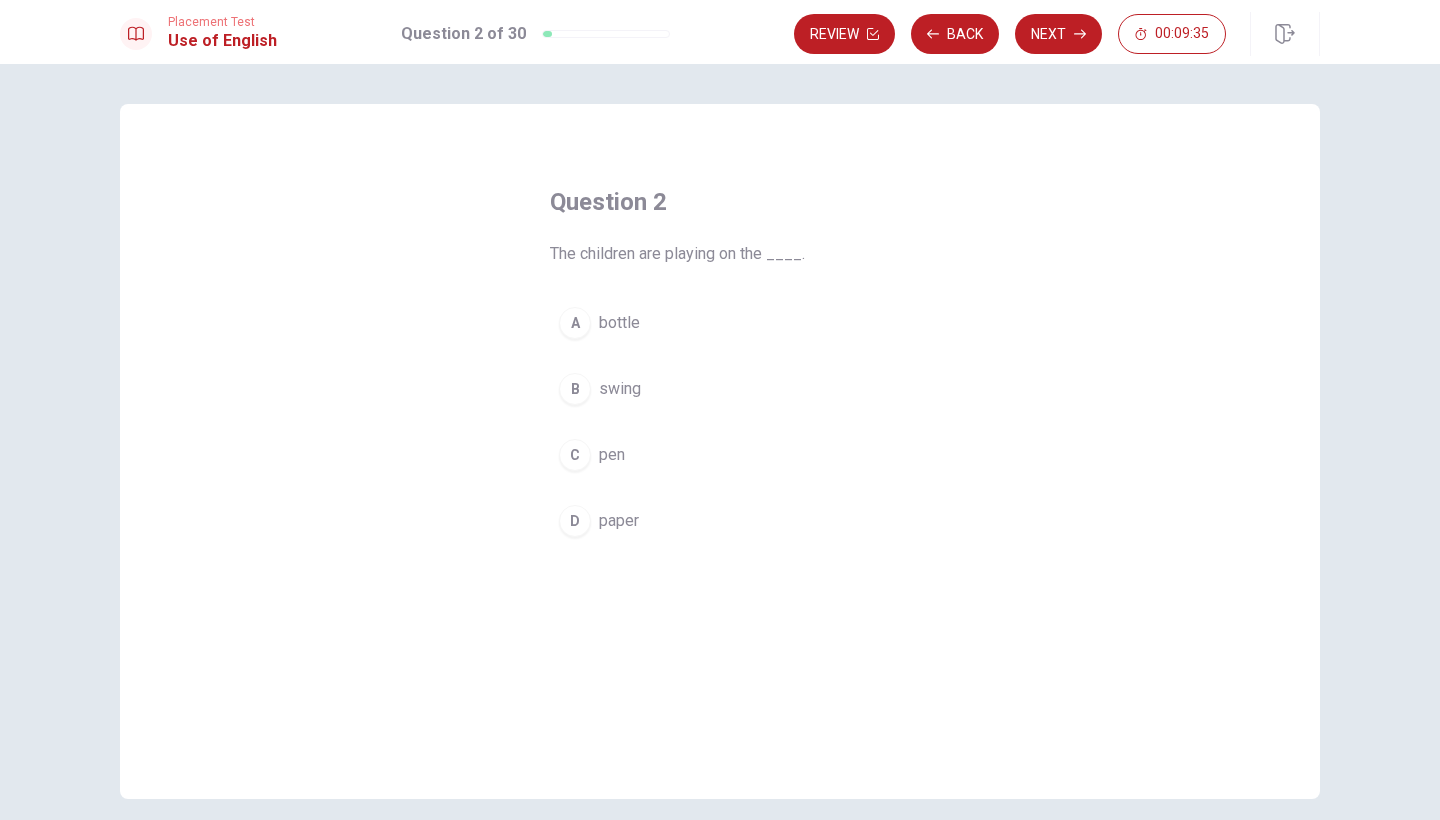 click on "B" at bounding box center (575, 389) 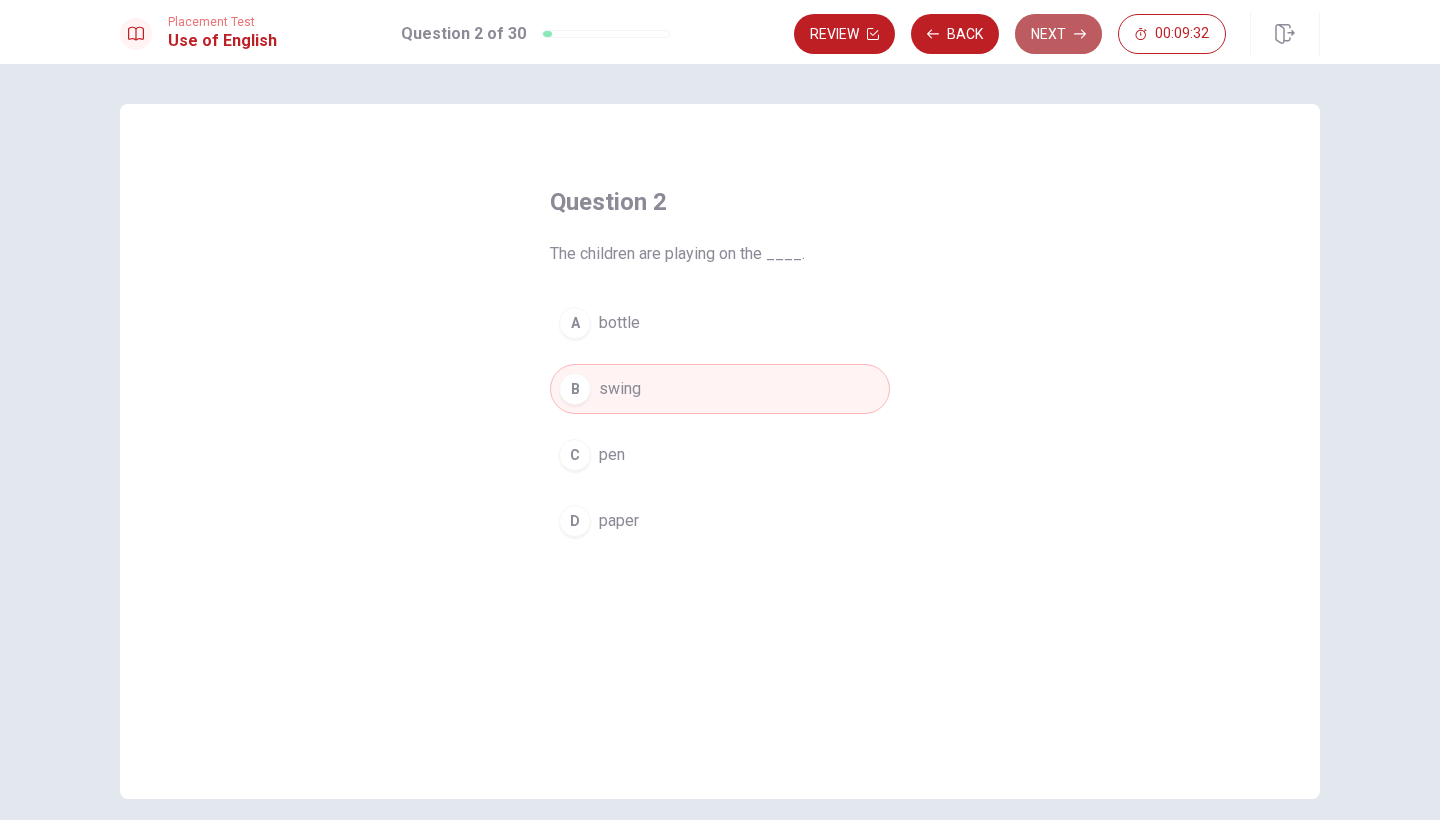 click on "Next" at bounding box center [1058, 34] 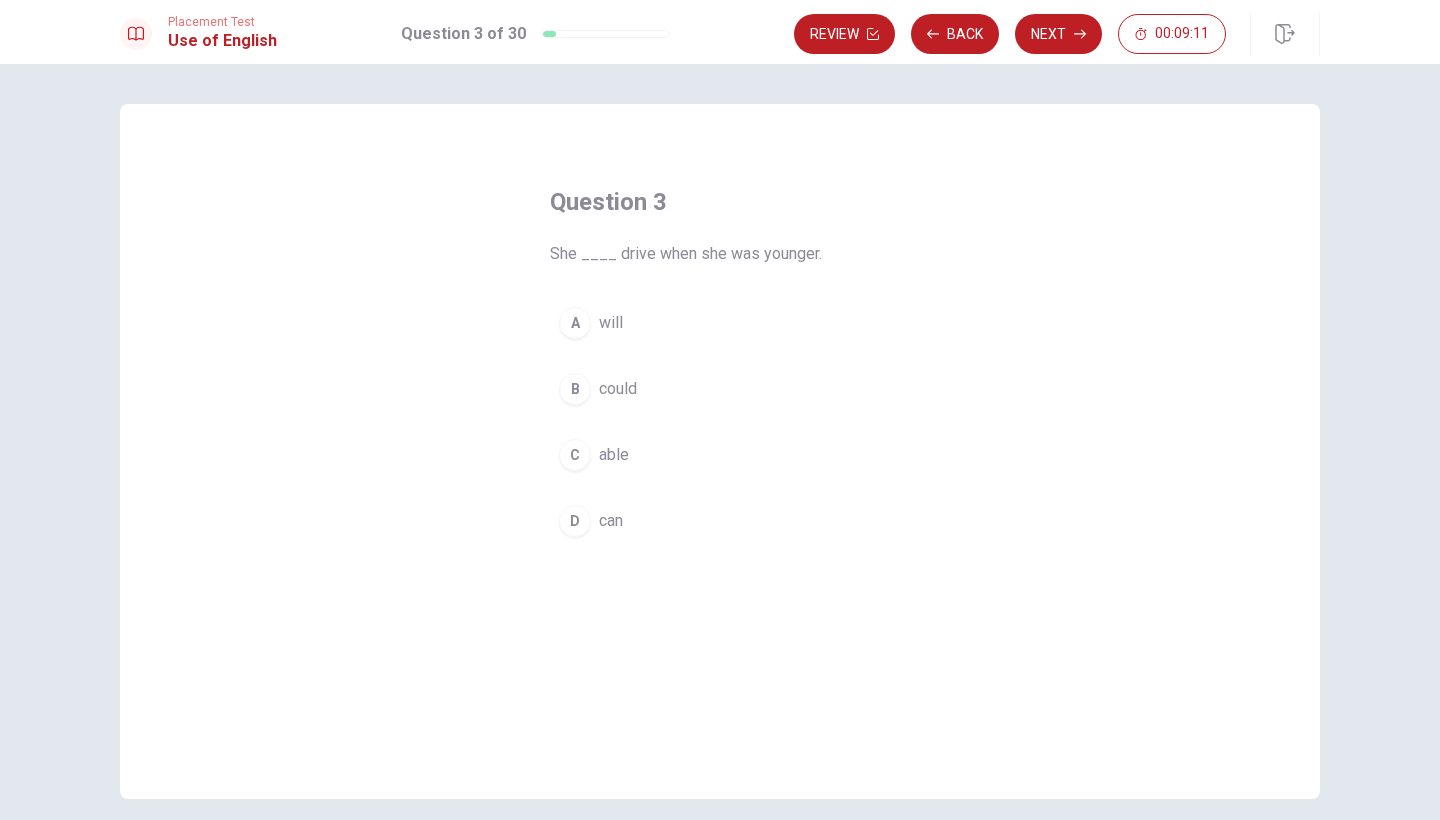 click on "B could" at bounding box center [720, 389] 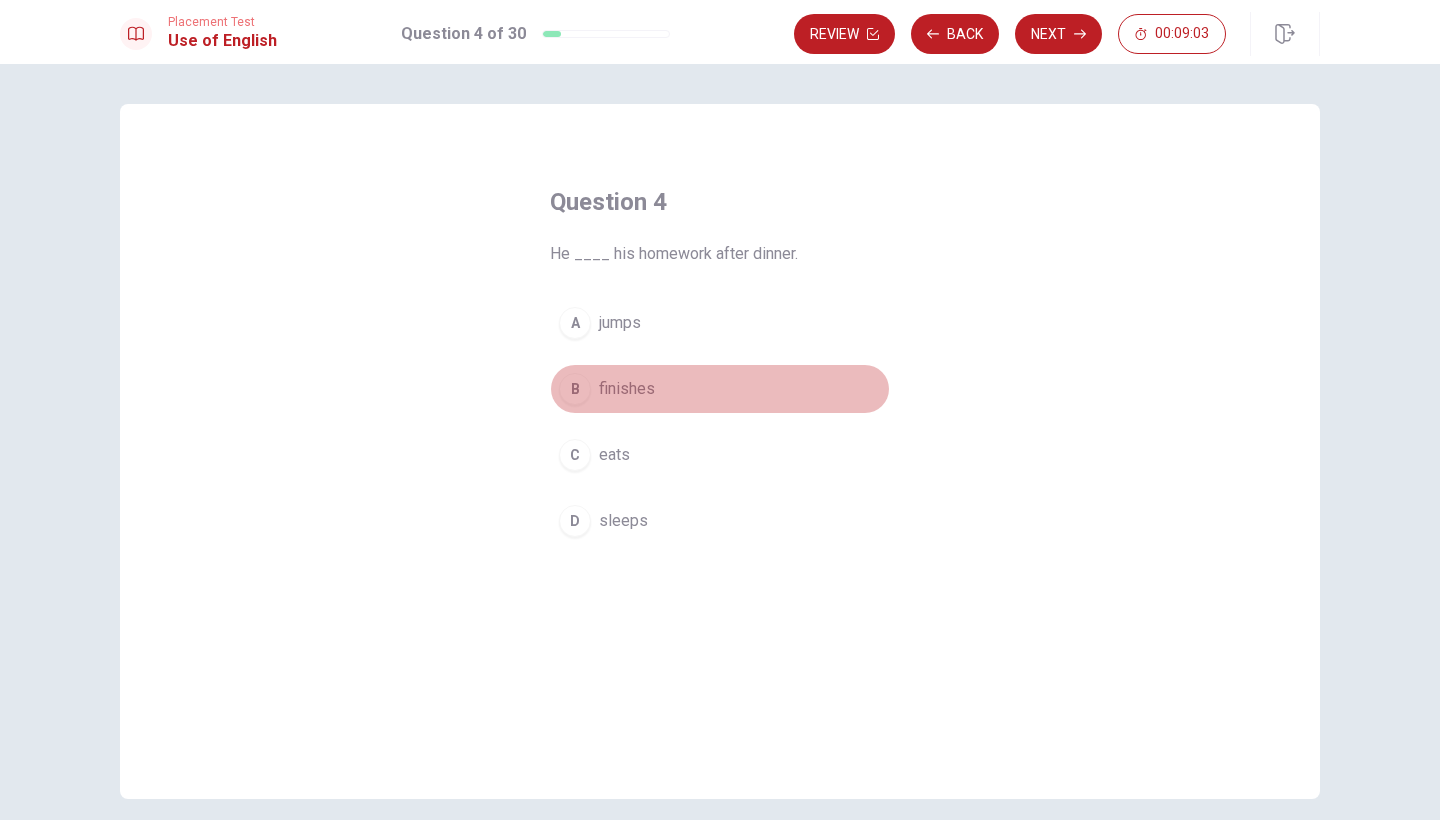 click on "B" at bounding box center [575, 389] 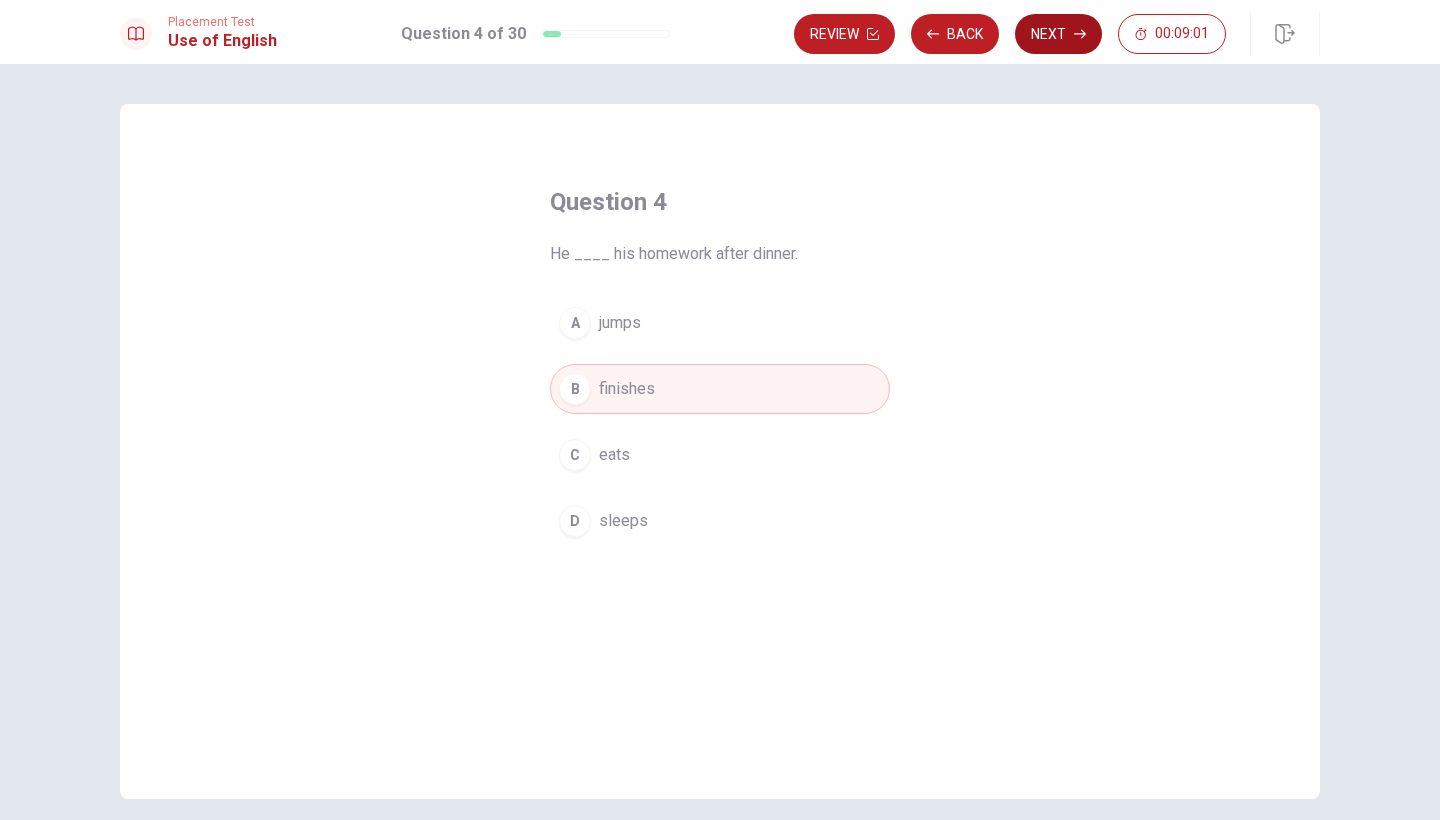 click on "Next" at bounding box center [1058, 34] 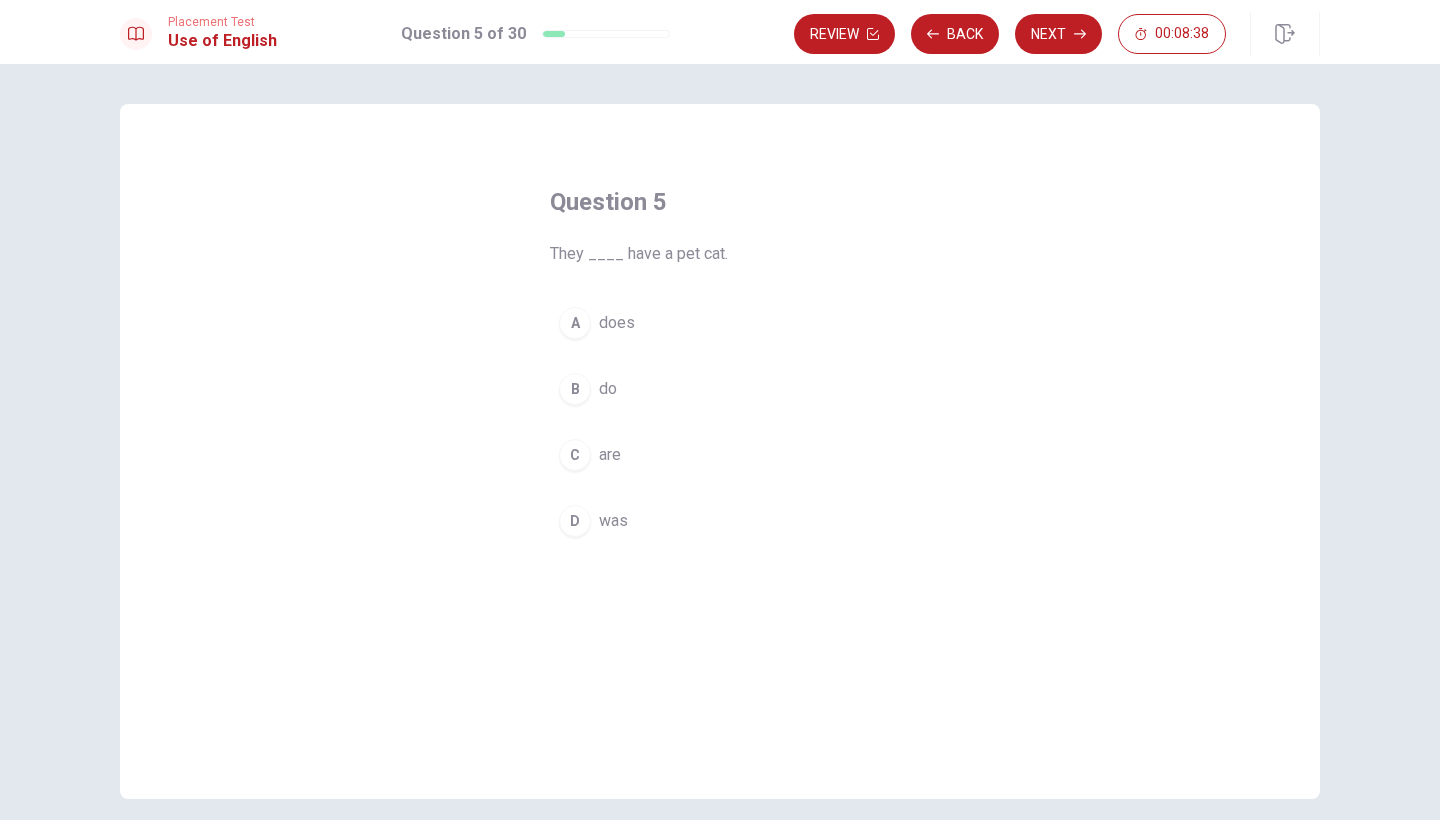 click on "B" at bounding box center [575, 389] 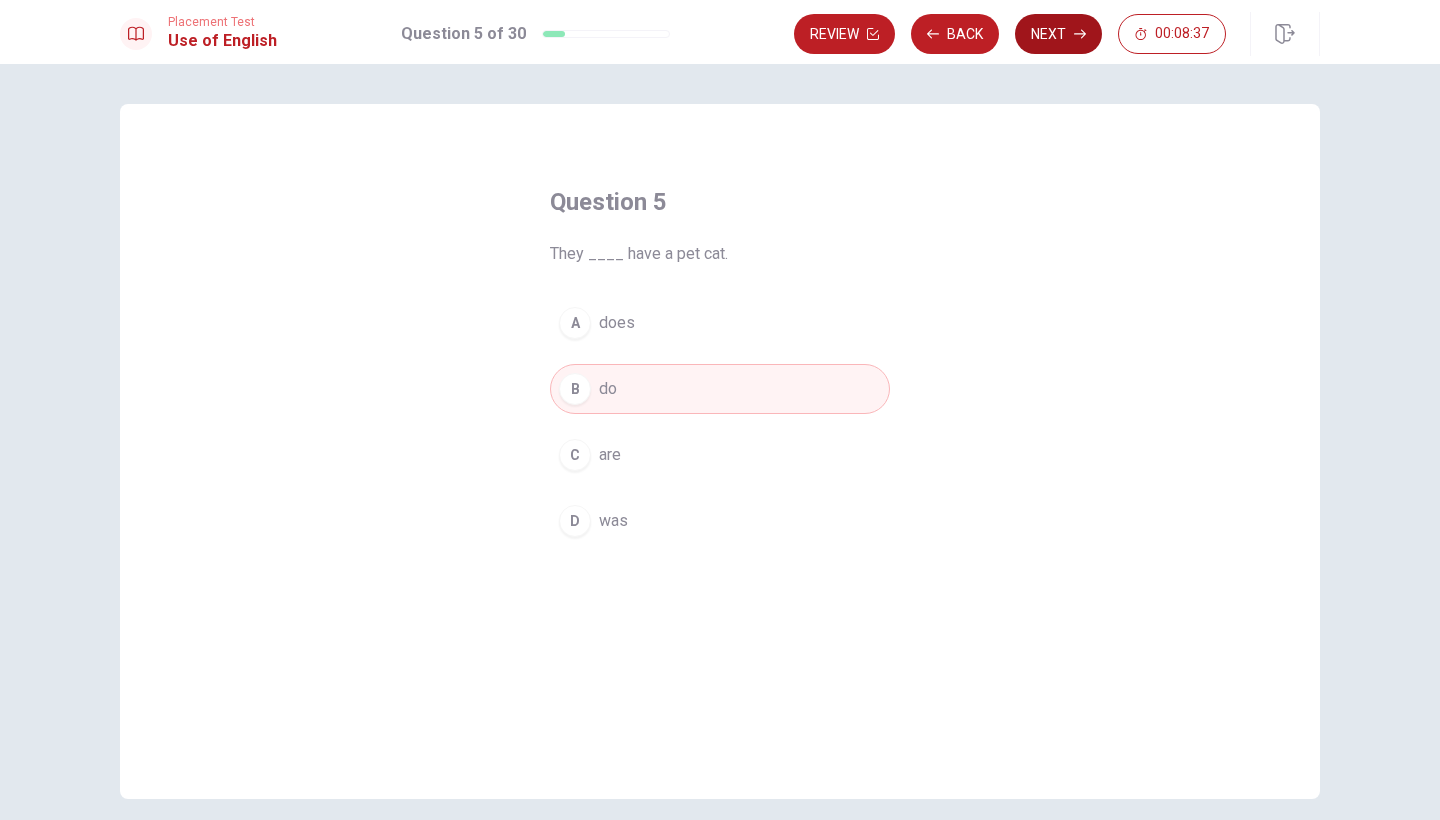 click on "Next" at bounding box center (1058, 34) 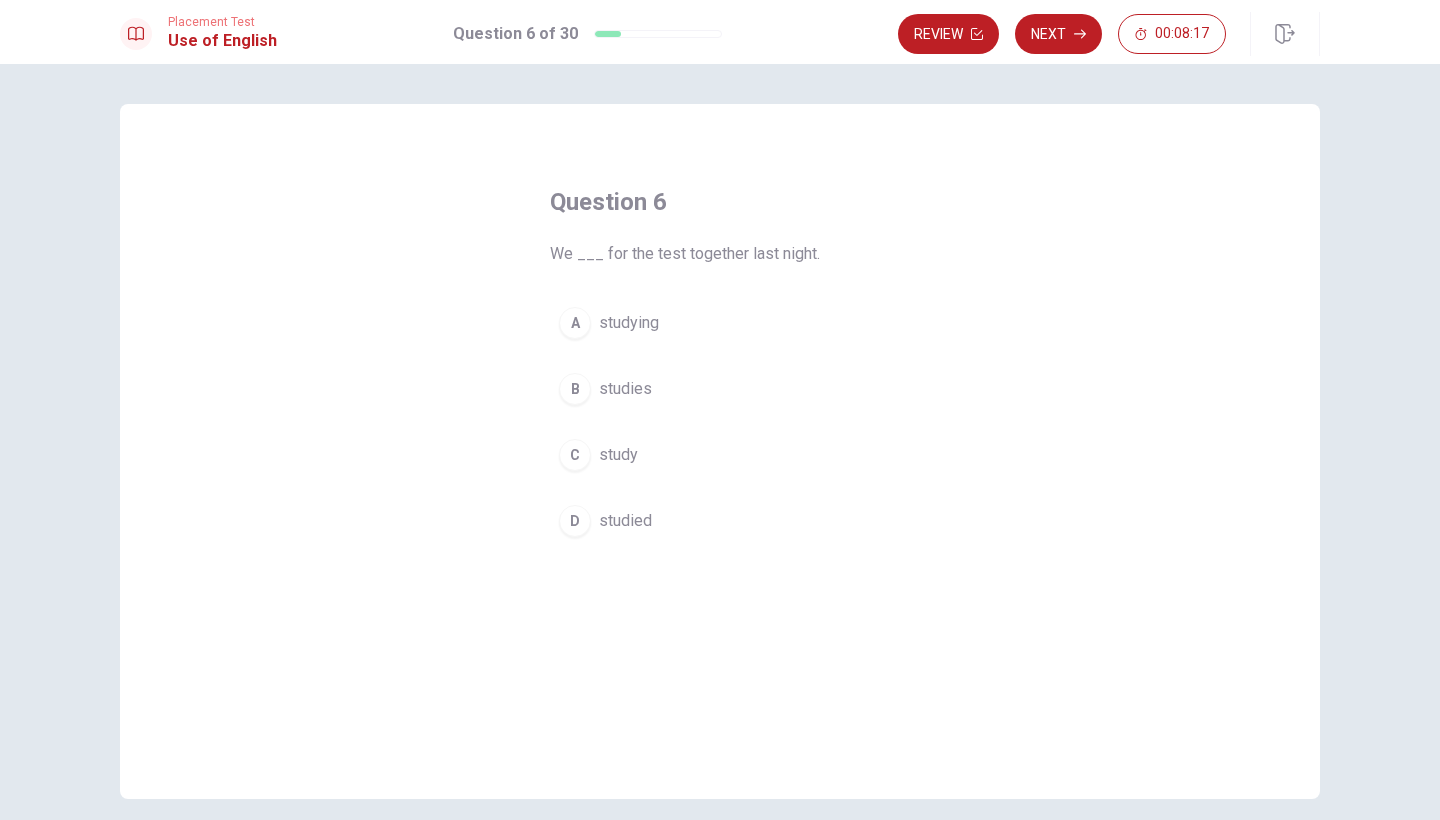 click on "D" at bounding box center [575, 521] 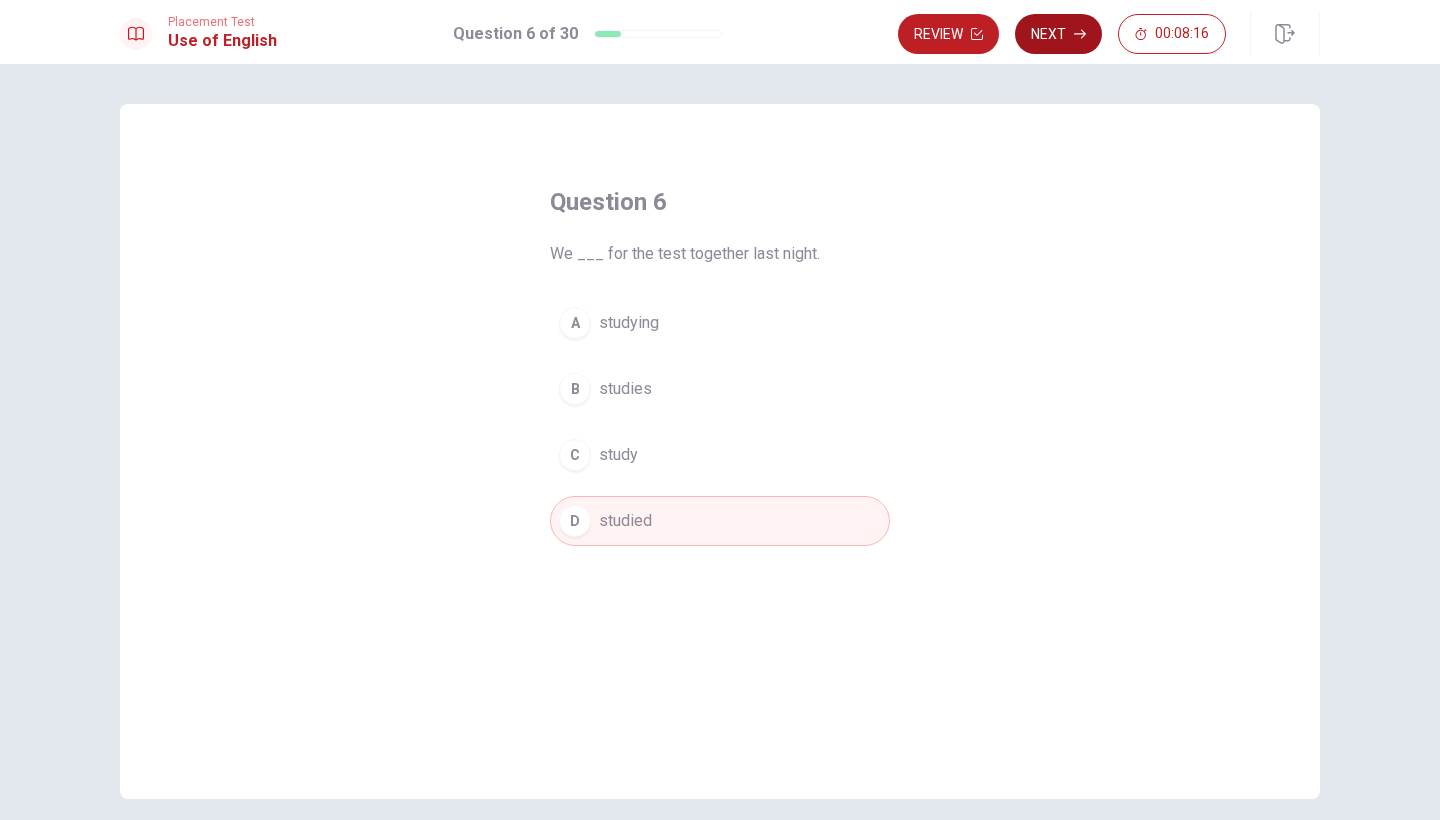 click on "Next" at bounding box center (1058, 34) 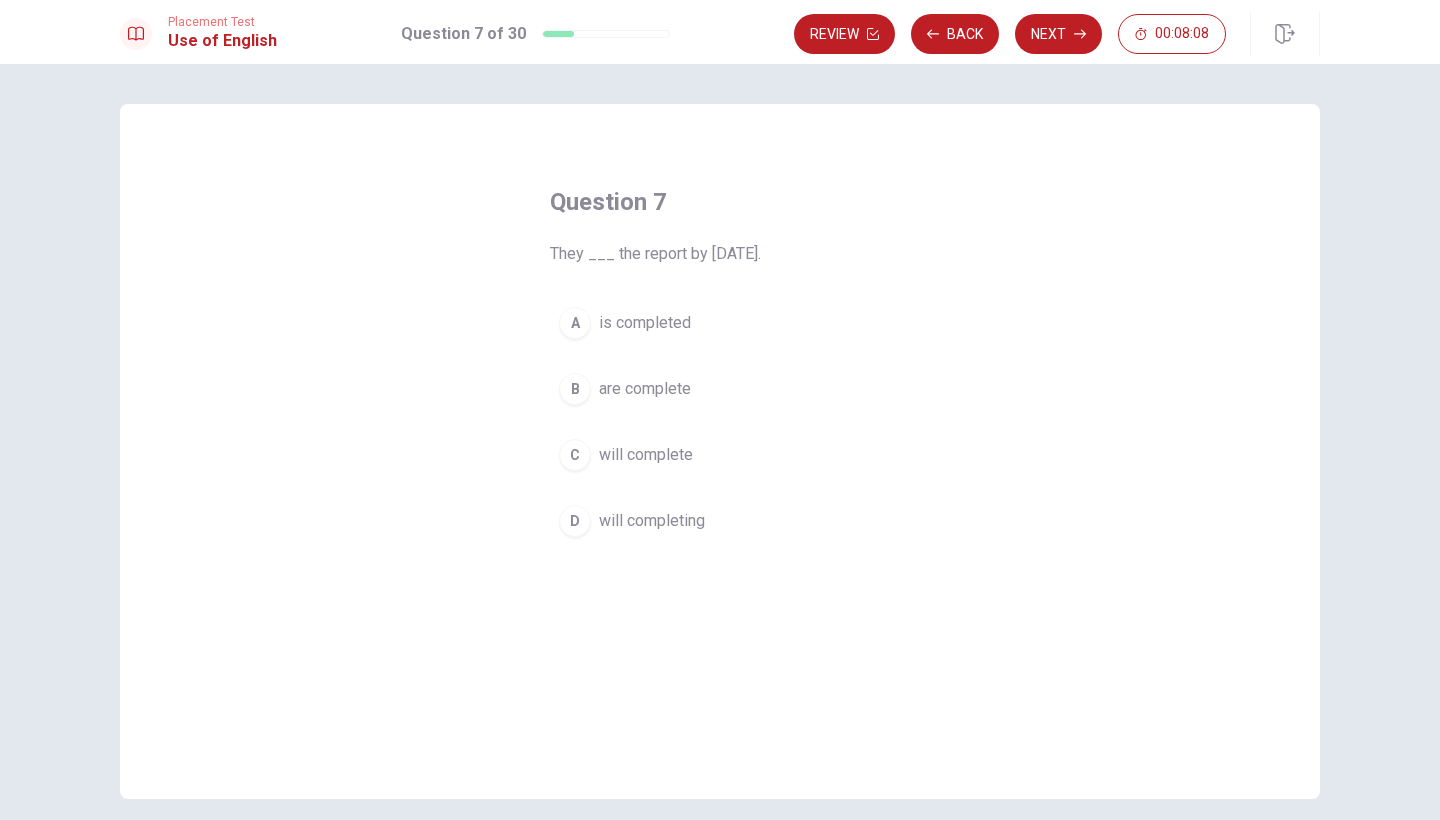 click on "B" at bounding box center (575, 389) 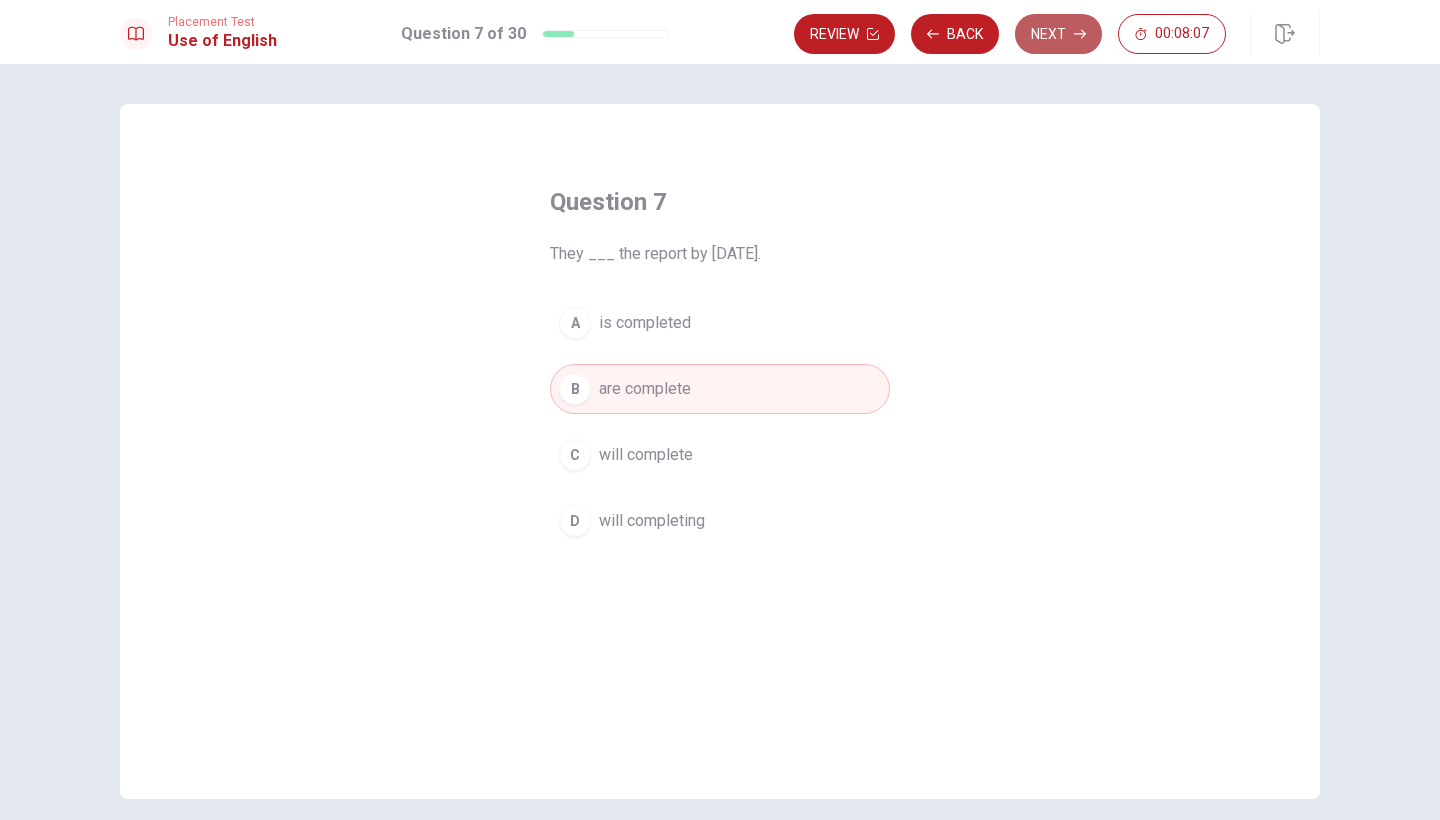 click on "Next" at bounding box center (1058, 34) 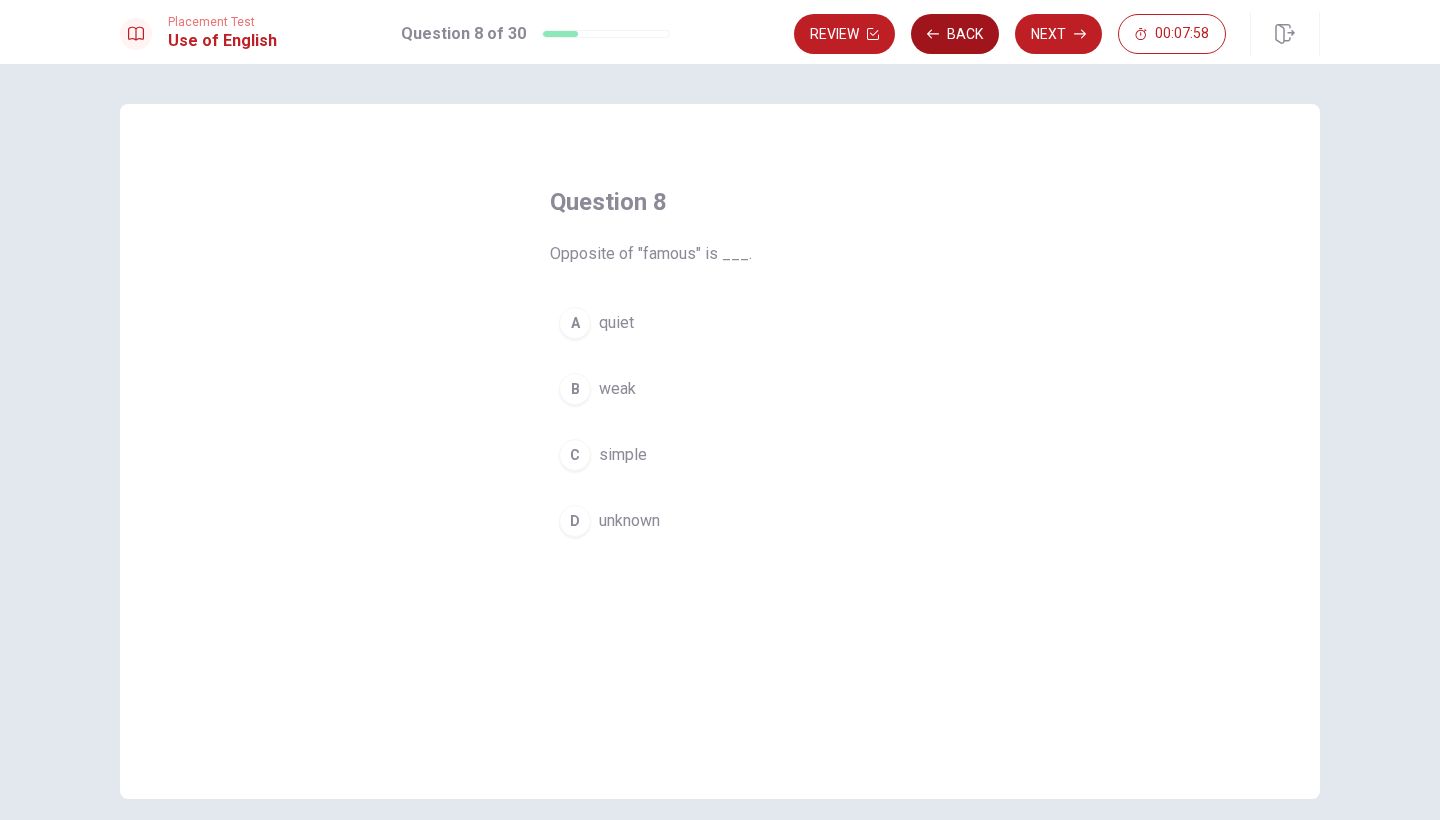 click on "Back" at bounding box center [955, 34] 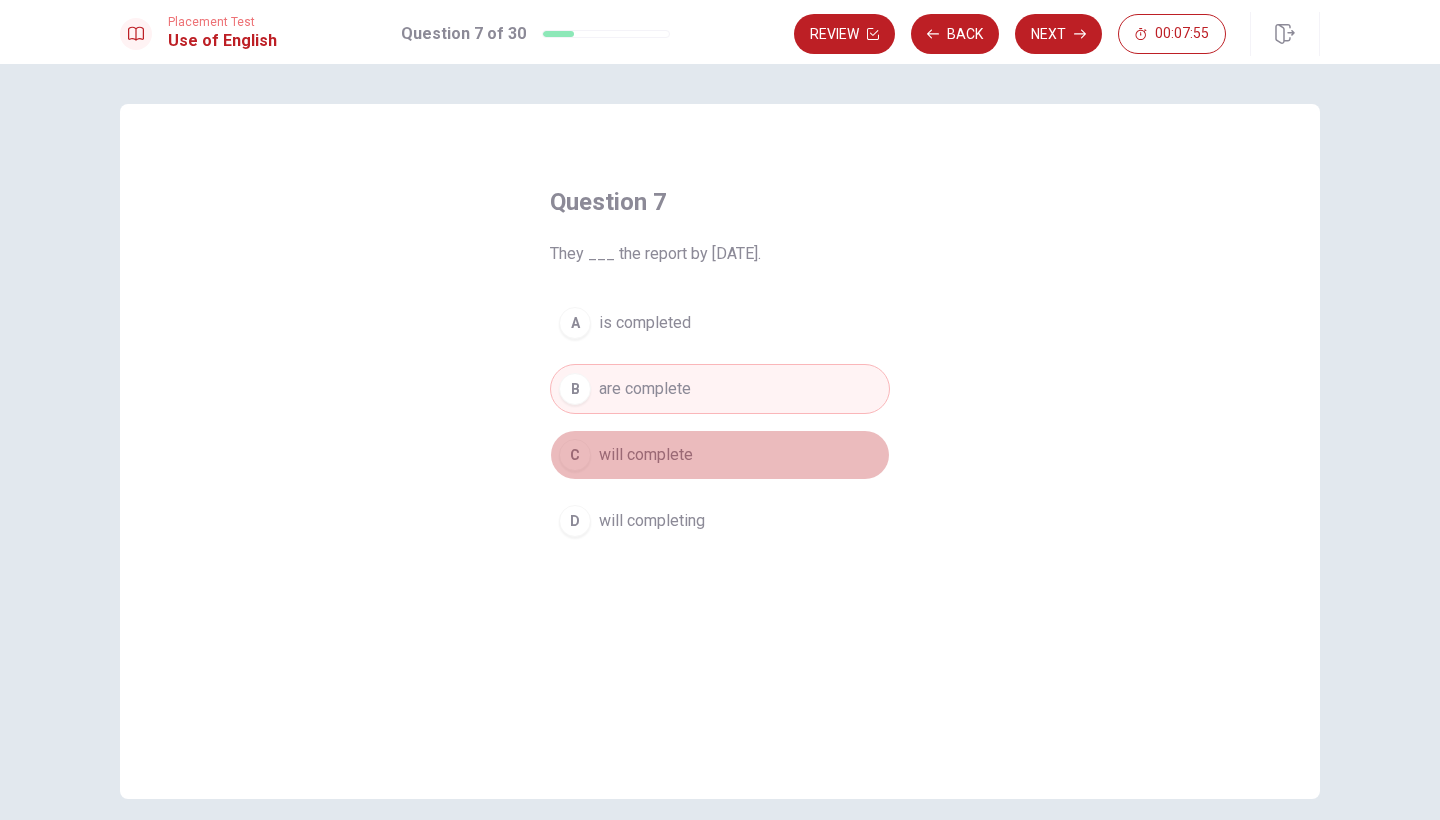 click on "C" at bounding box center [575, 455] 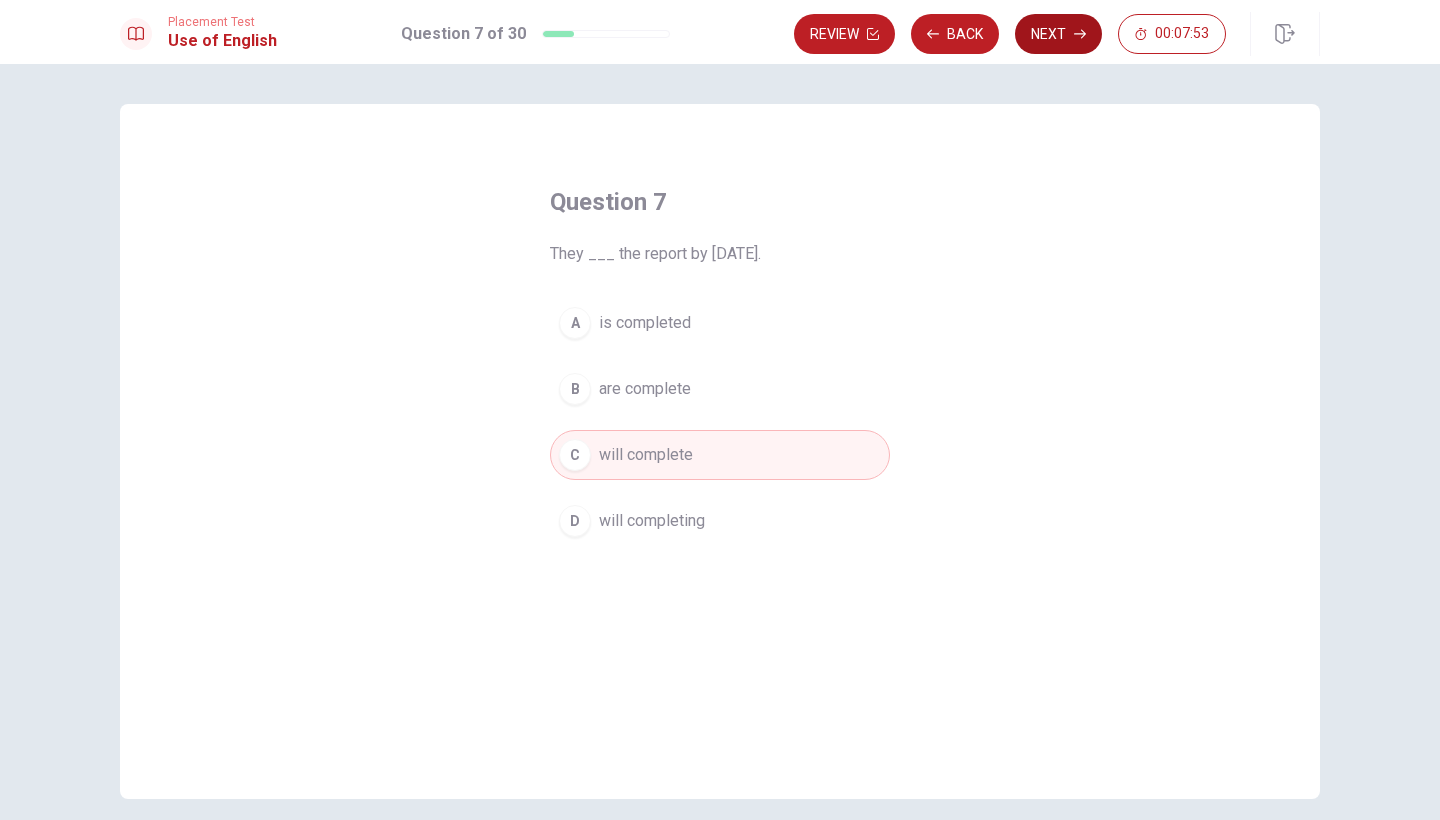 click on "Next" at bounding box center (1058, 34) 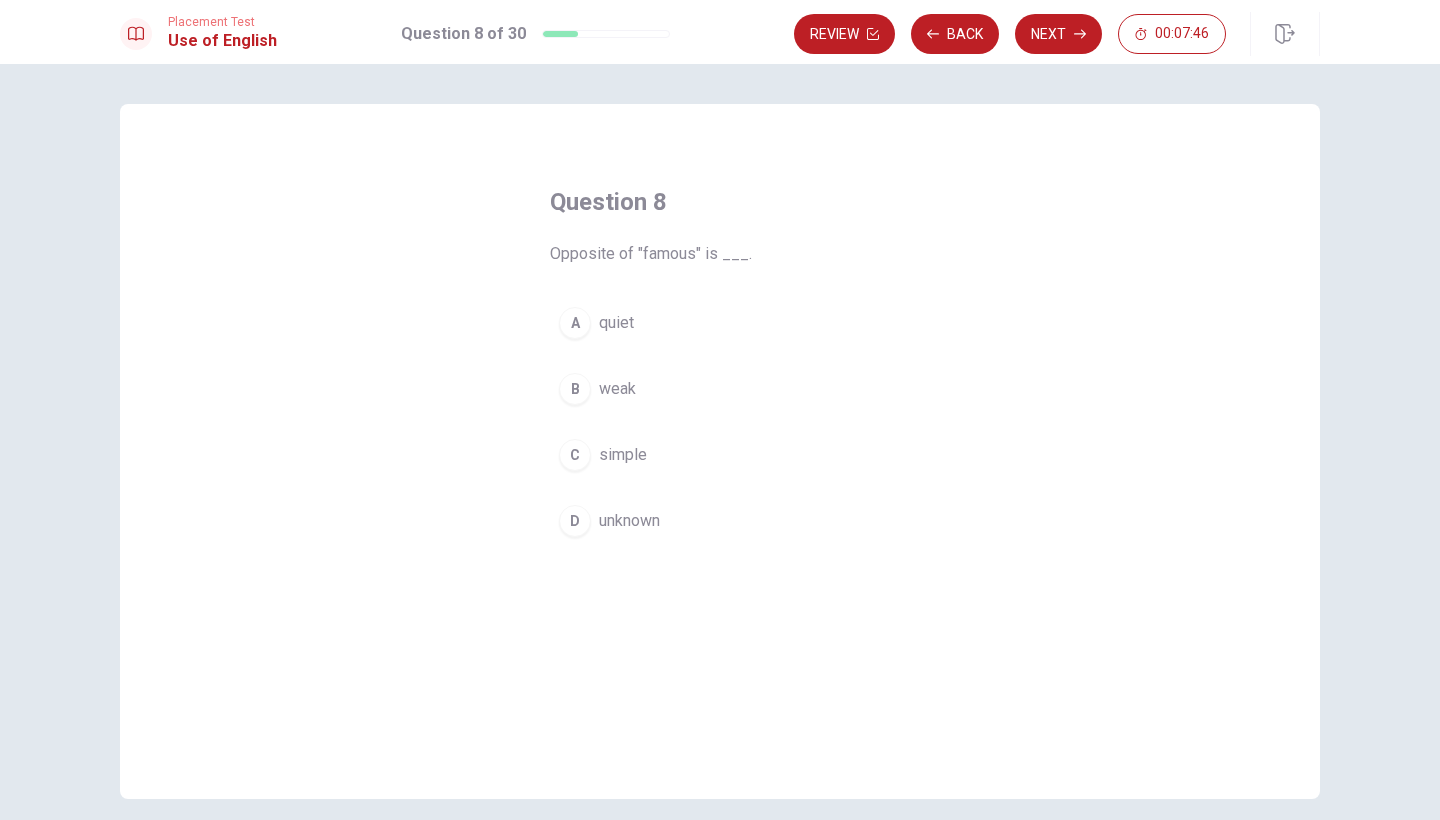 click on "D" at bounding box center [575, 521] 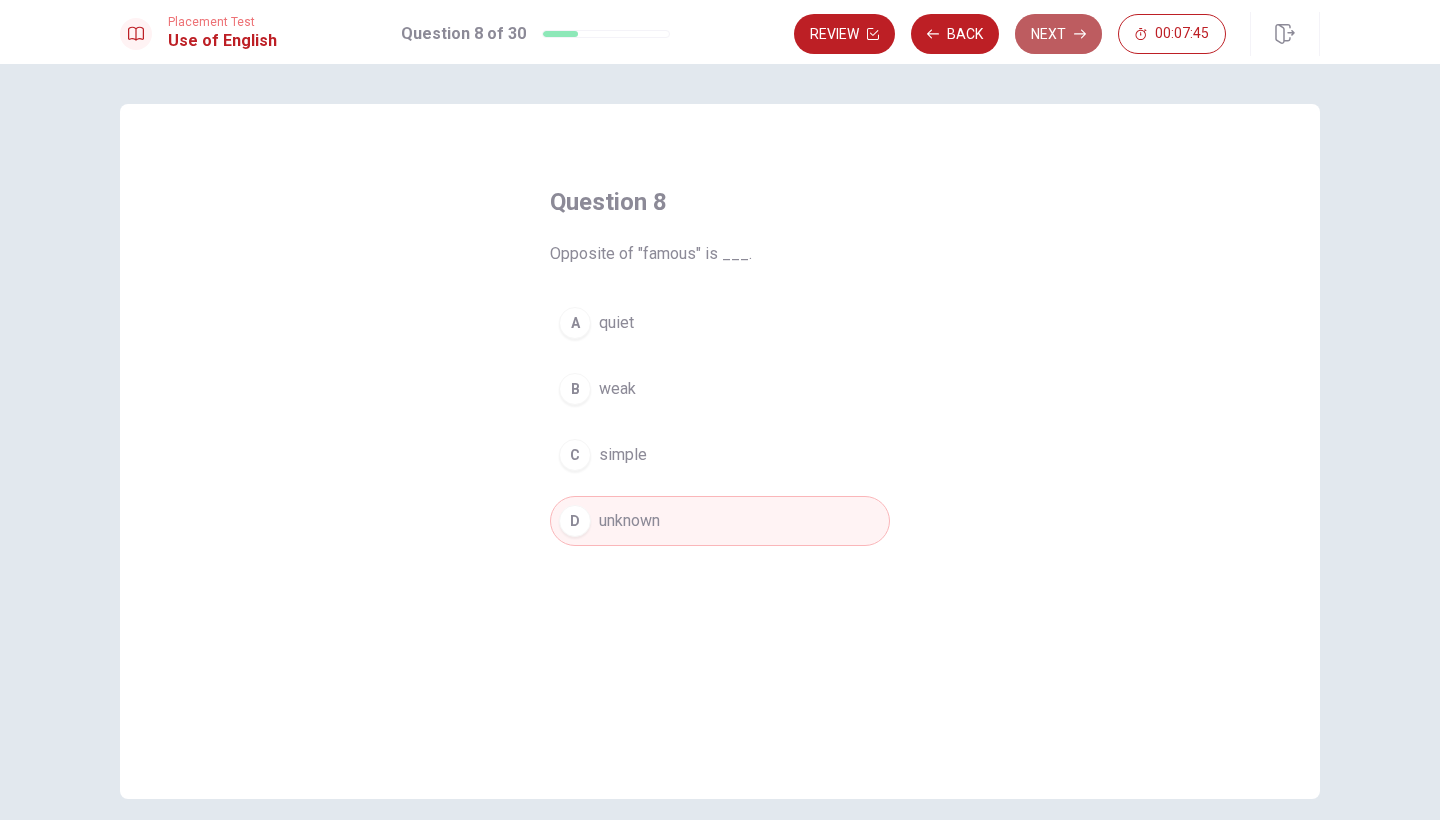 click on "Next" at bounding box center (1058, 34) 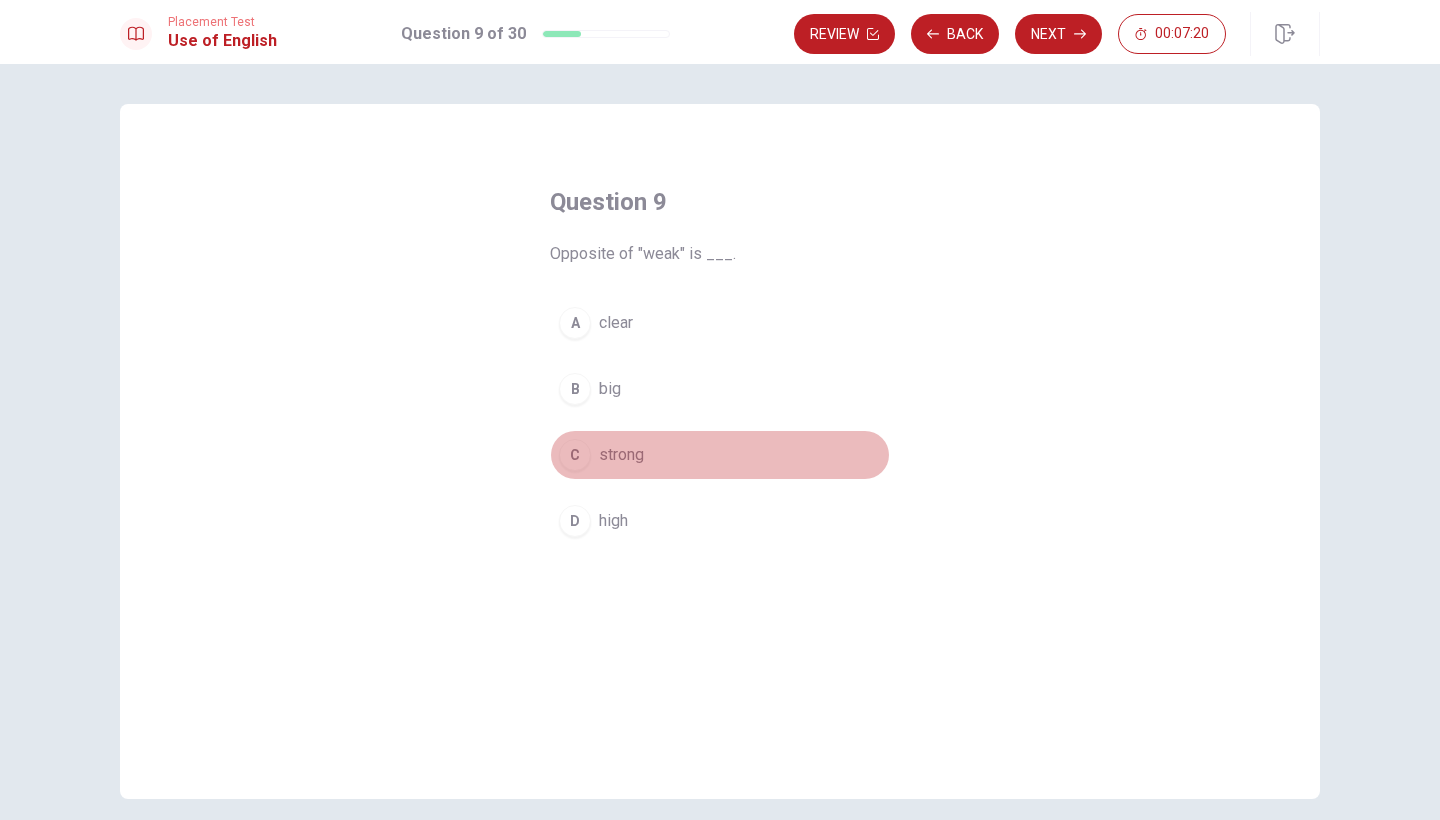 click on "C" at bounding box center (575, 455) 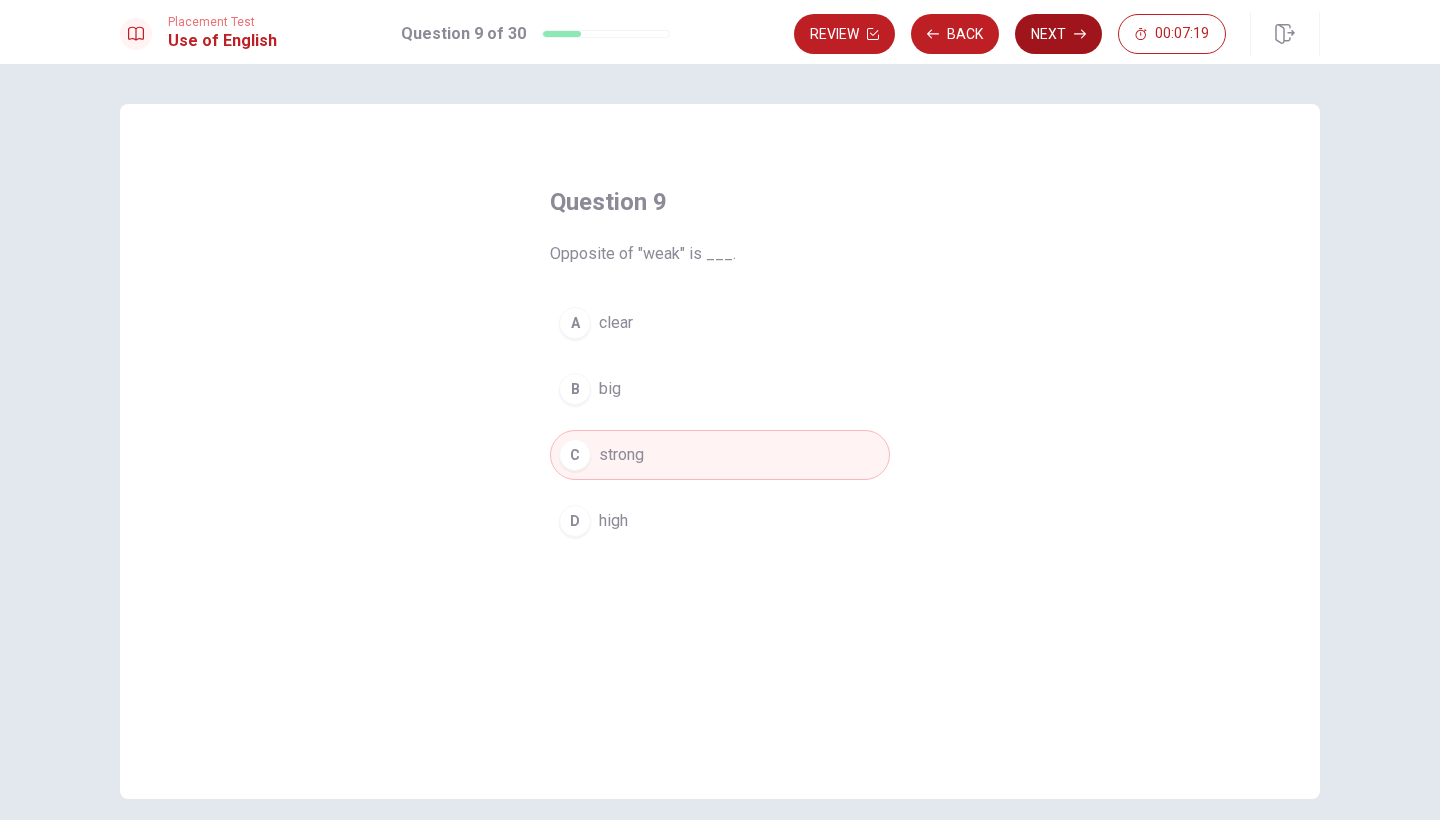click on "Next" at bounding box center (1058, 34) 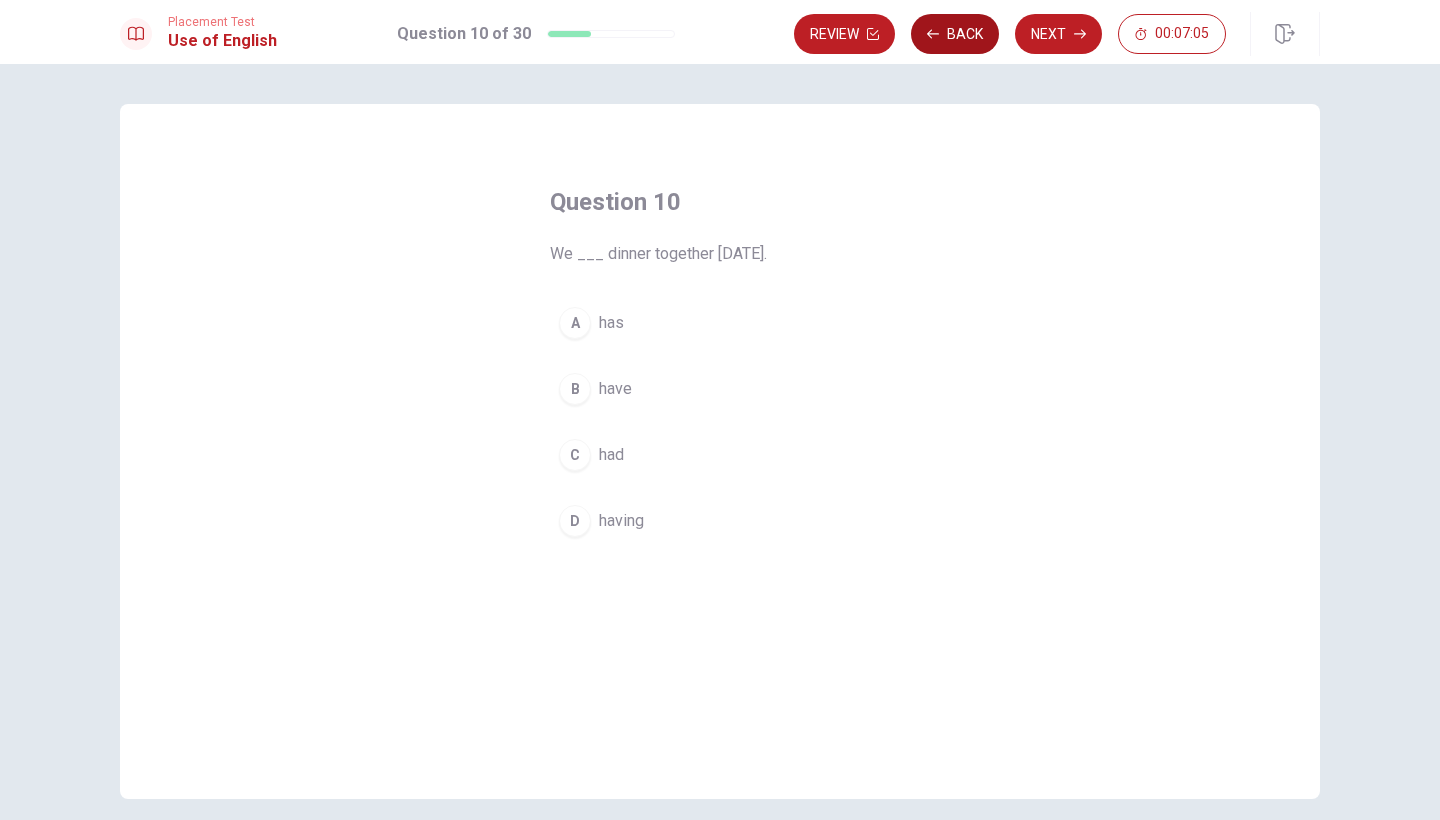 click on "Back" at bounding box center (955, 34) 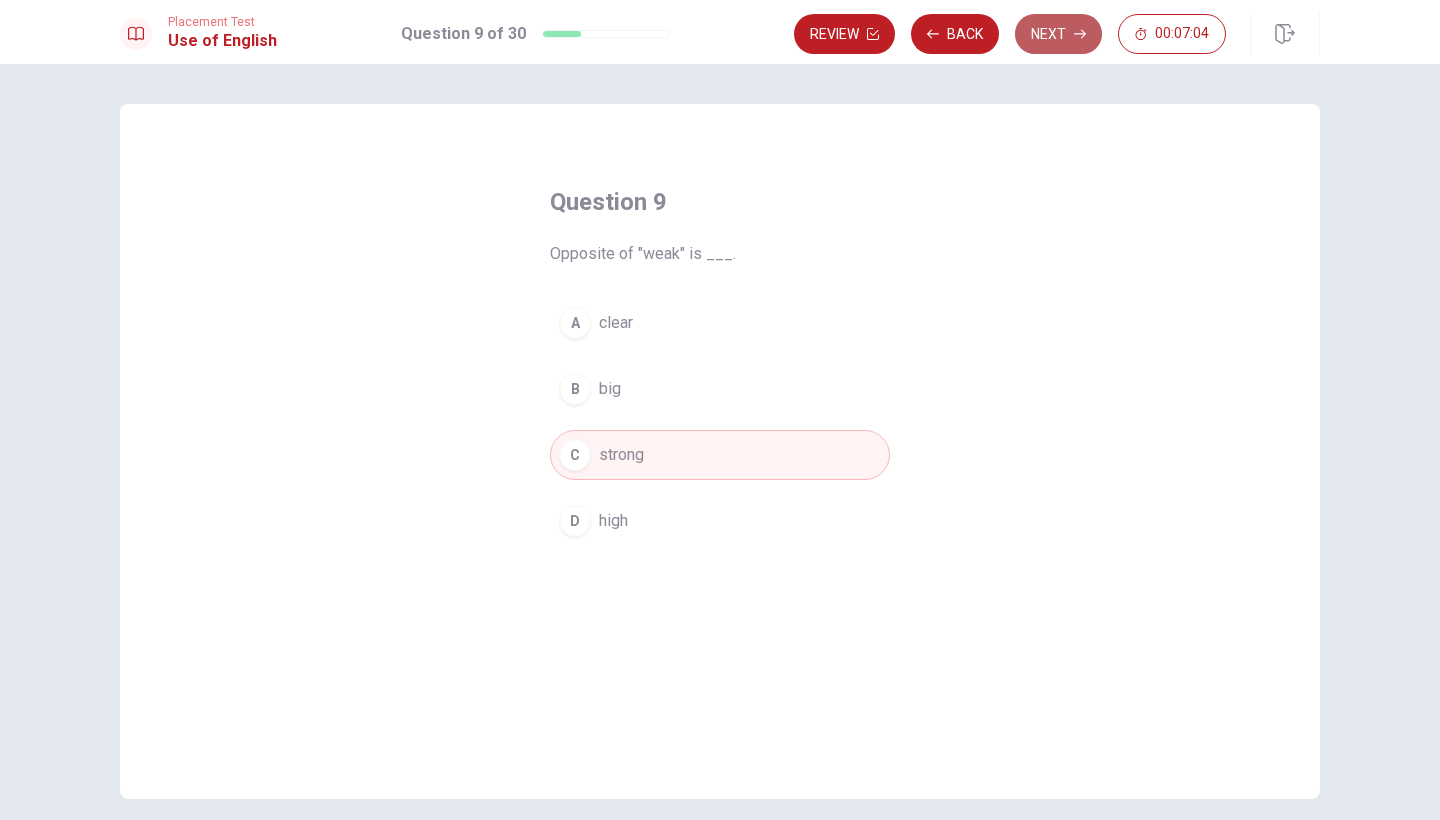 click 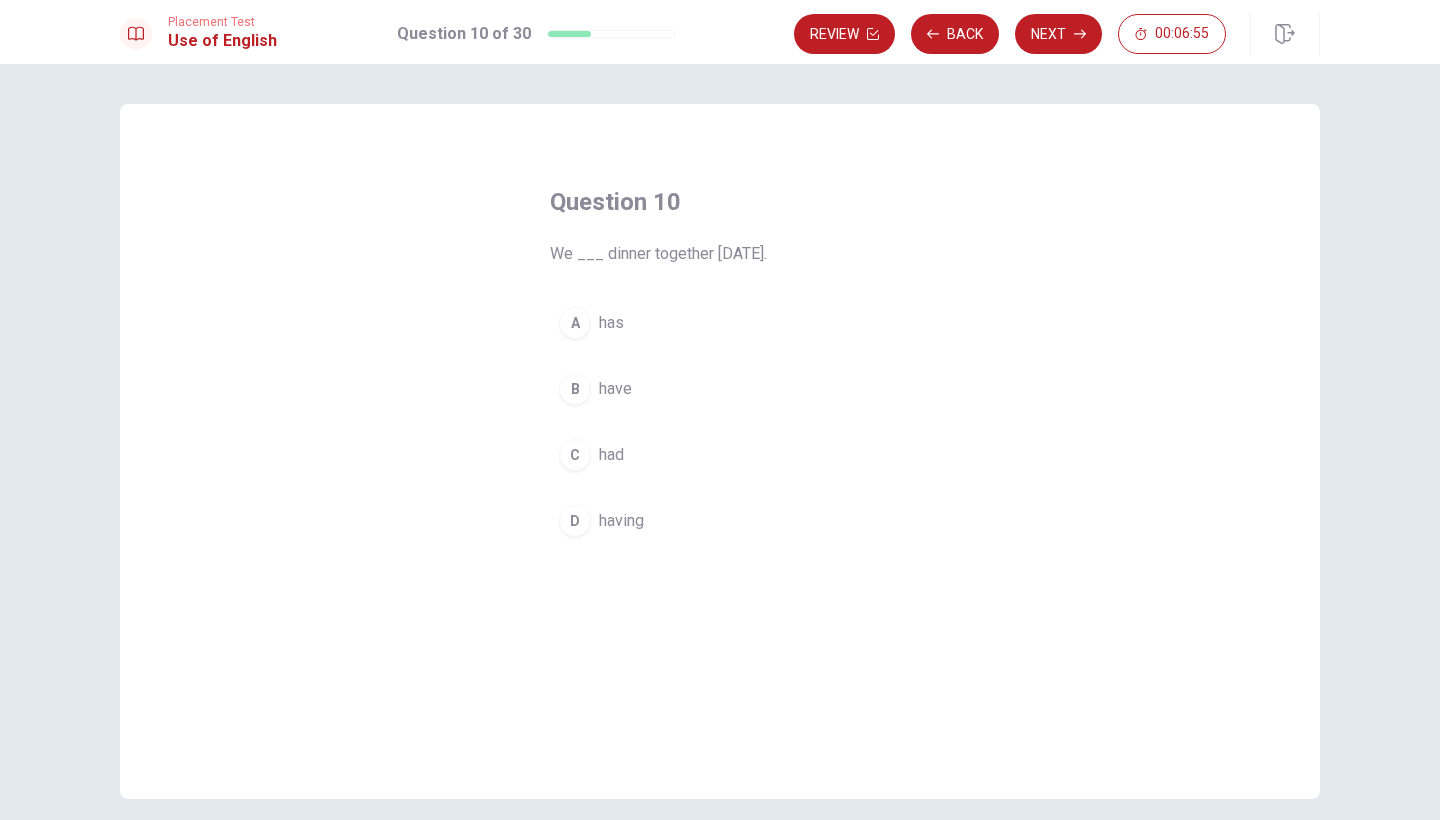 click on "A has B have C had D having" at bounding box center [720, 422] 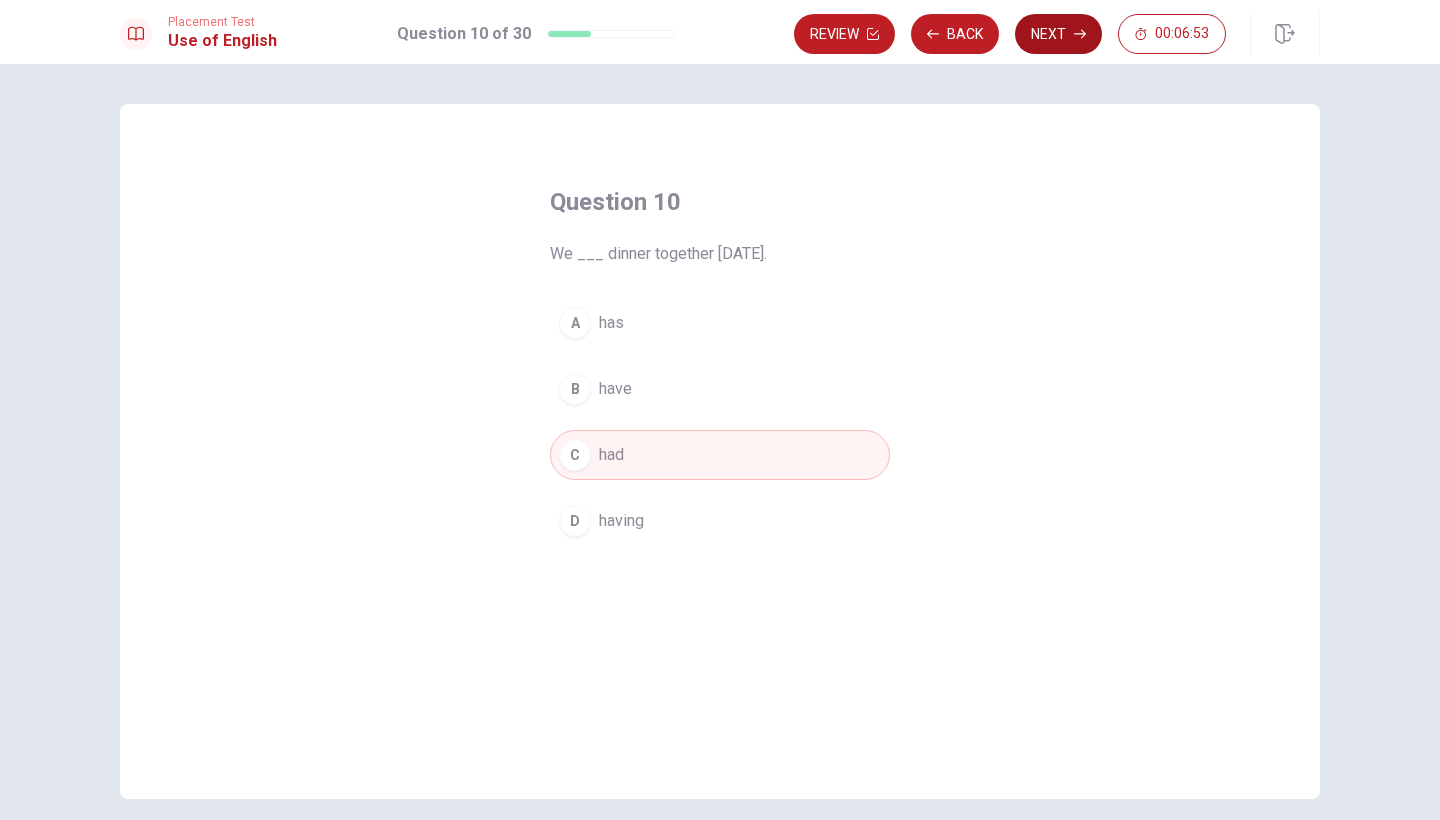 click on "Next" at bounding box center [1058, 34] 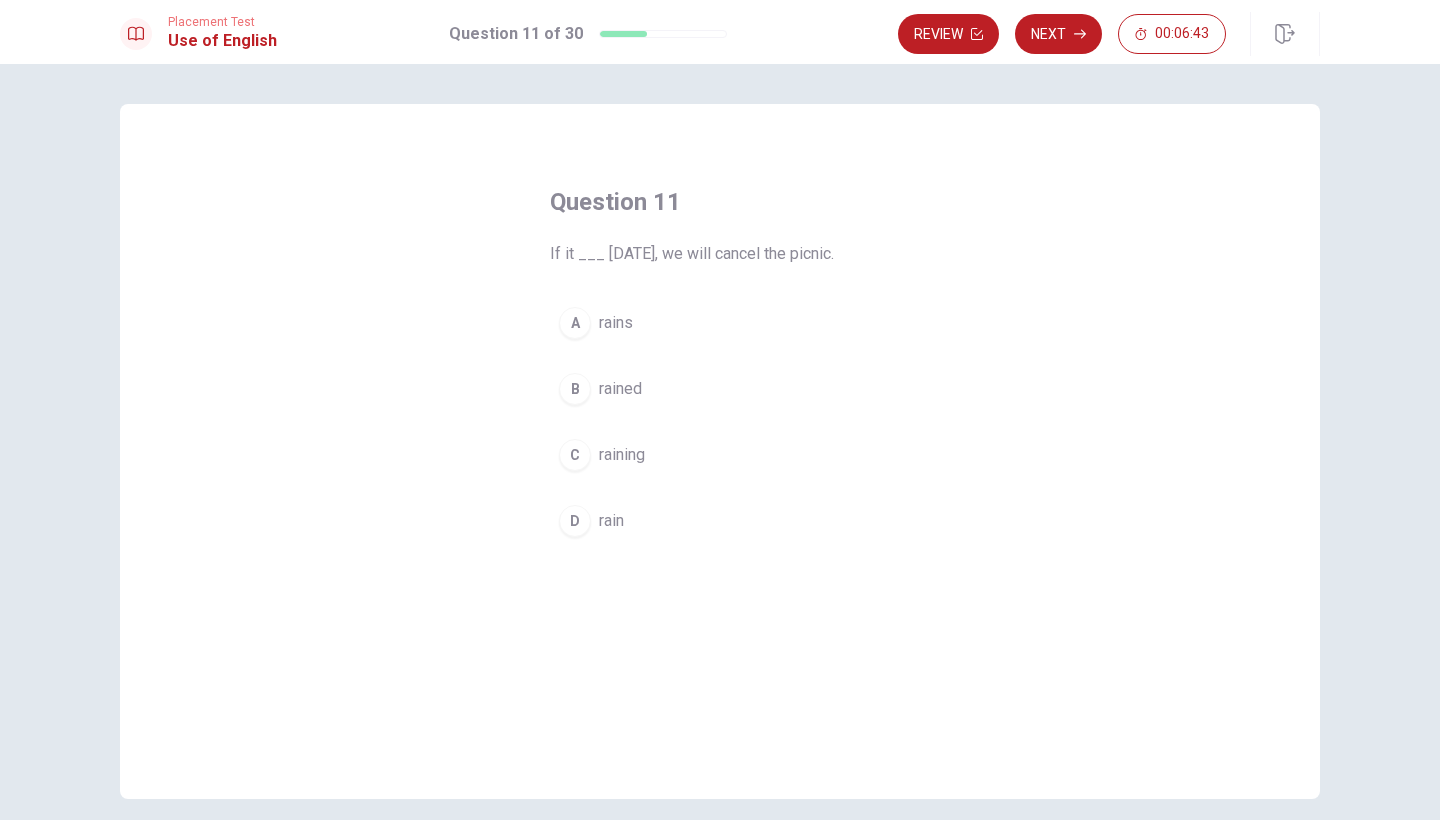 click on "A" at bounding box center [575, 323] 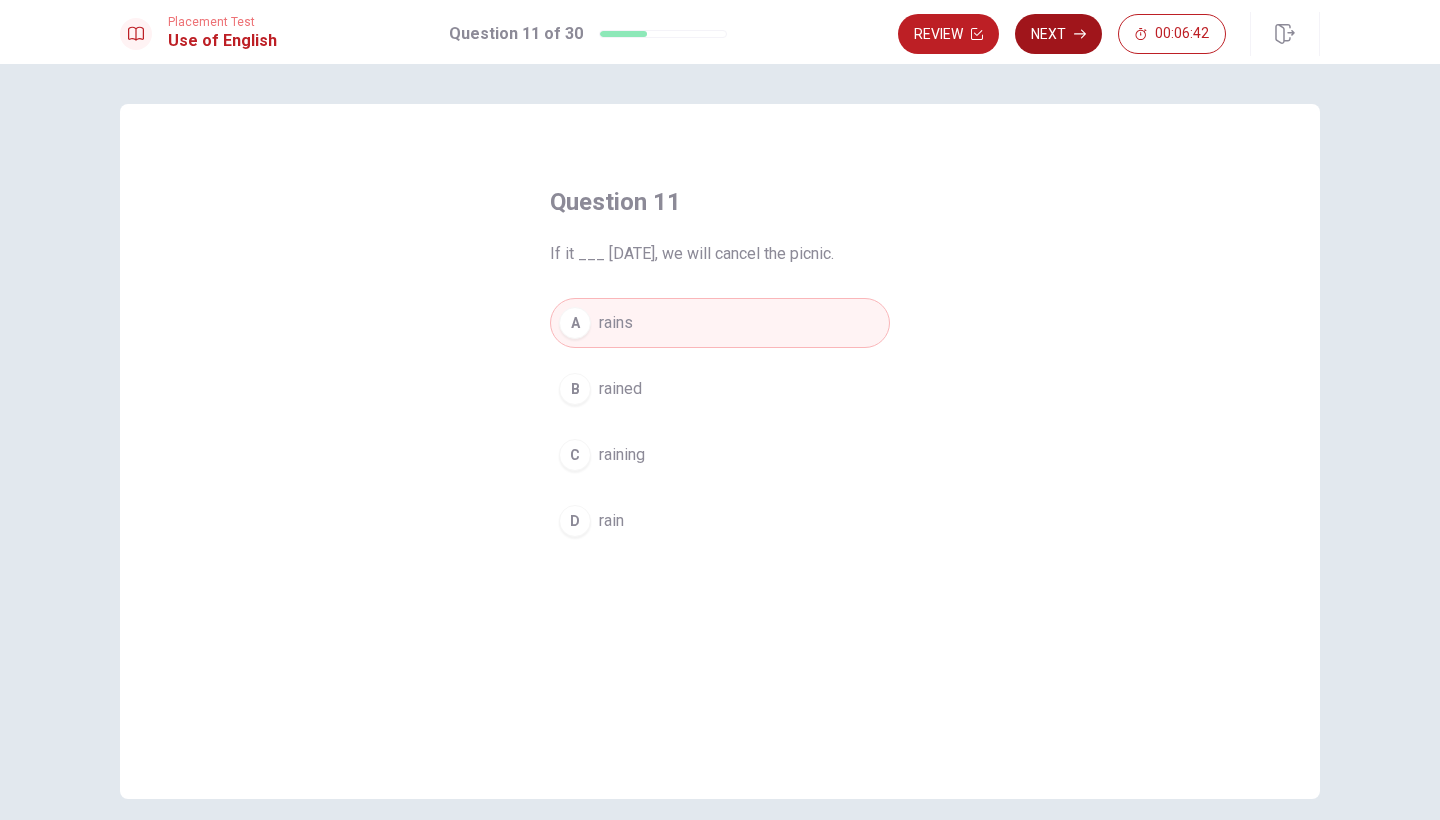 click on "Next" at bounding box center [1058, 34] 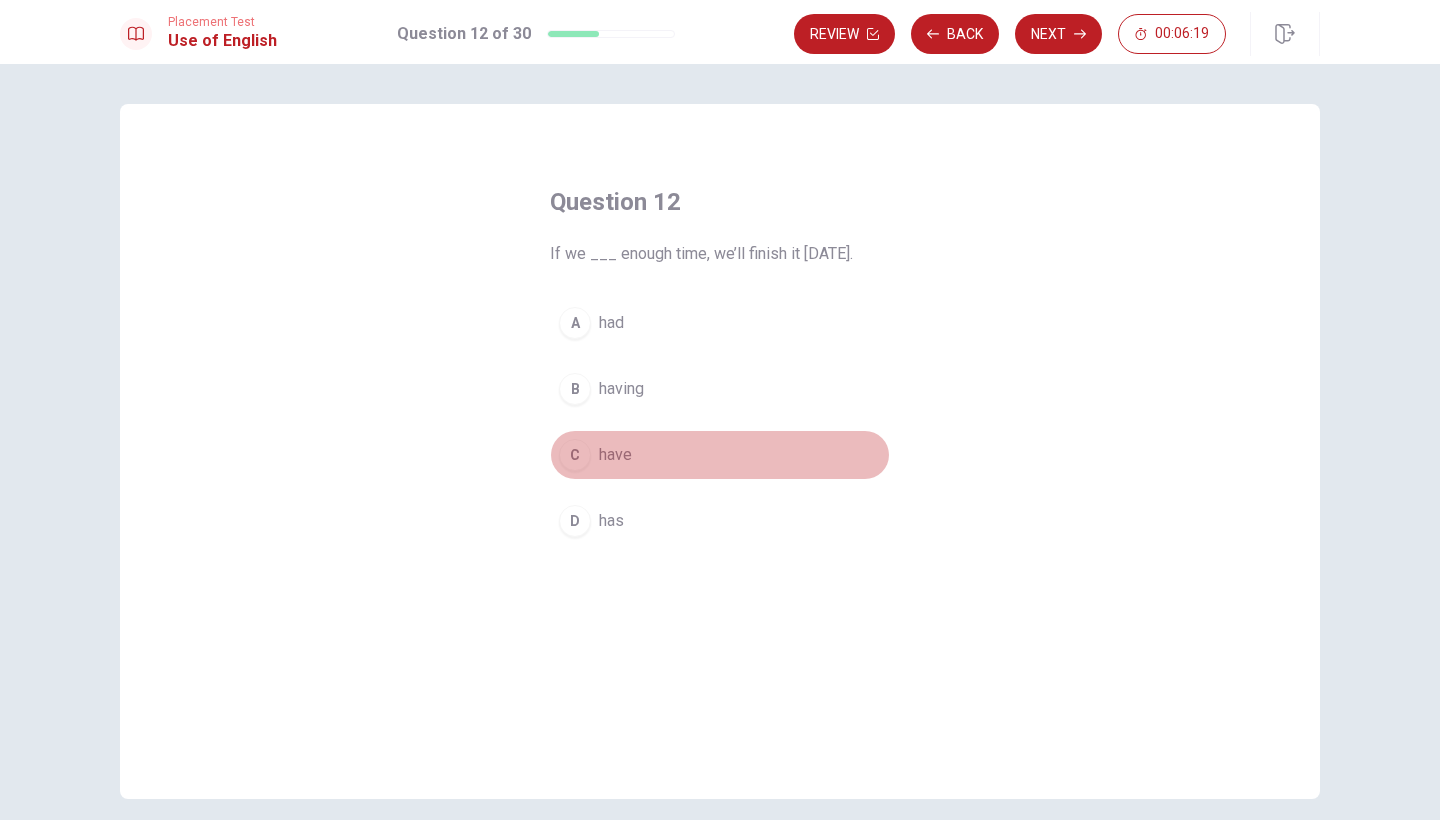 click on "C" at bounding box center [575, 455] 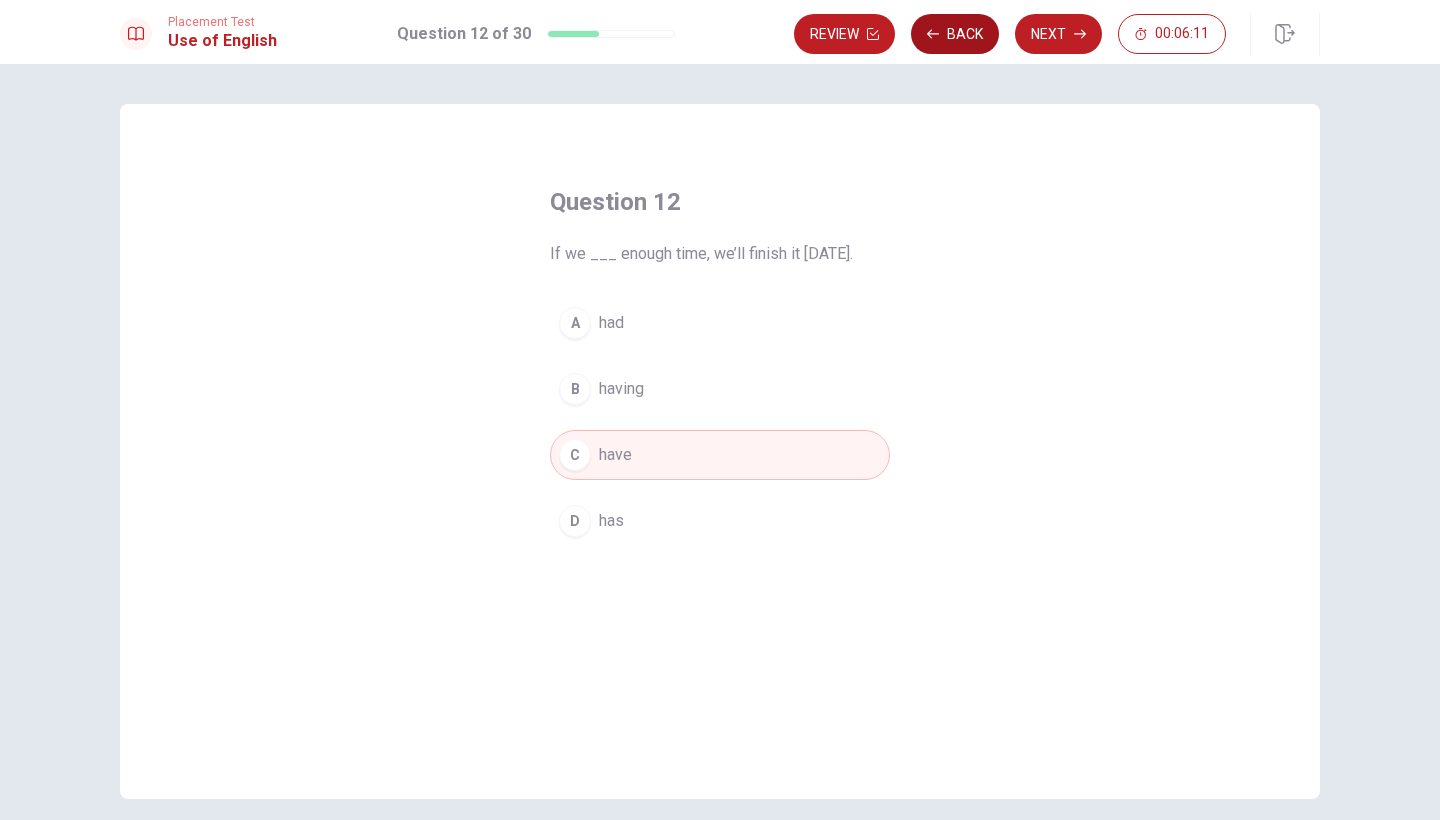 click on "Back" at bounding box center [955, 34] 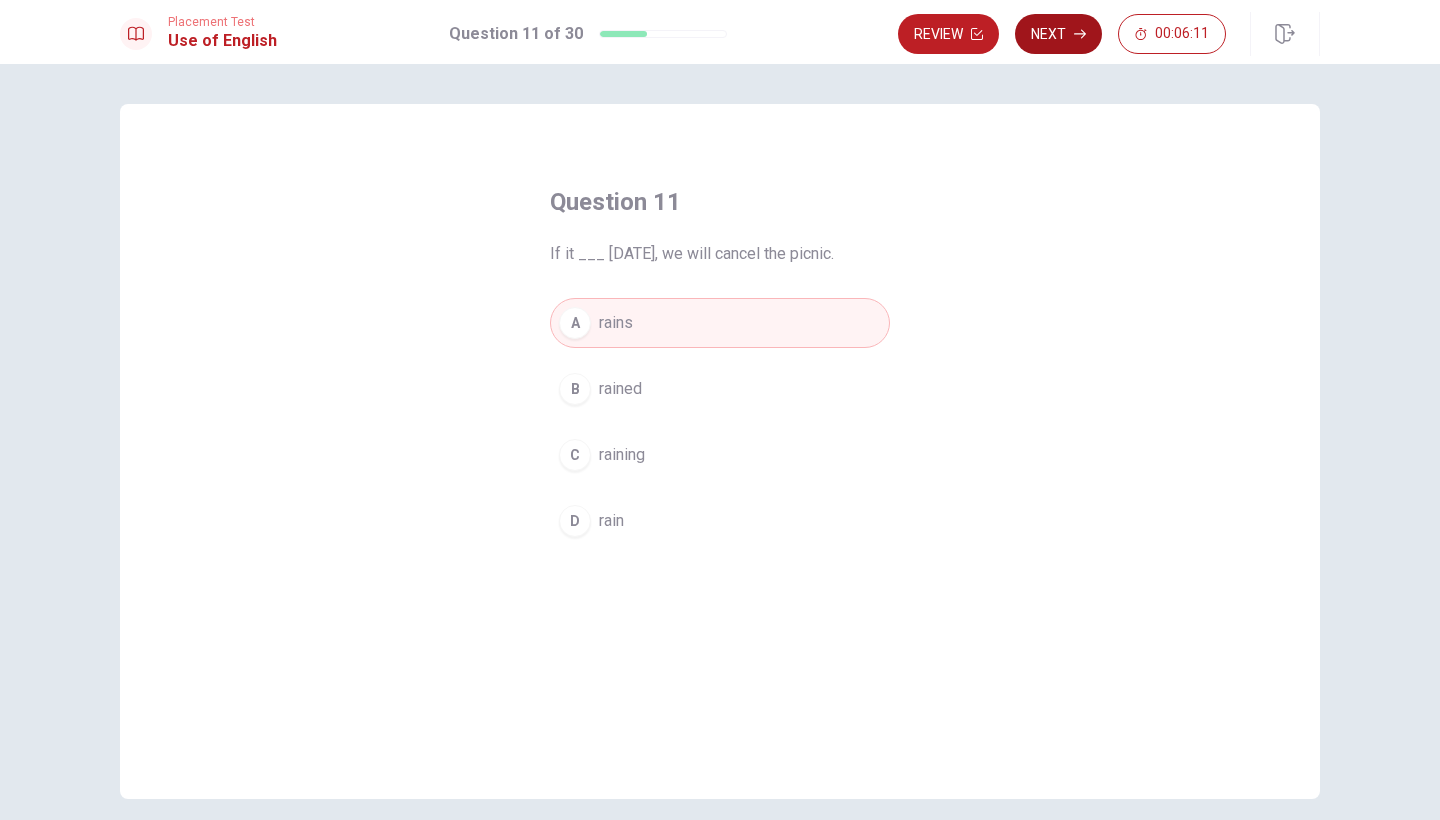 click on "Next" at bounding box center [1058, 34] 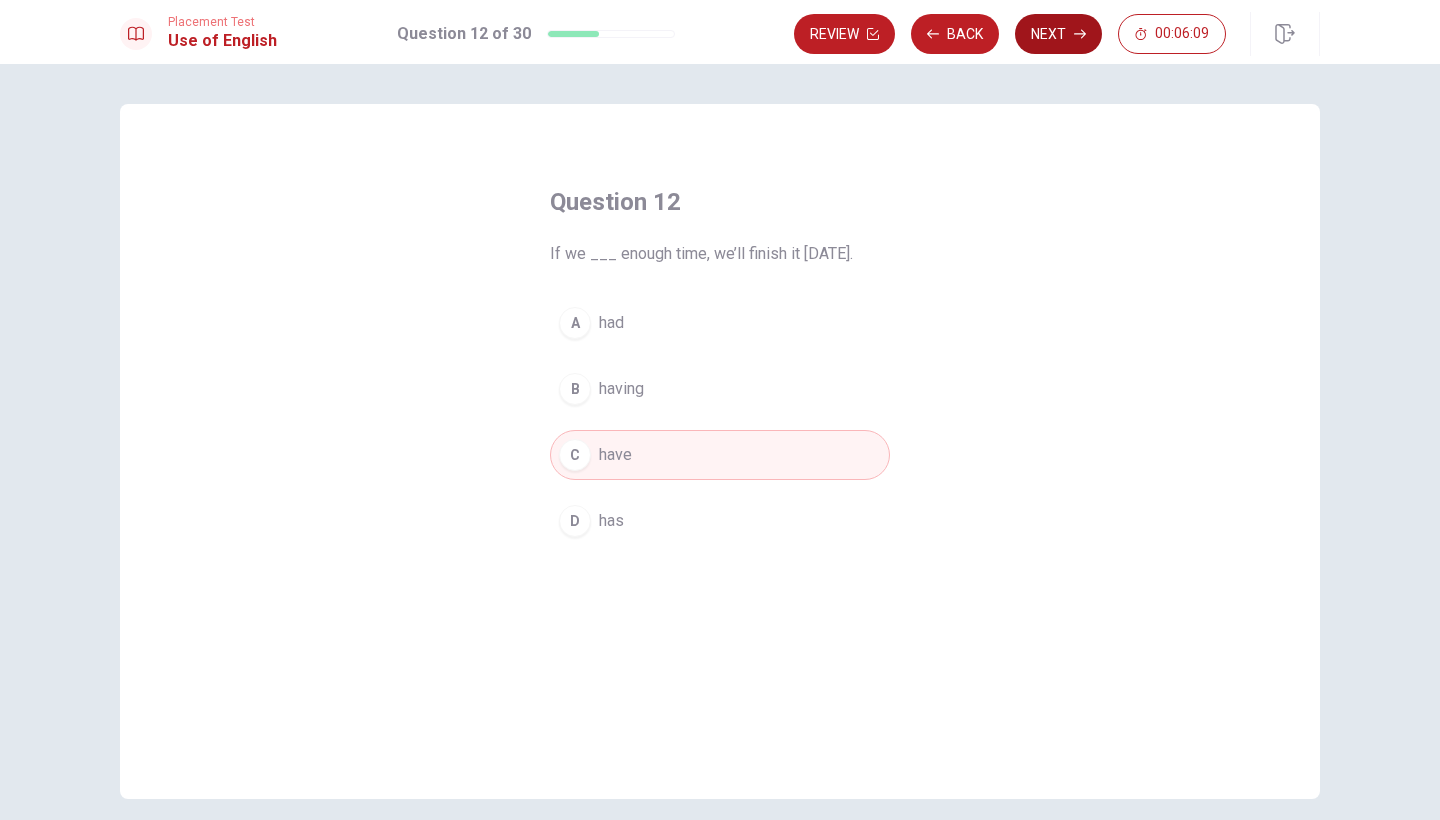click on "Next" at bounding box center [1058, 34] 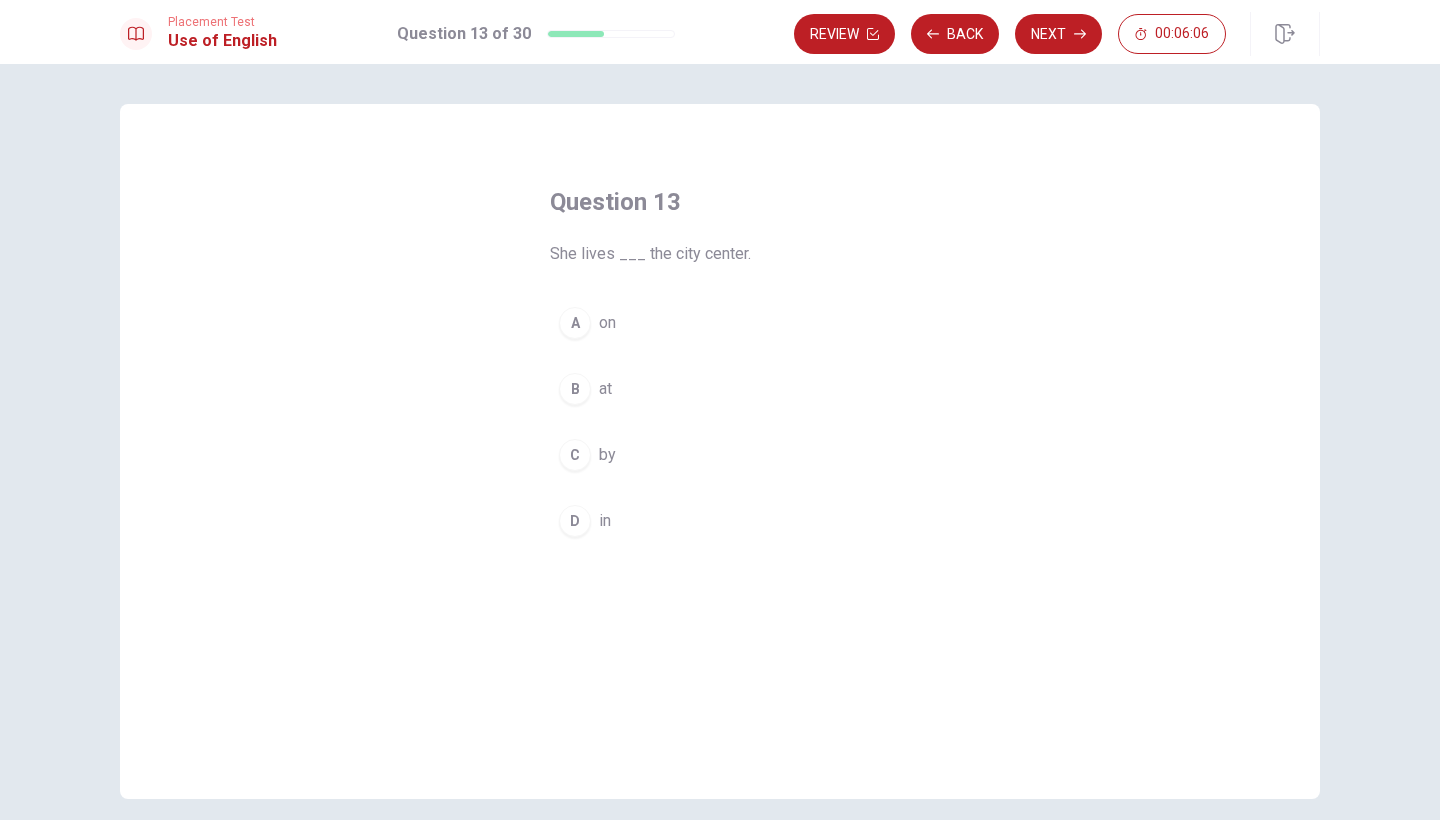click on "D" at bounding box center (575, 521) 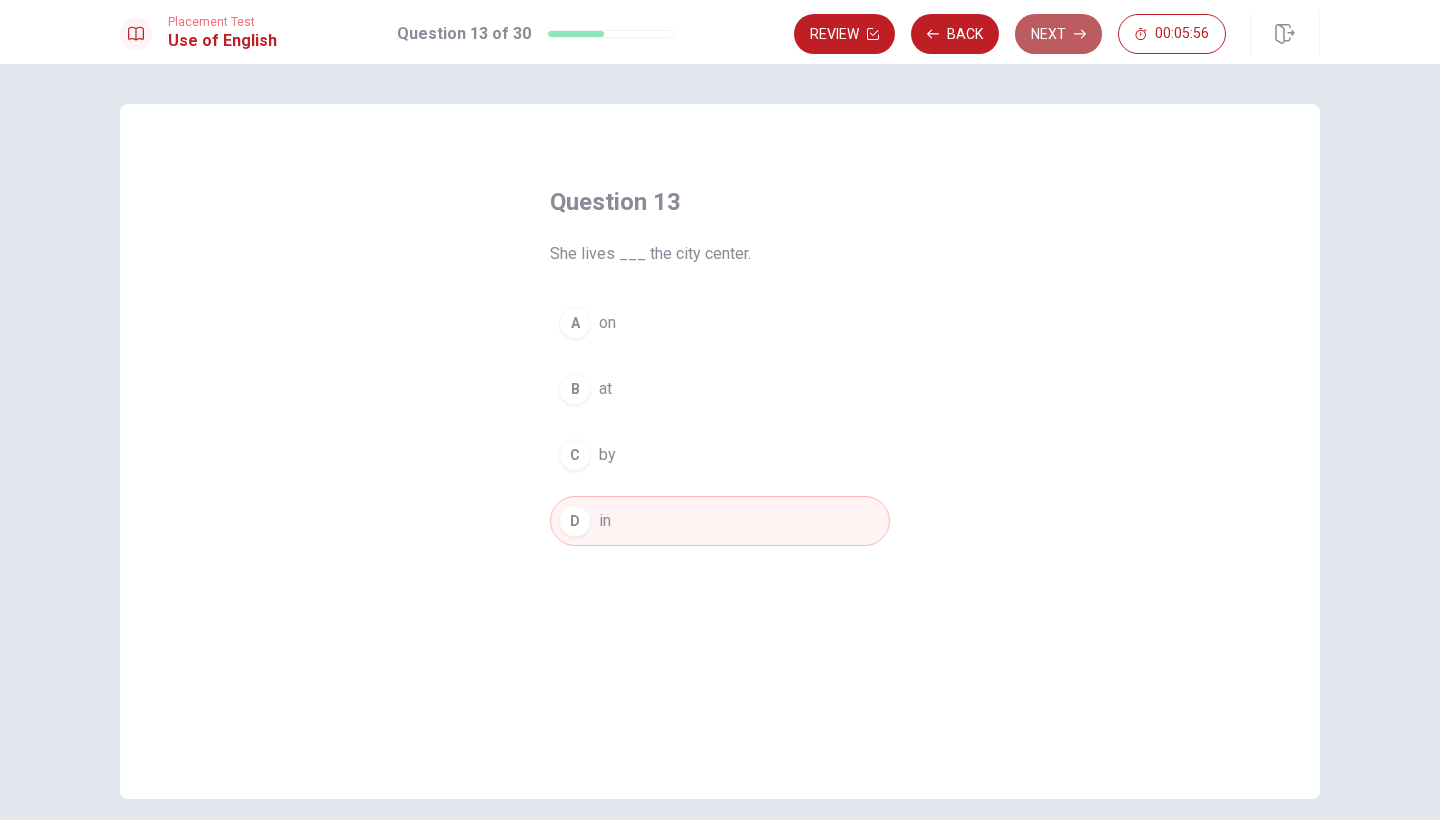 click on "Next" at bounding box center [1058, 34] 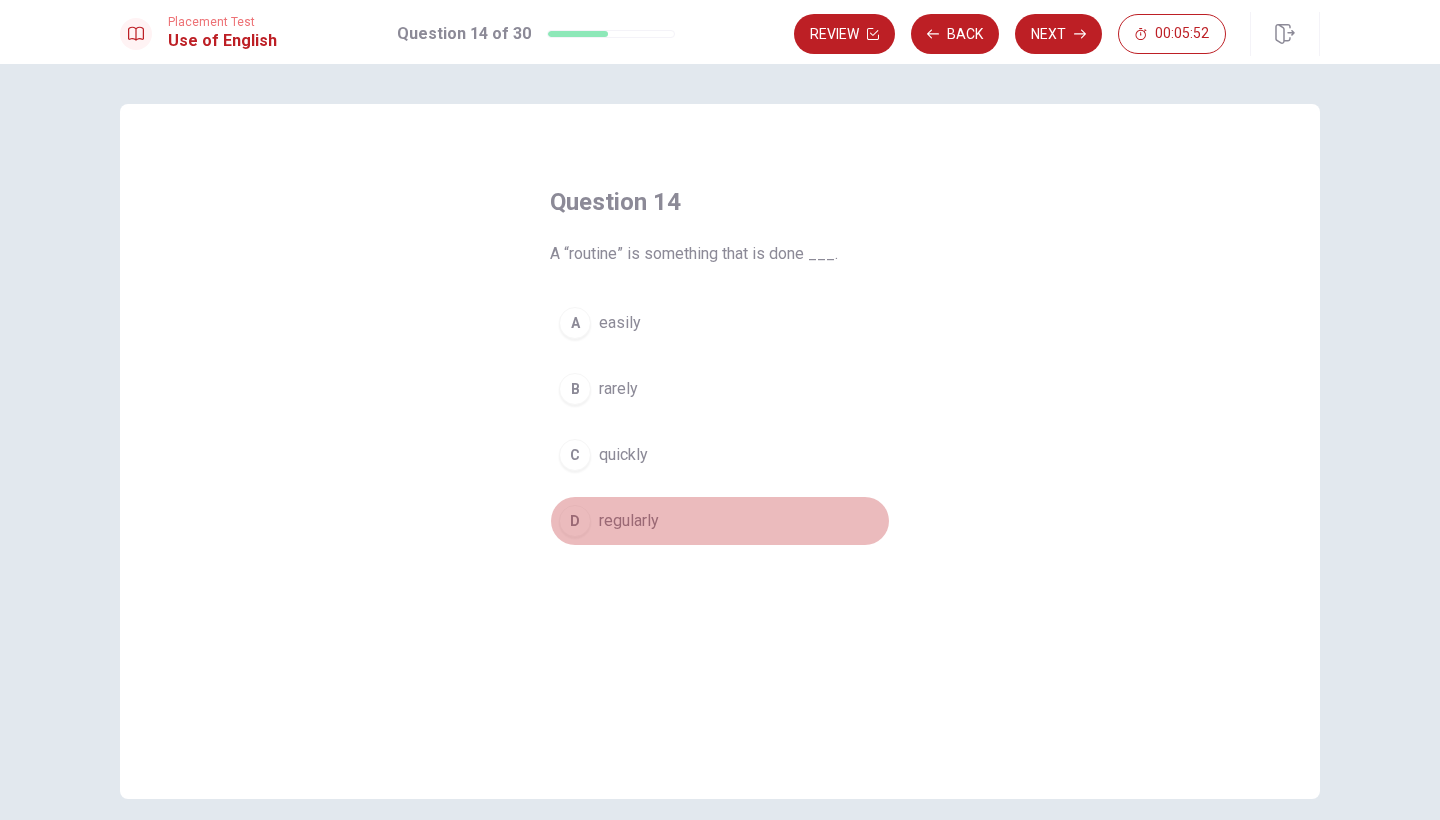click on "D" at bounding box center [575, 521] 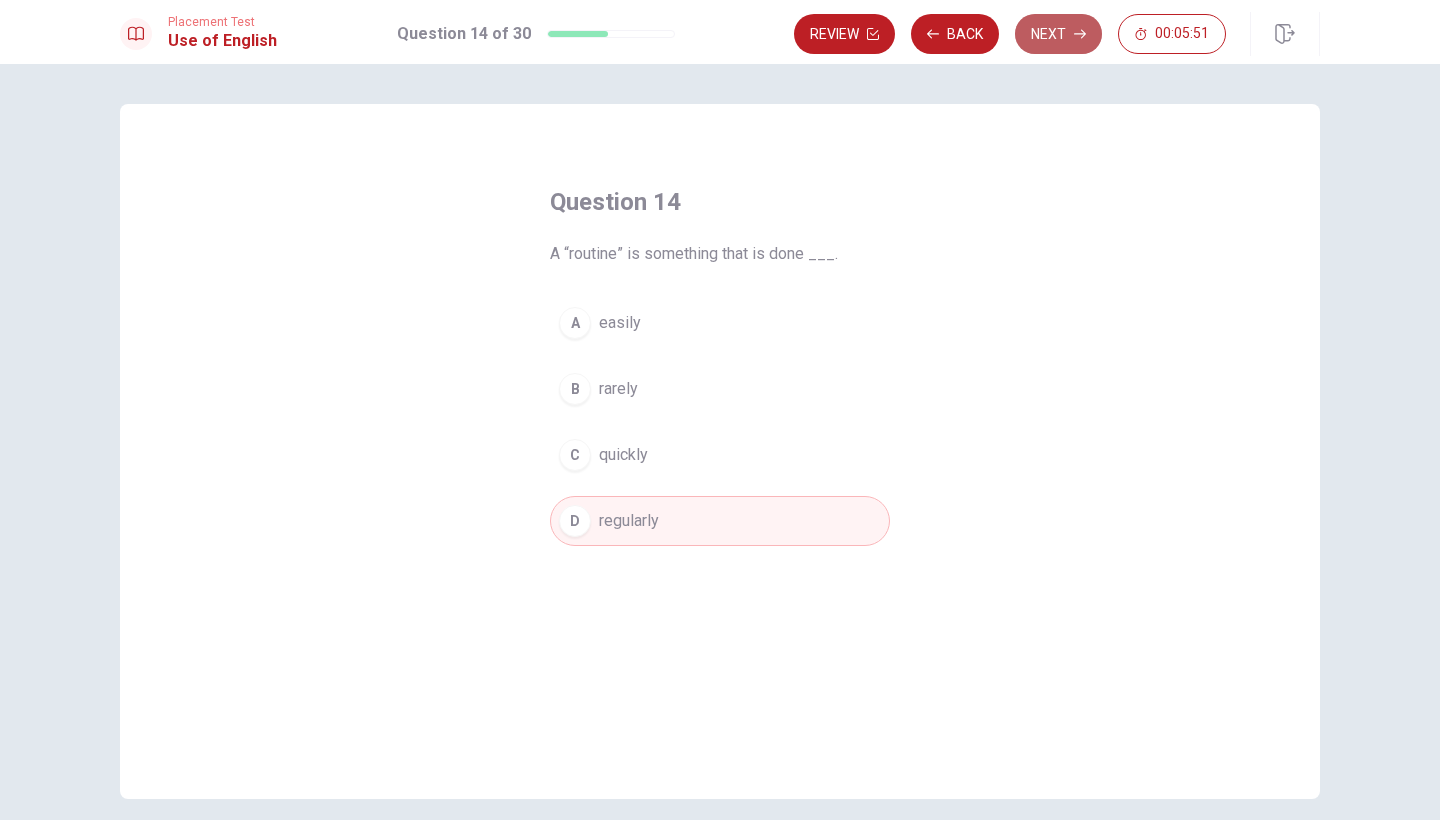 click on "Next" at bounding box center [1058, 34] 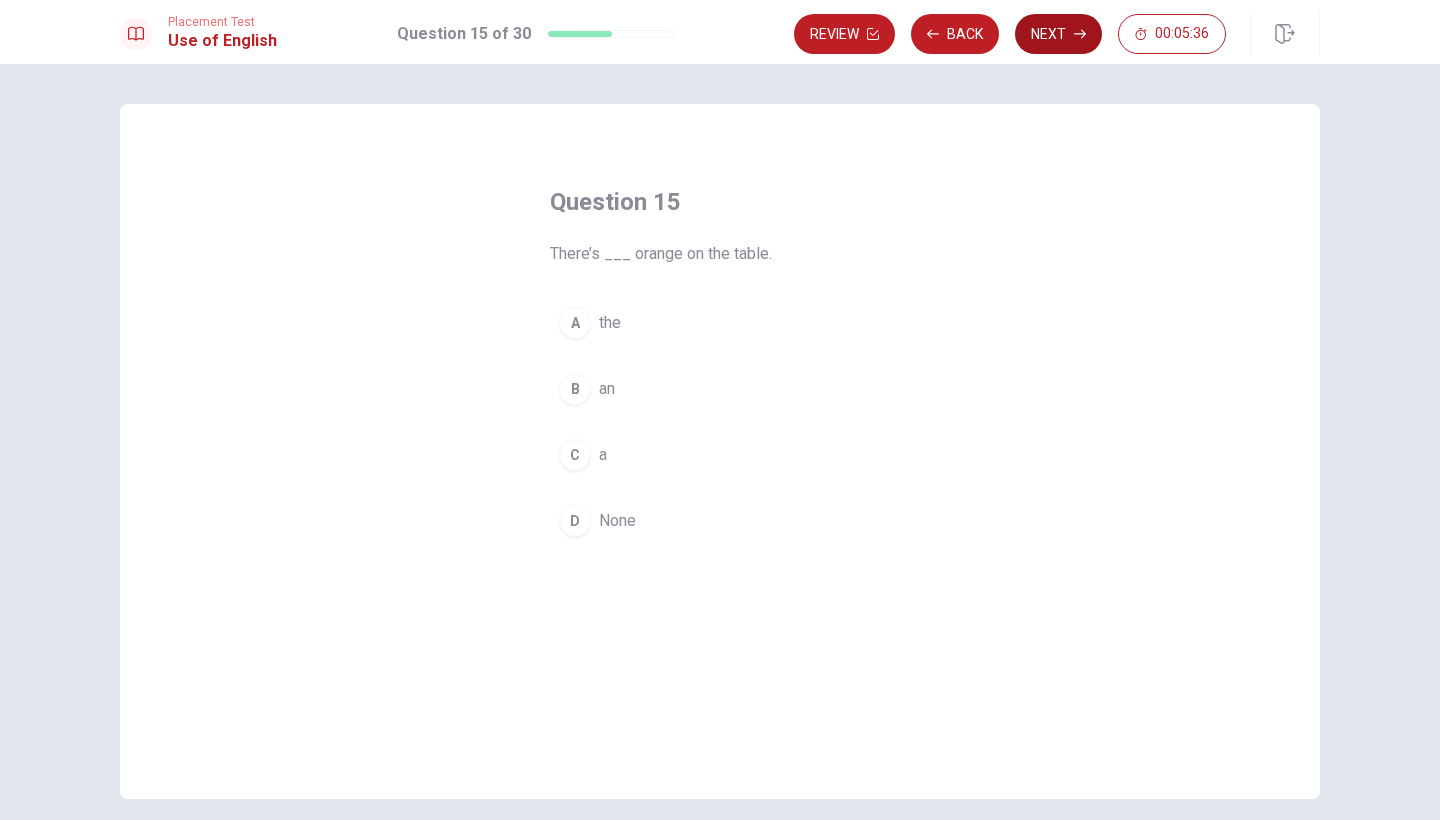 click on "Next" at bounding box center [1058, 34] 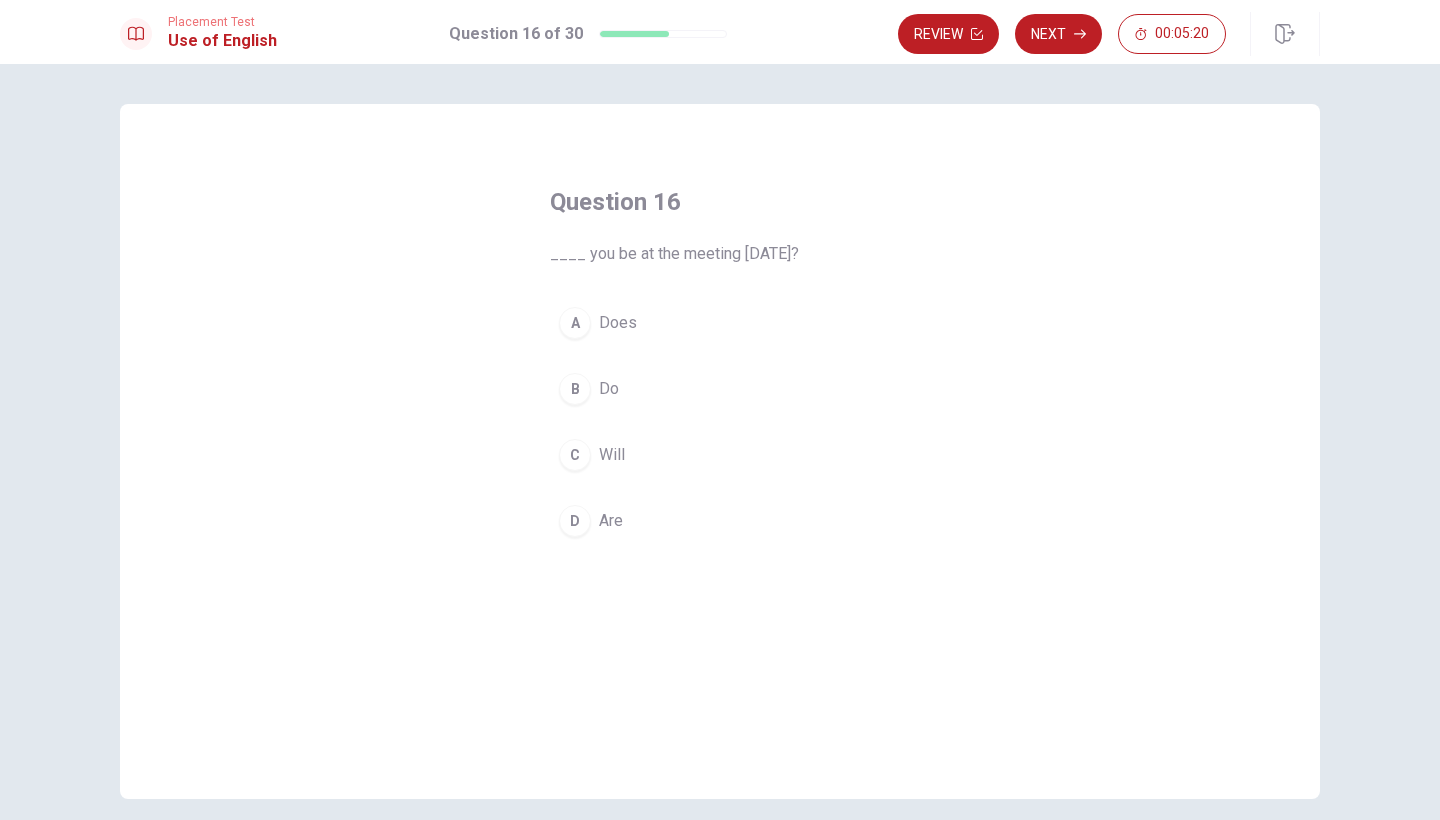 click on "B" at bounding box center (575, 389) 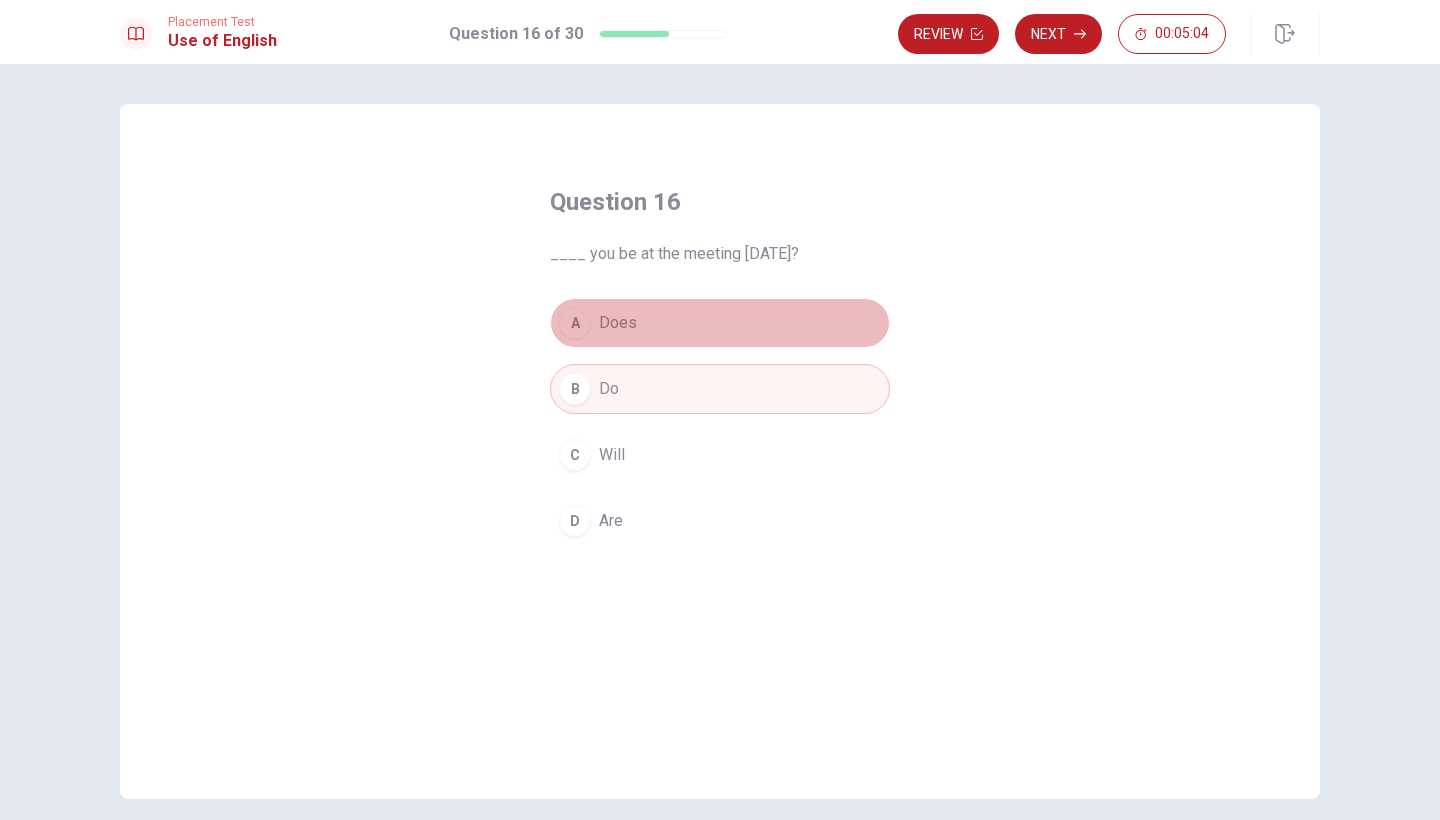 click on "A Does" at bounding box center (720, 323) 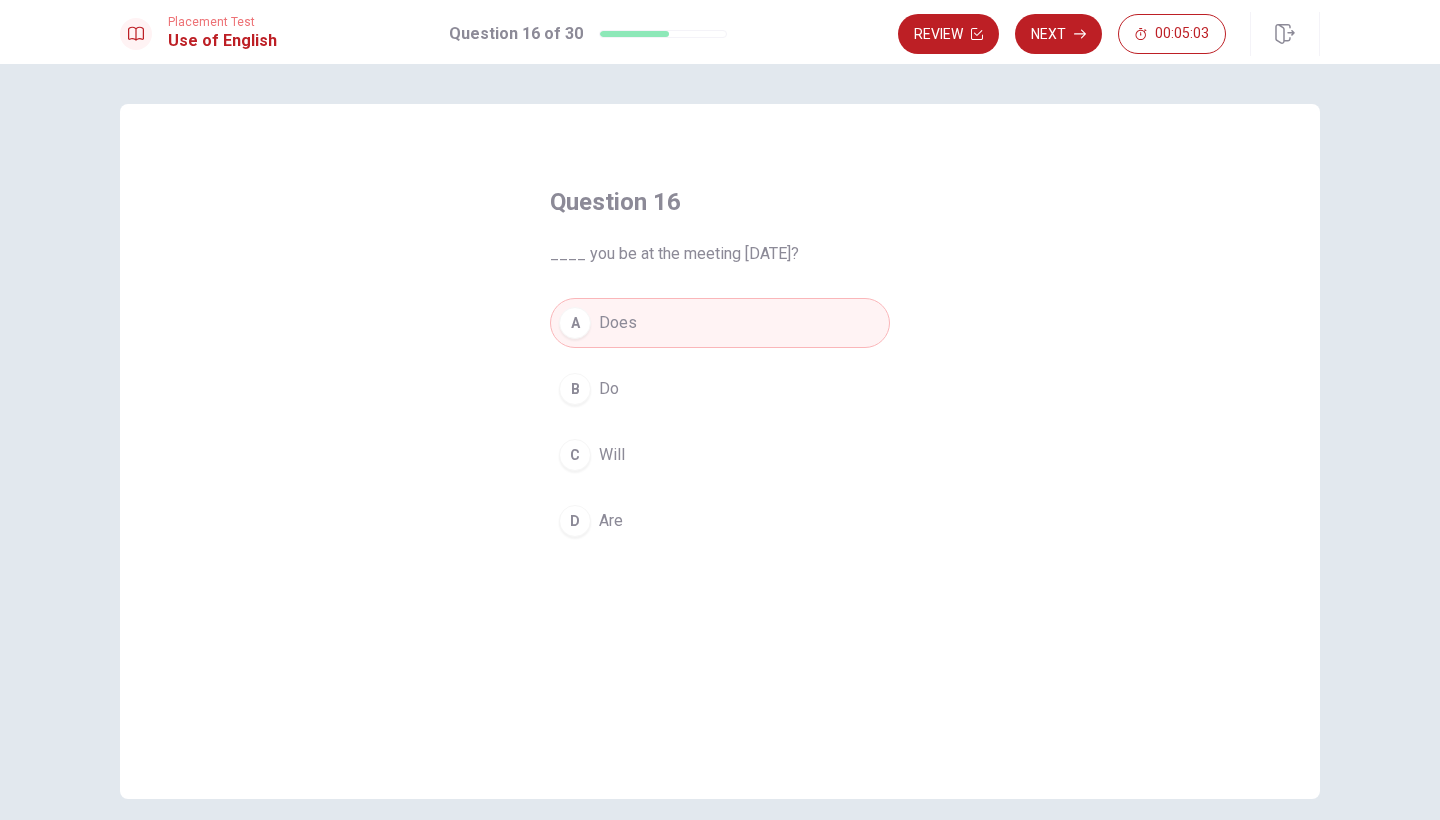 click on "C" at bounding box center (575, 455) 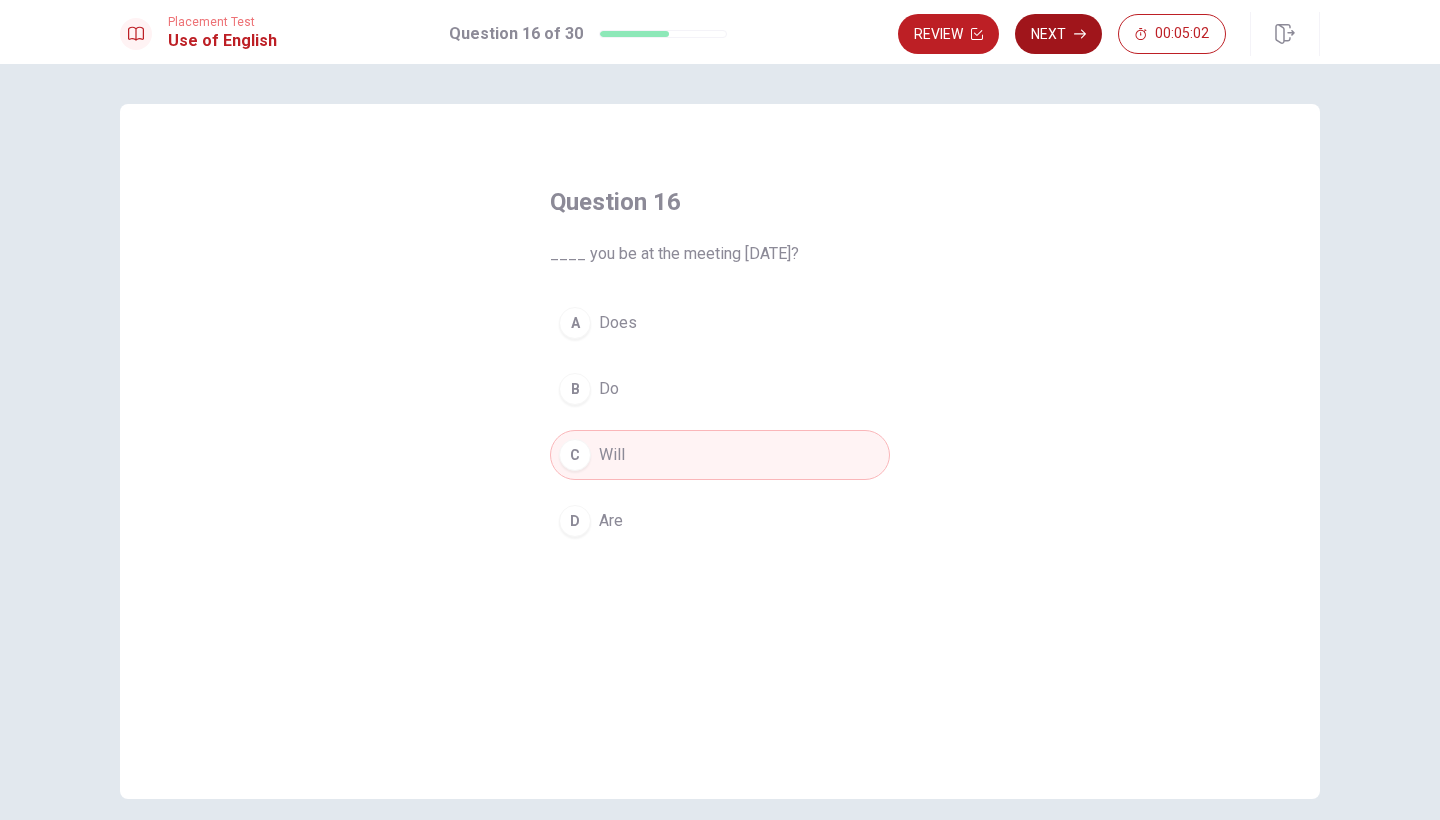 click 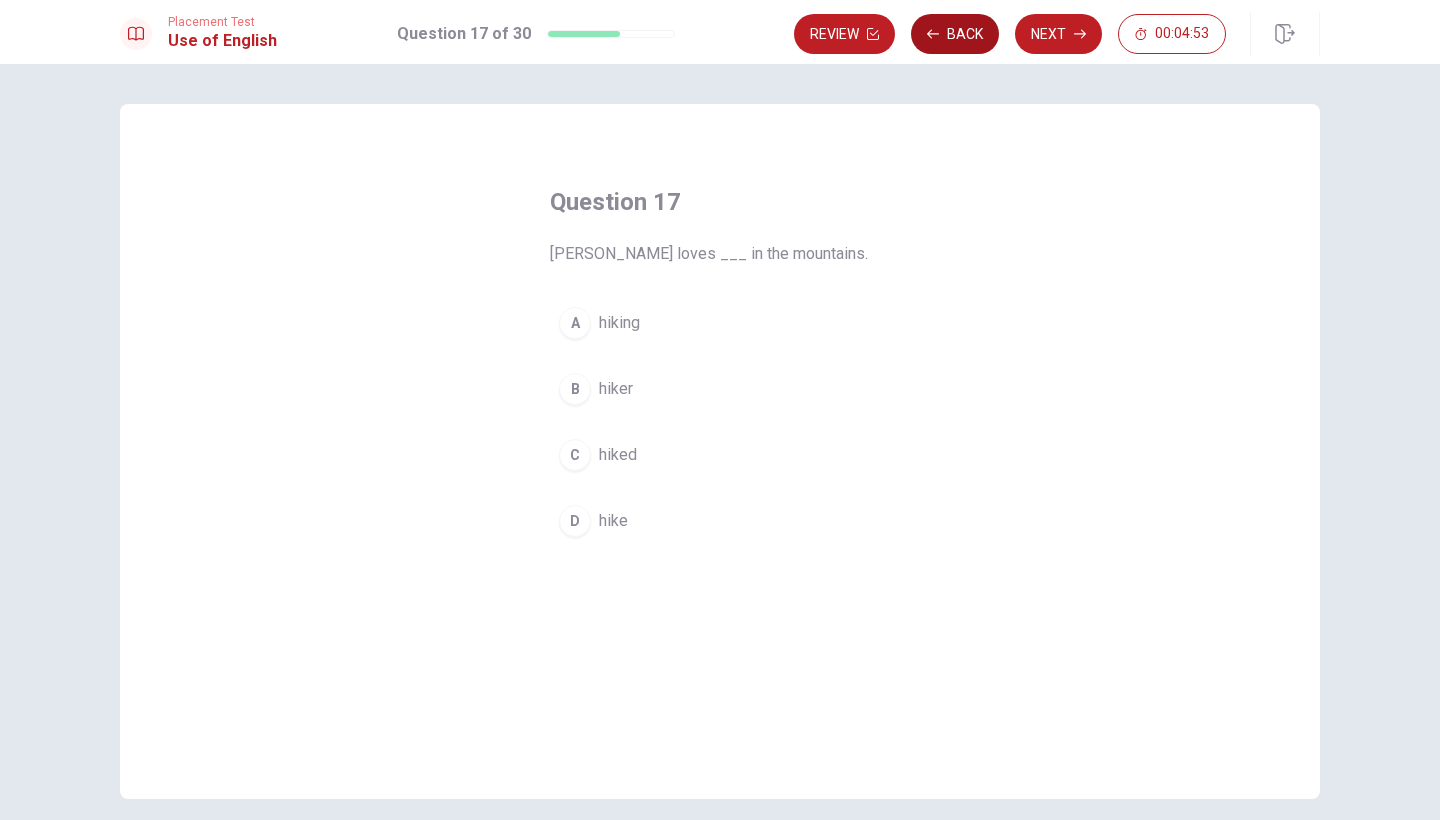 click on "Back" at bounding box center [955, 34] 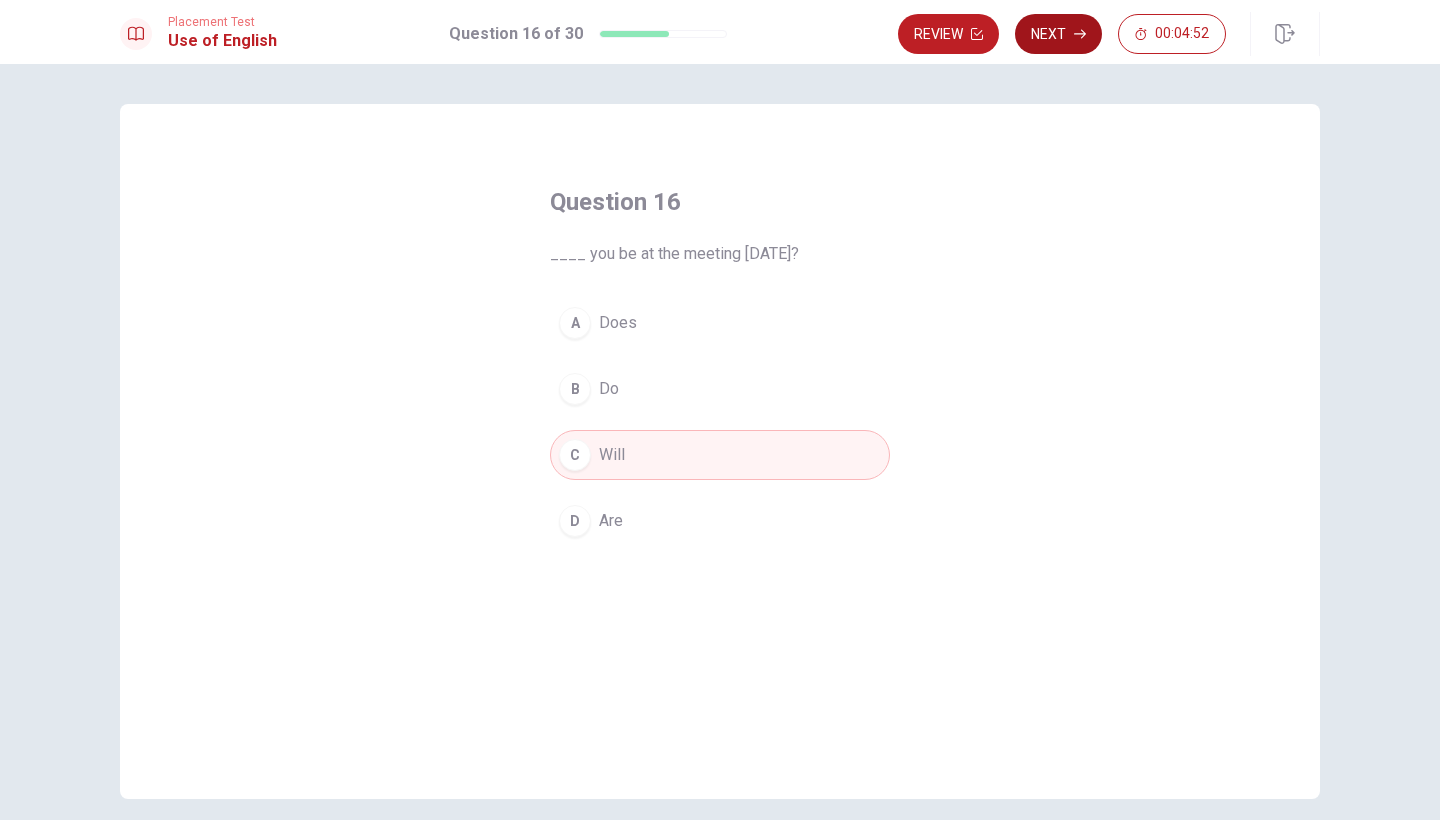 click 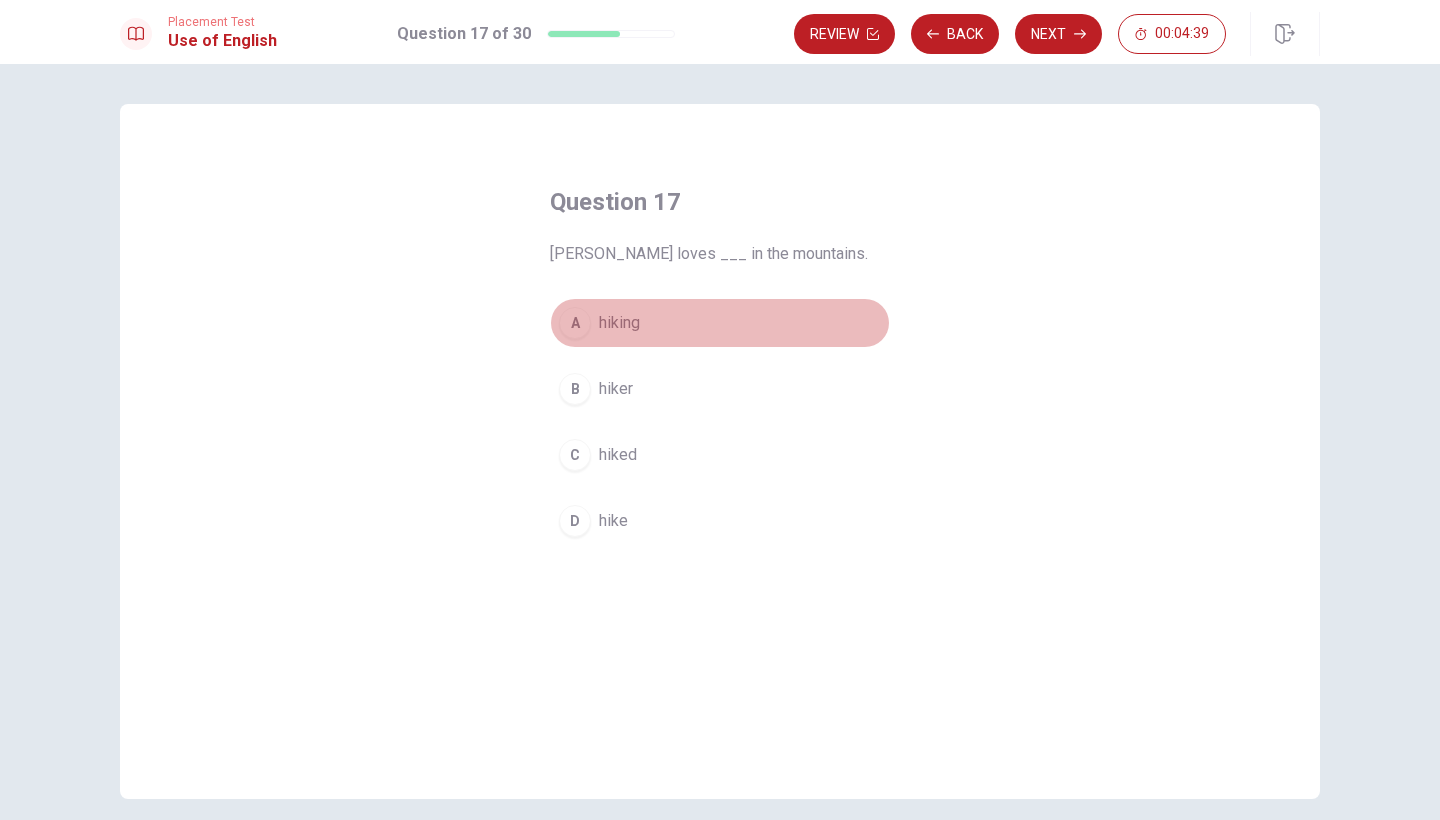 click on "A" at bounding box center [575, 323] 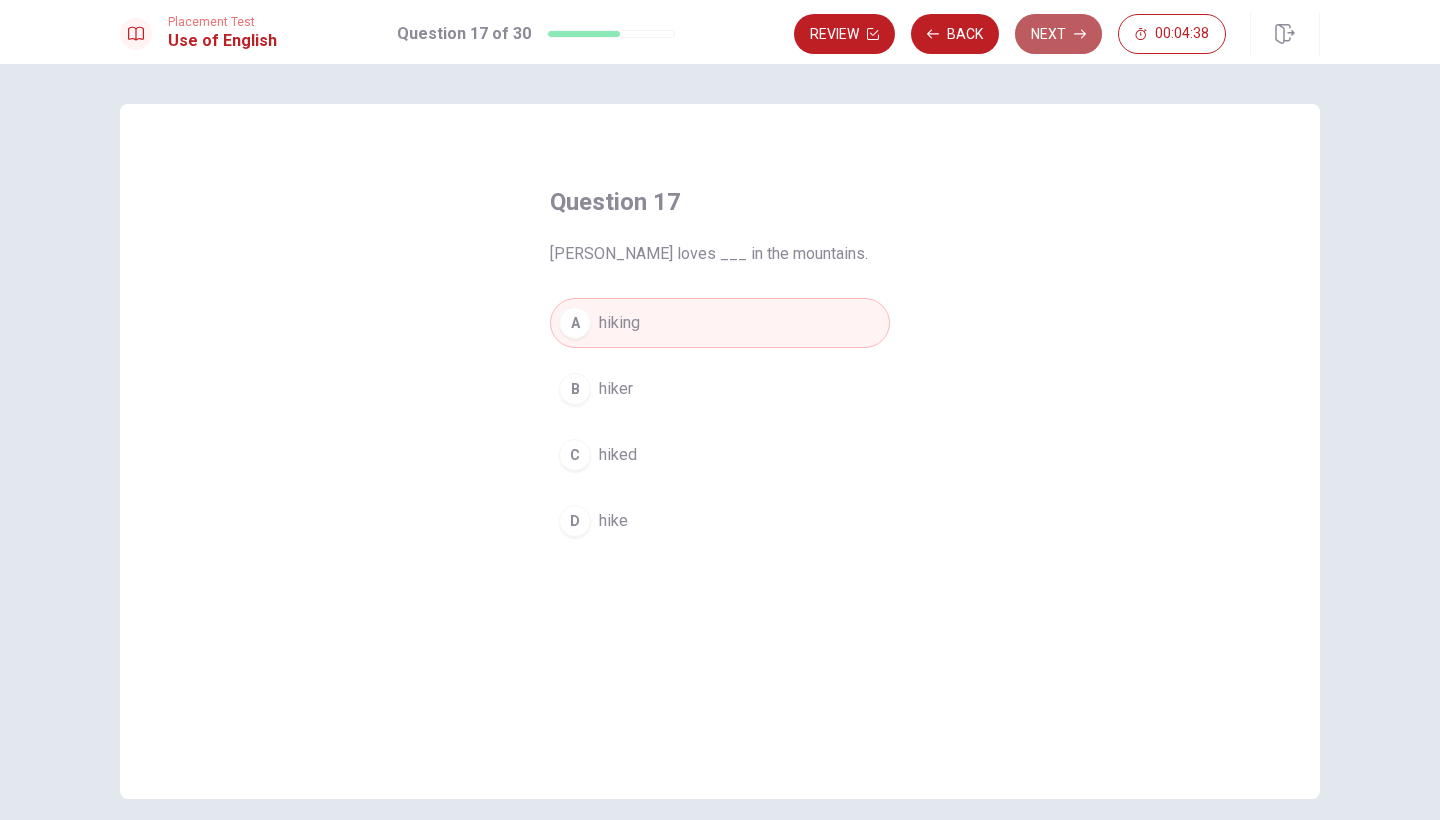 click on "Next" at bounding box center (1058, 34) 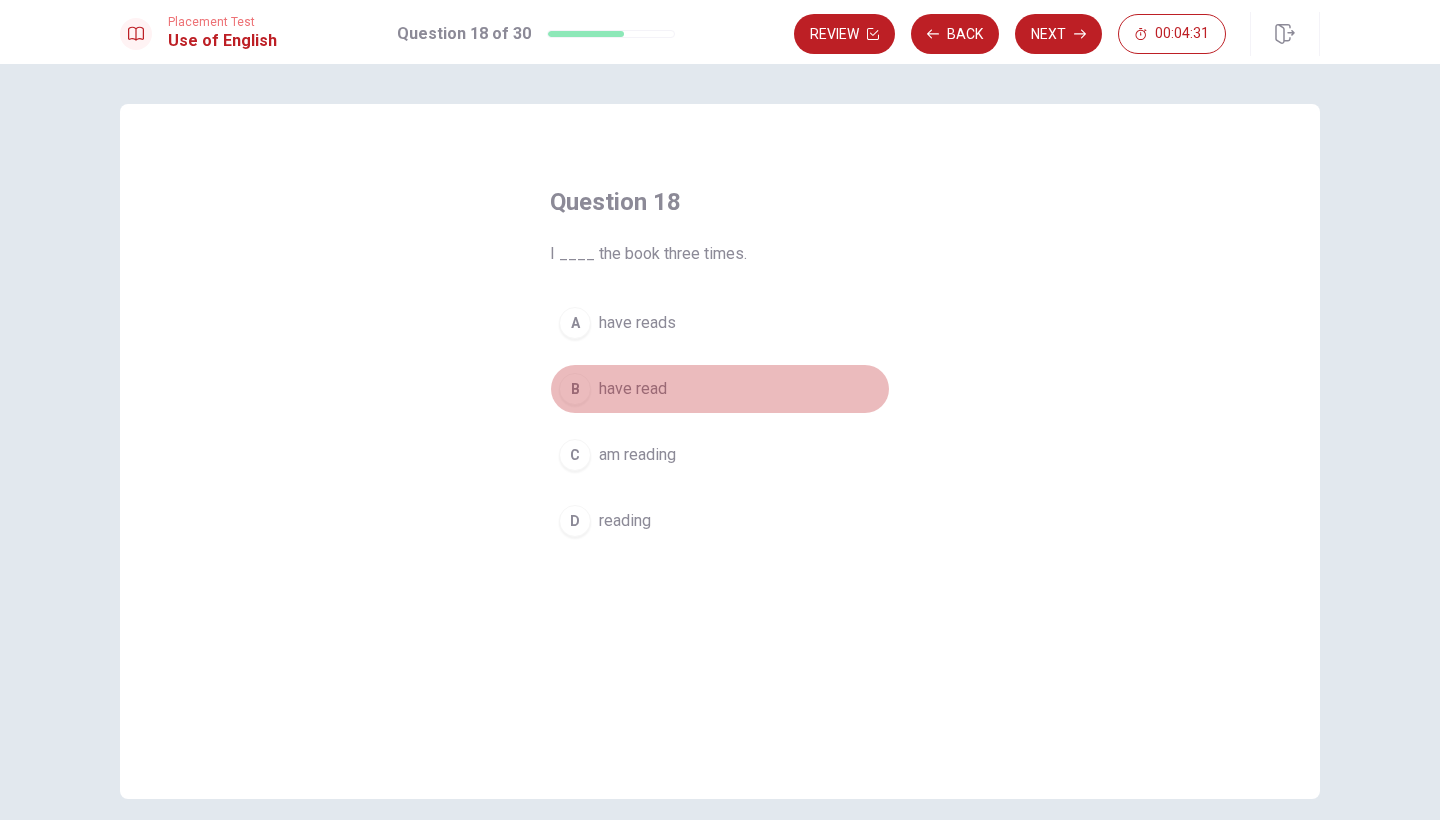 click on "B" at bounding box center [575, 389] 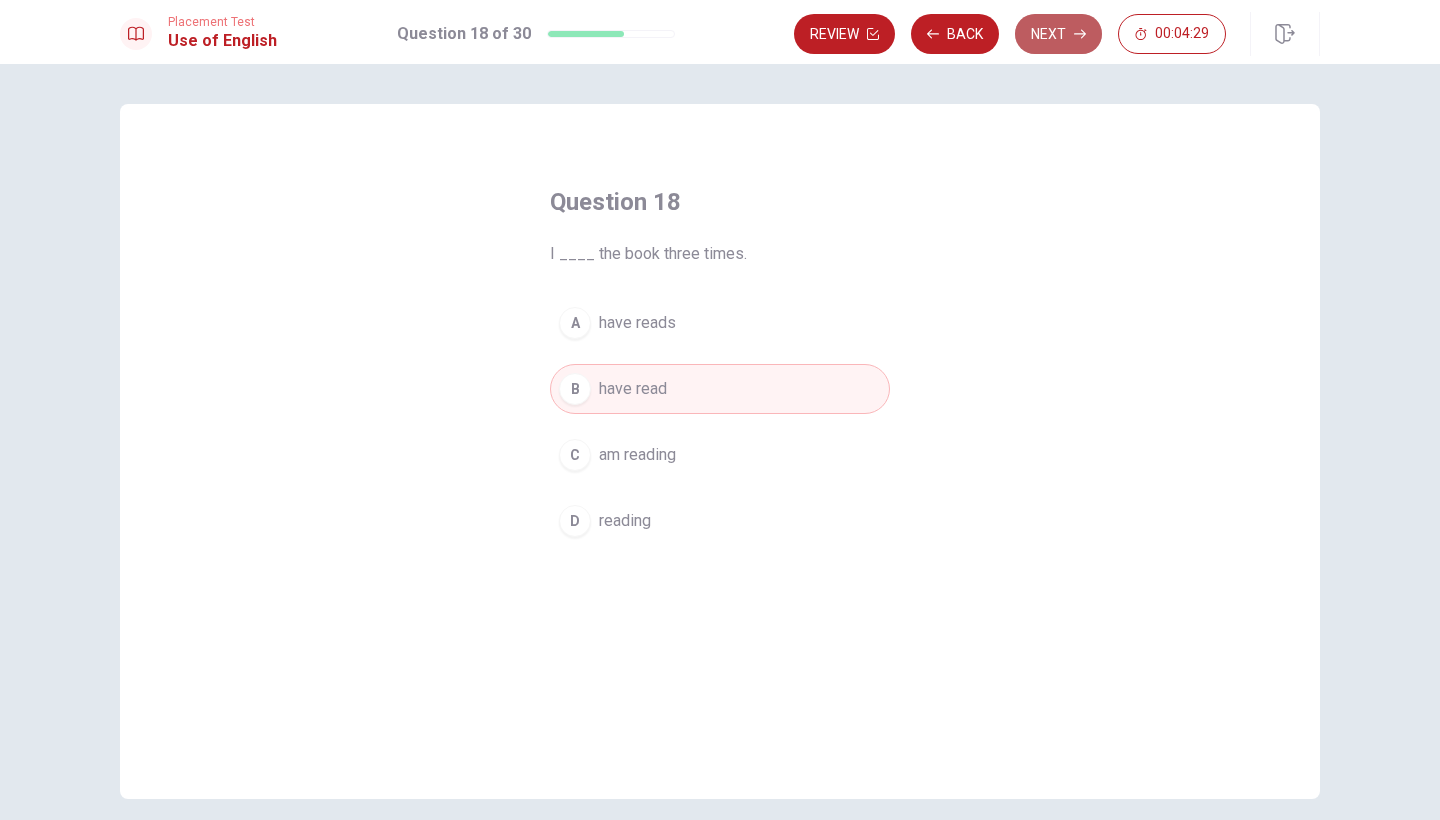click on "Next" at bounding box center (1058, 34) 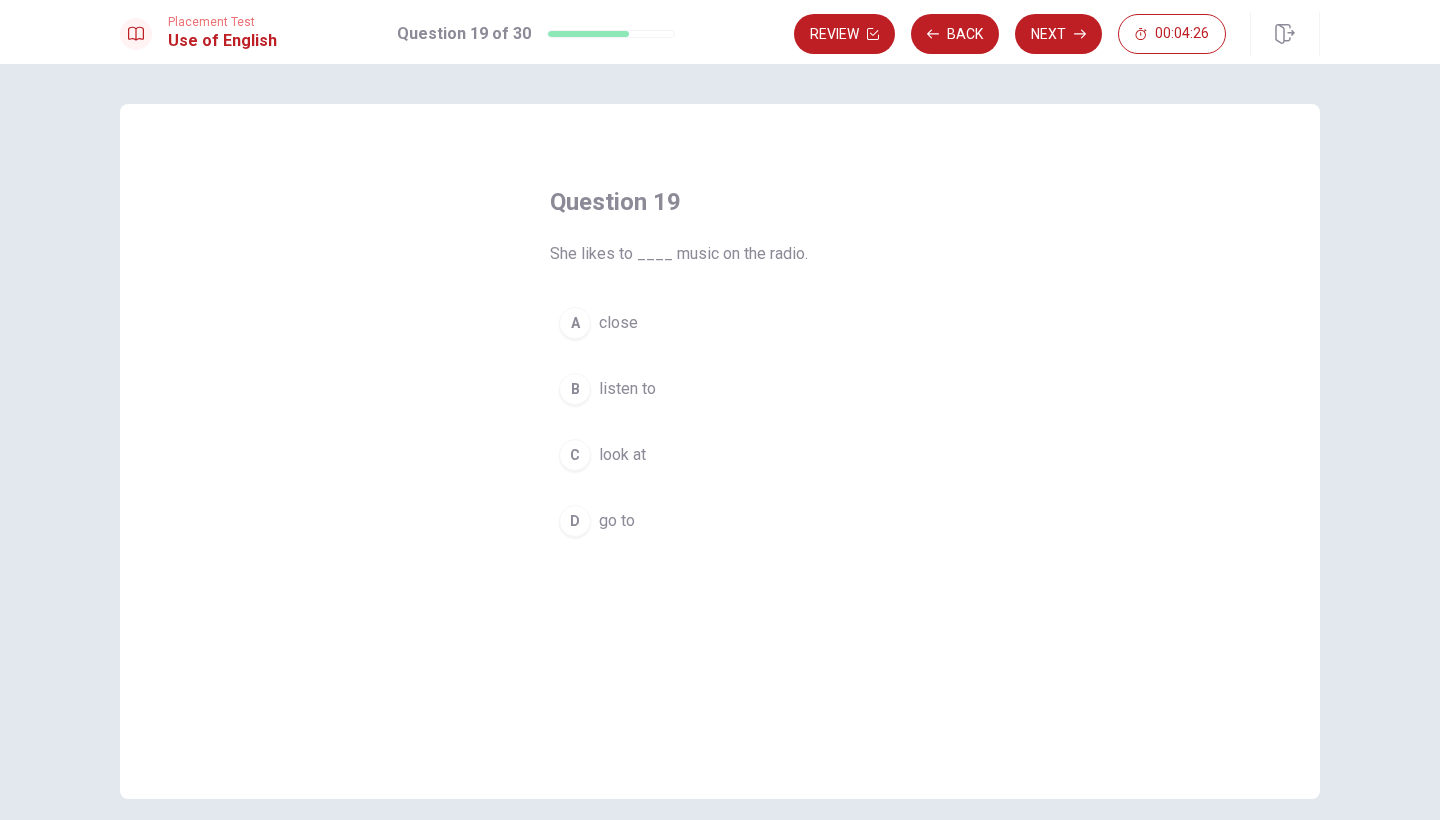 click on "B" at bounding box center (575, 389) 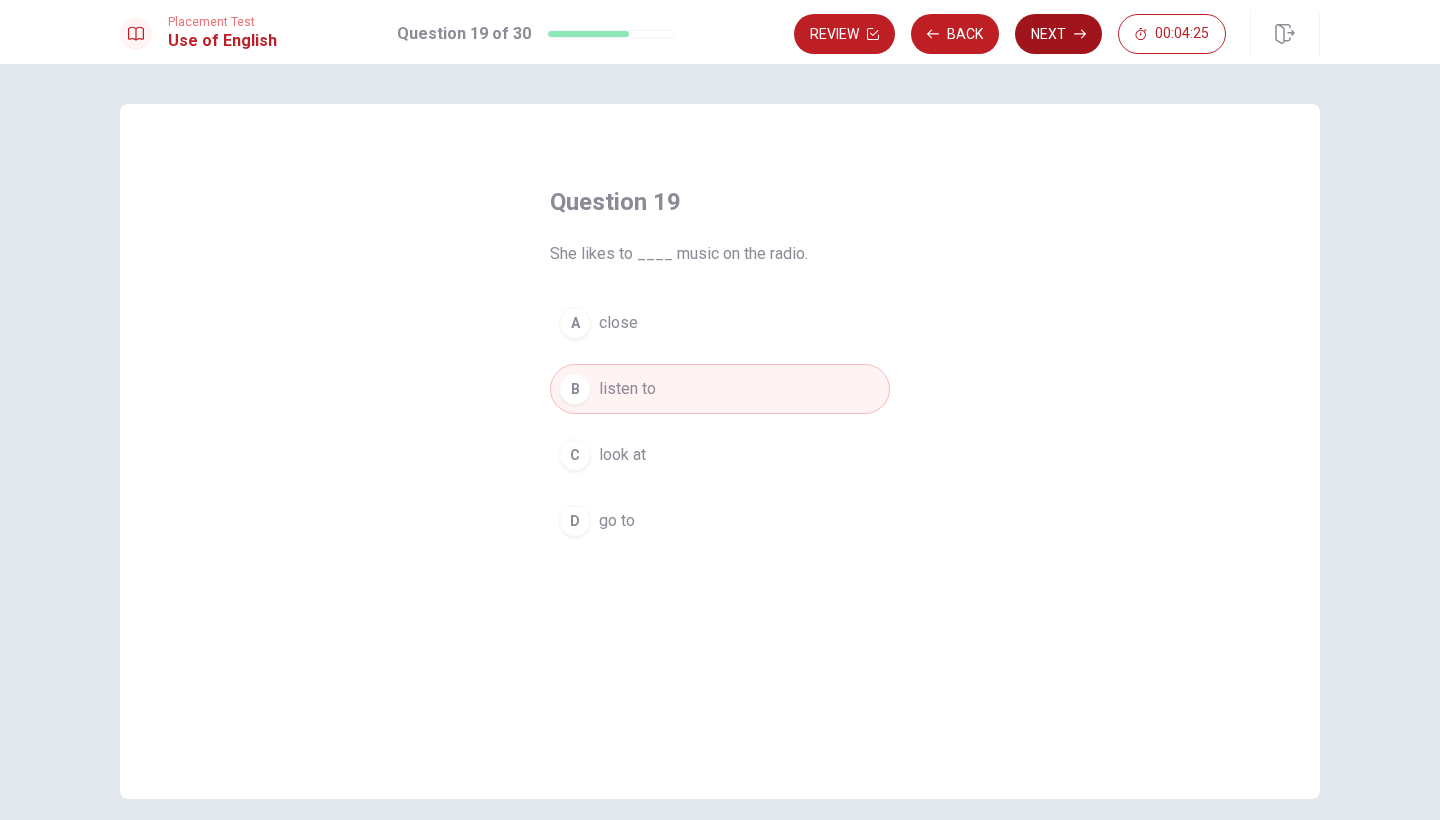 click on "Next" at bounding box center [1058, 34] 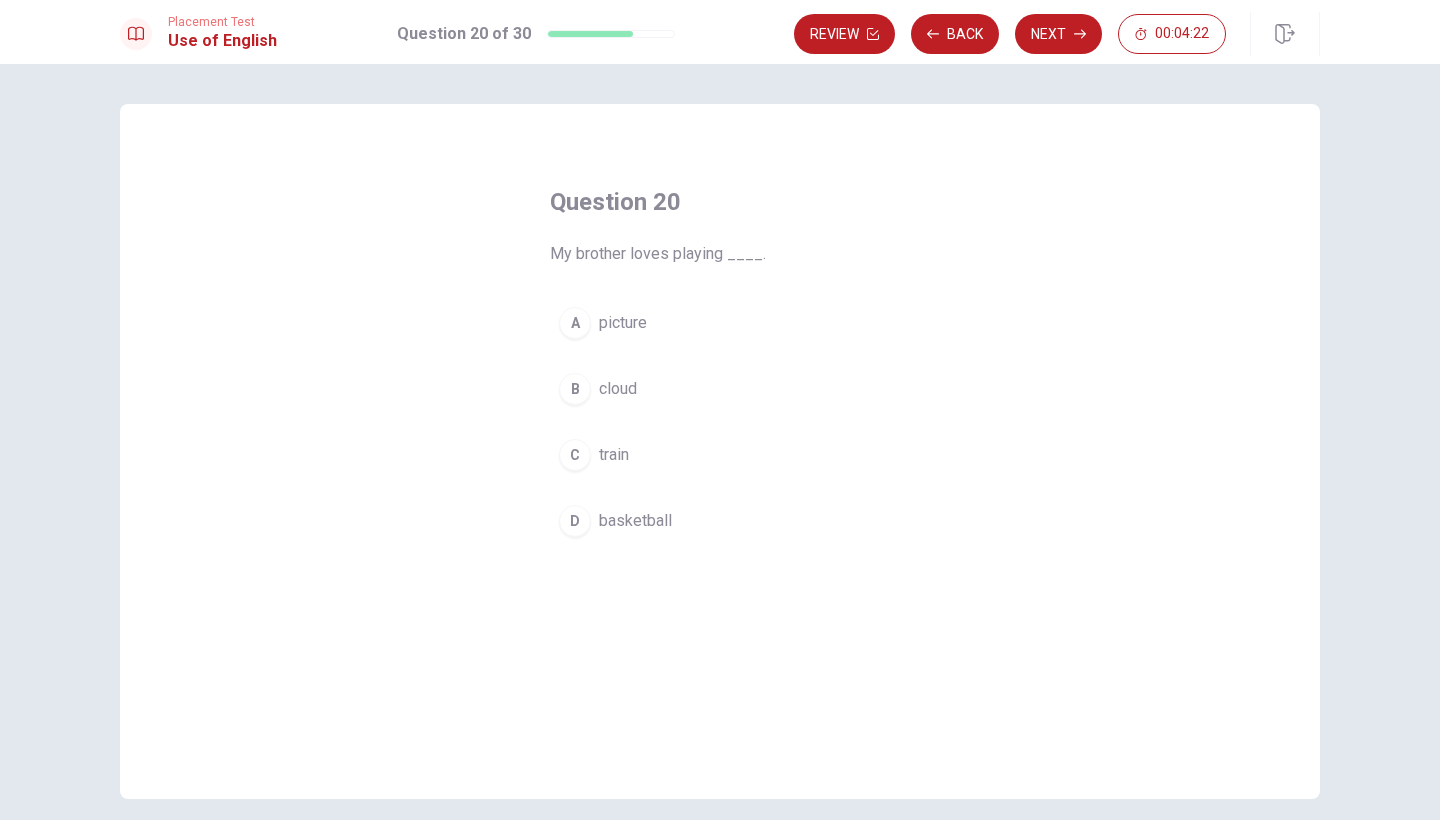 click on "D" at bounding box center [575, 521] 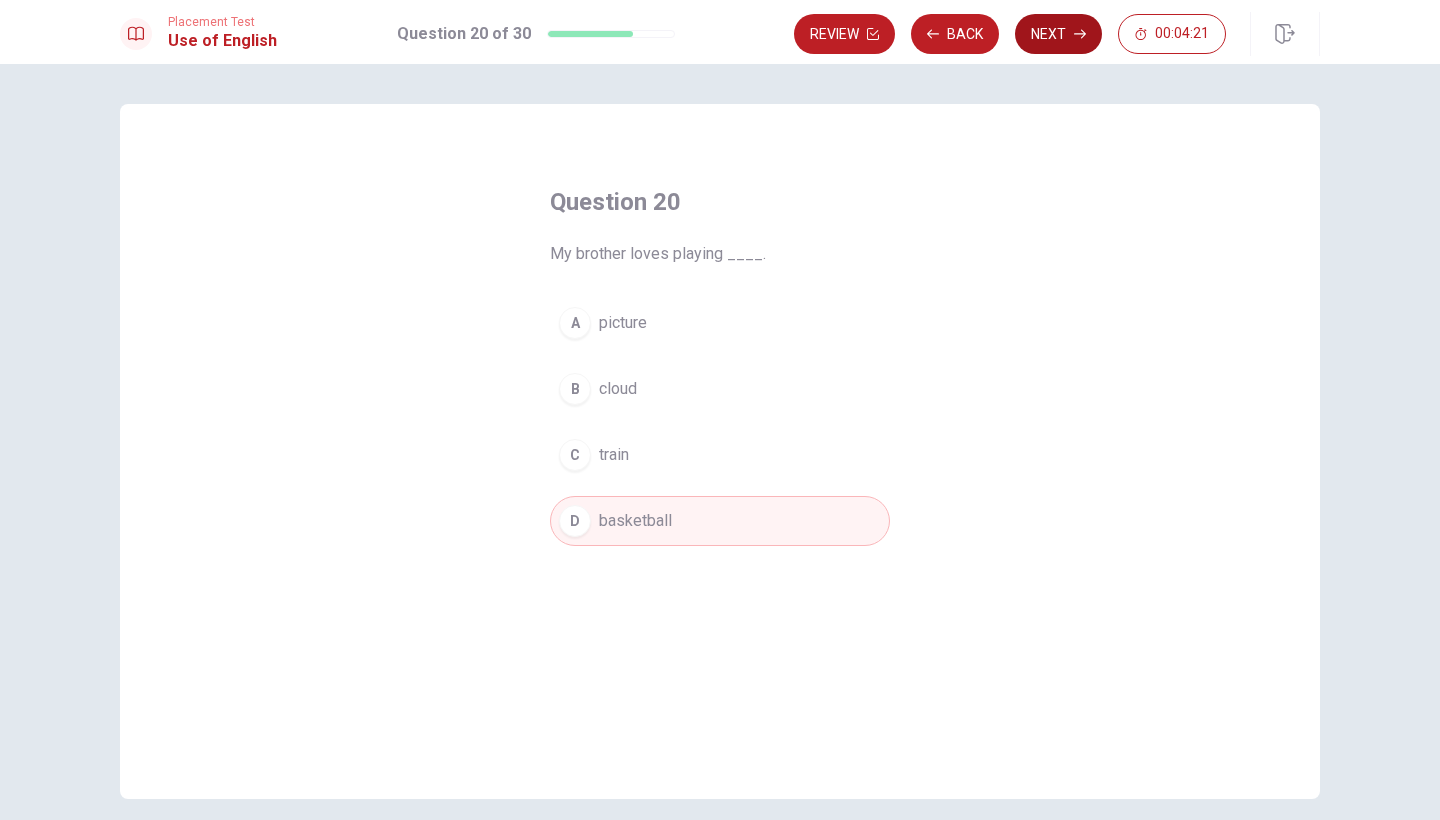 click 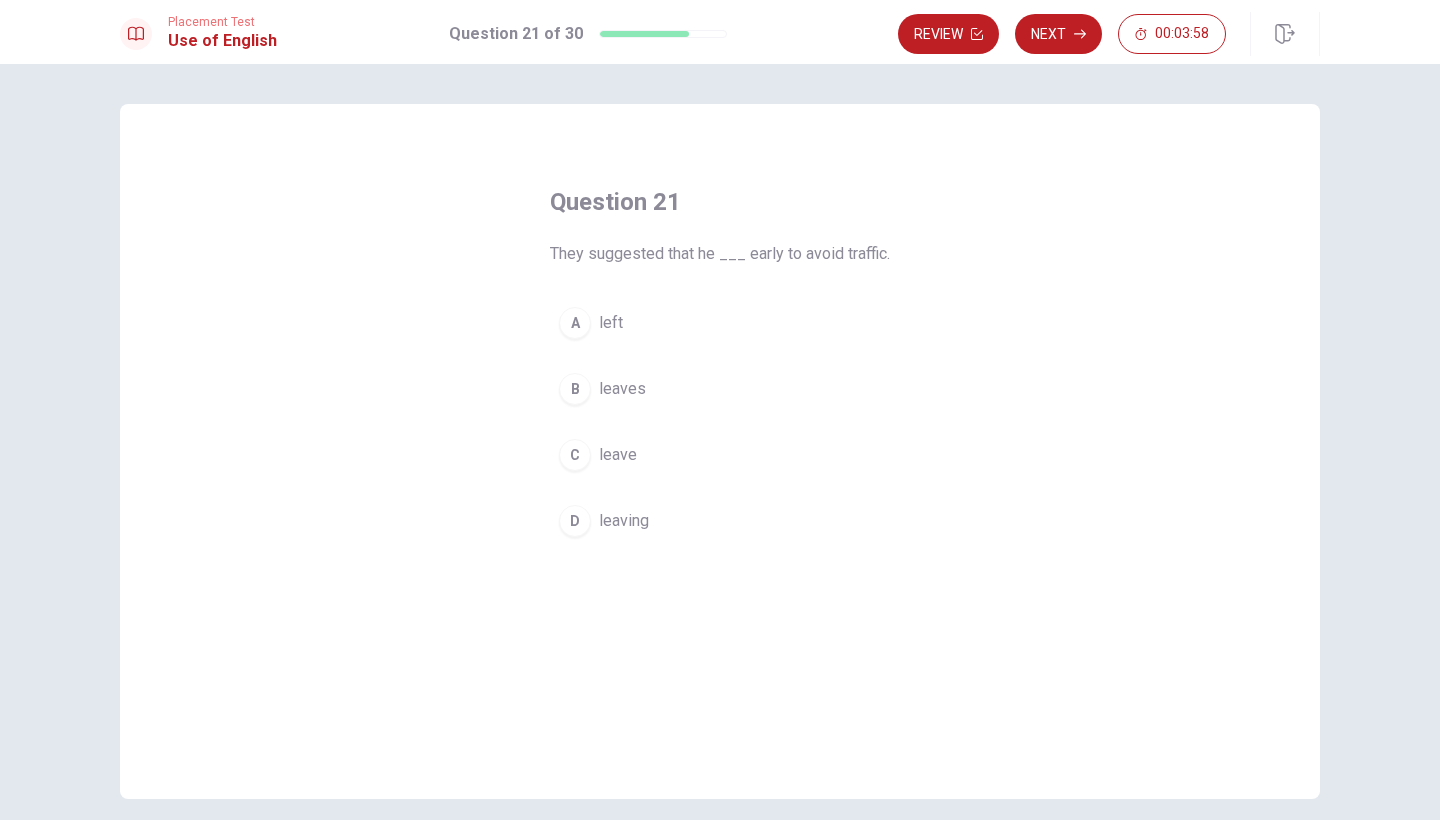 click on "A" at bounding box center [575, 323] 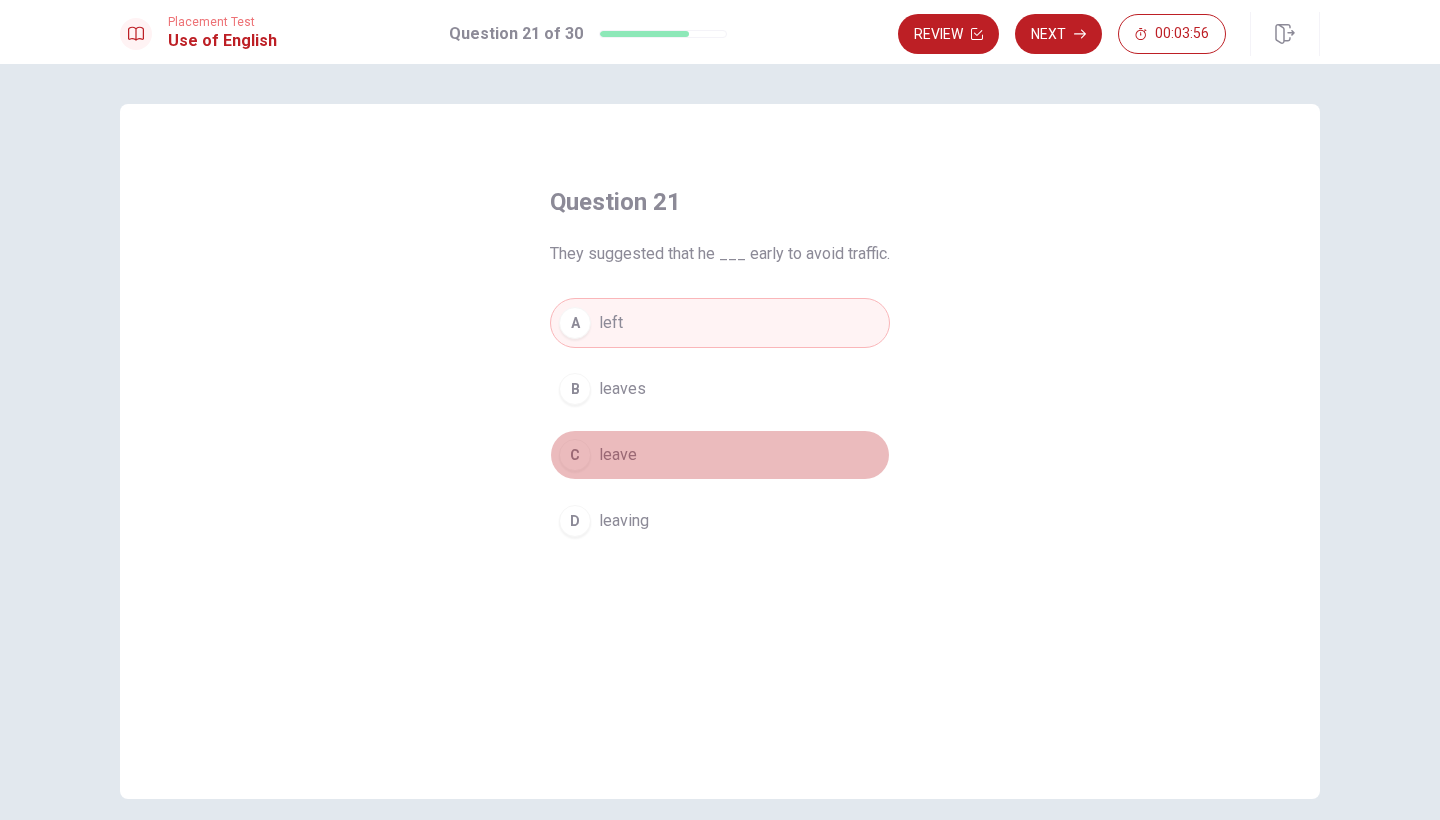 click on "C" at bounding box center [575, 455] 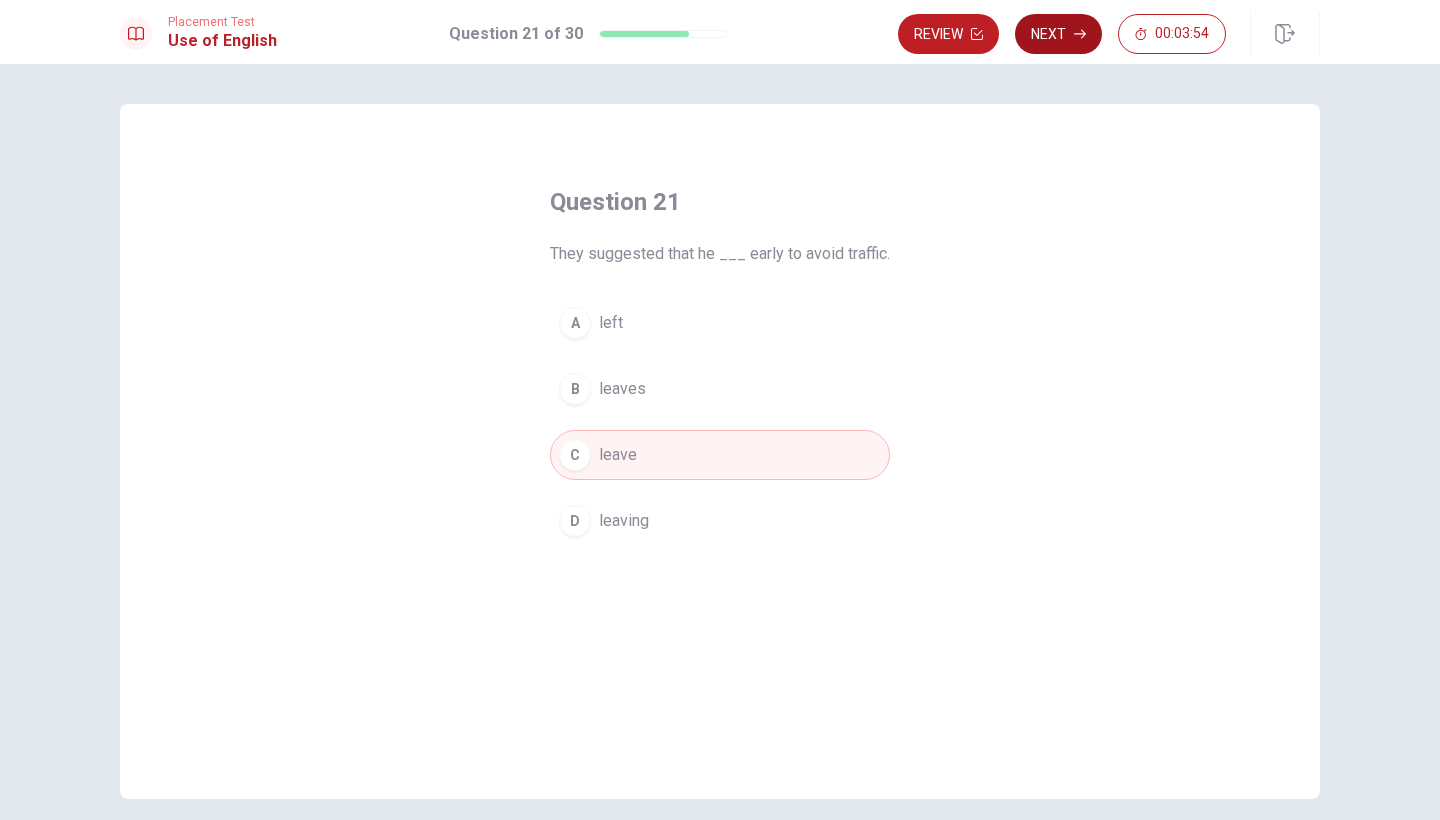 click on "Next" at bounding box center (1058, 34) 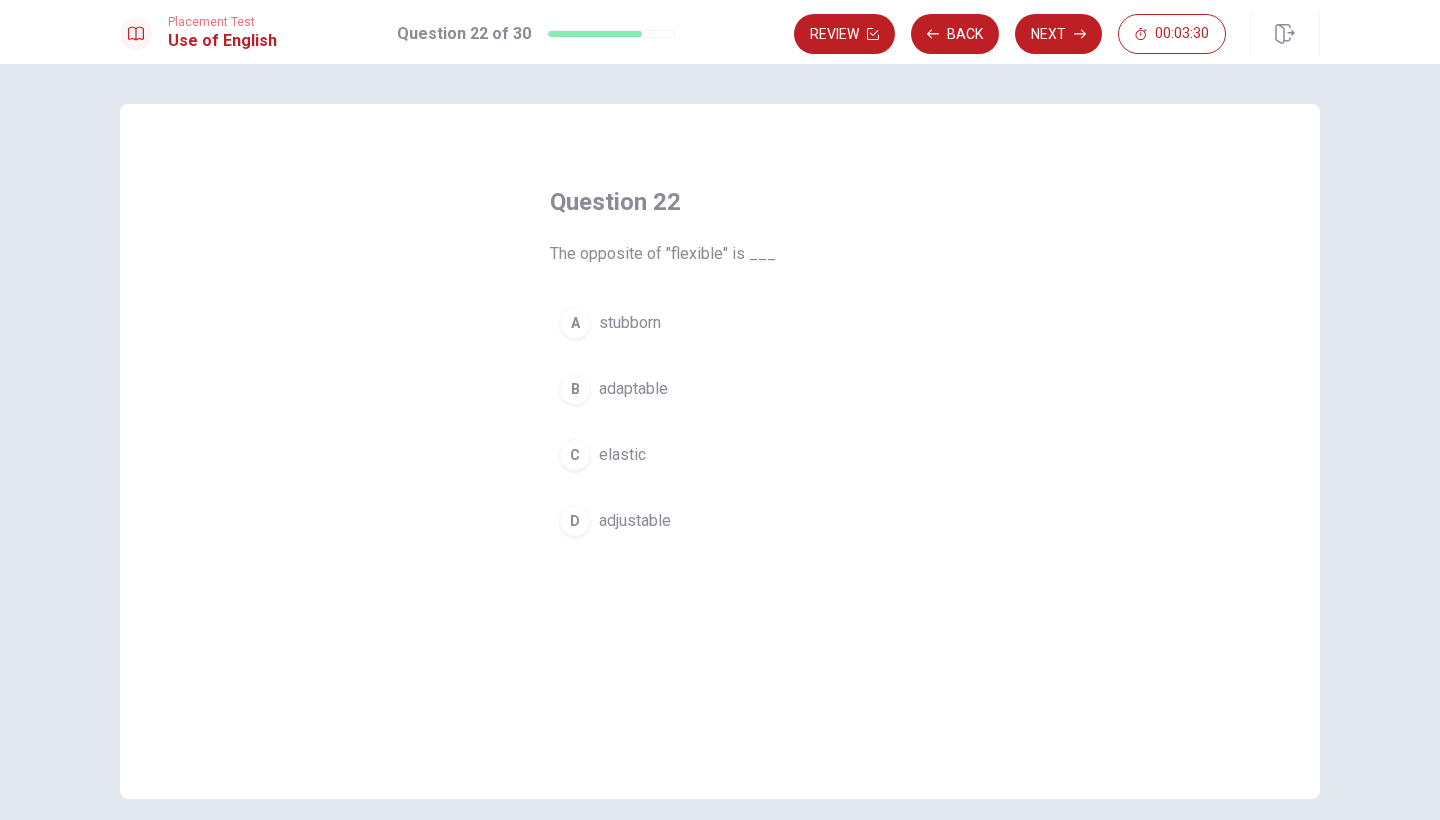 click on "A" at bounding box center [575, 323] 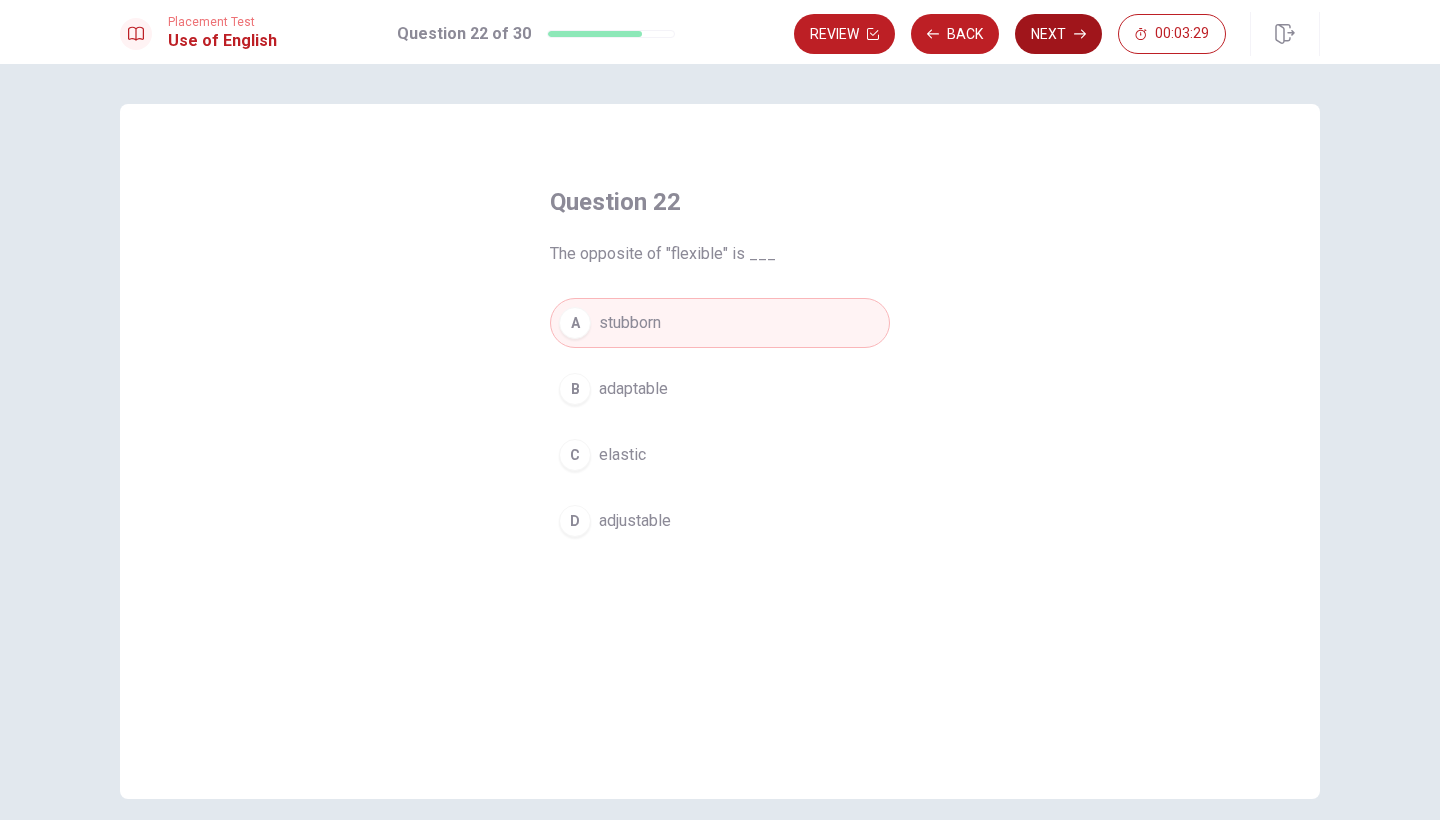 click on "Next" at bounding box center [1058, 34] 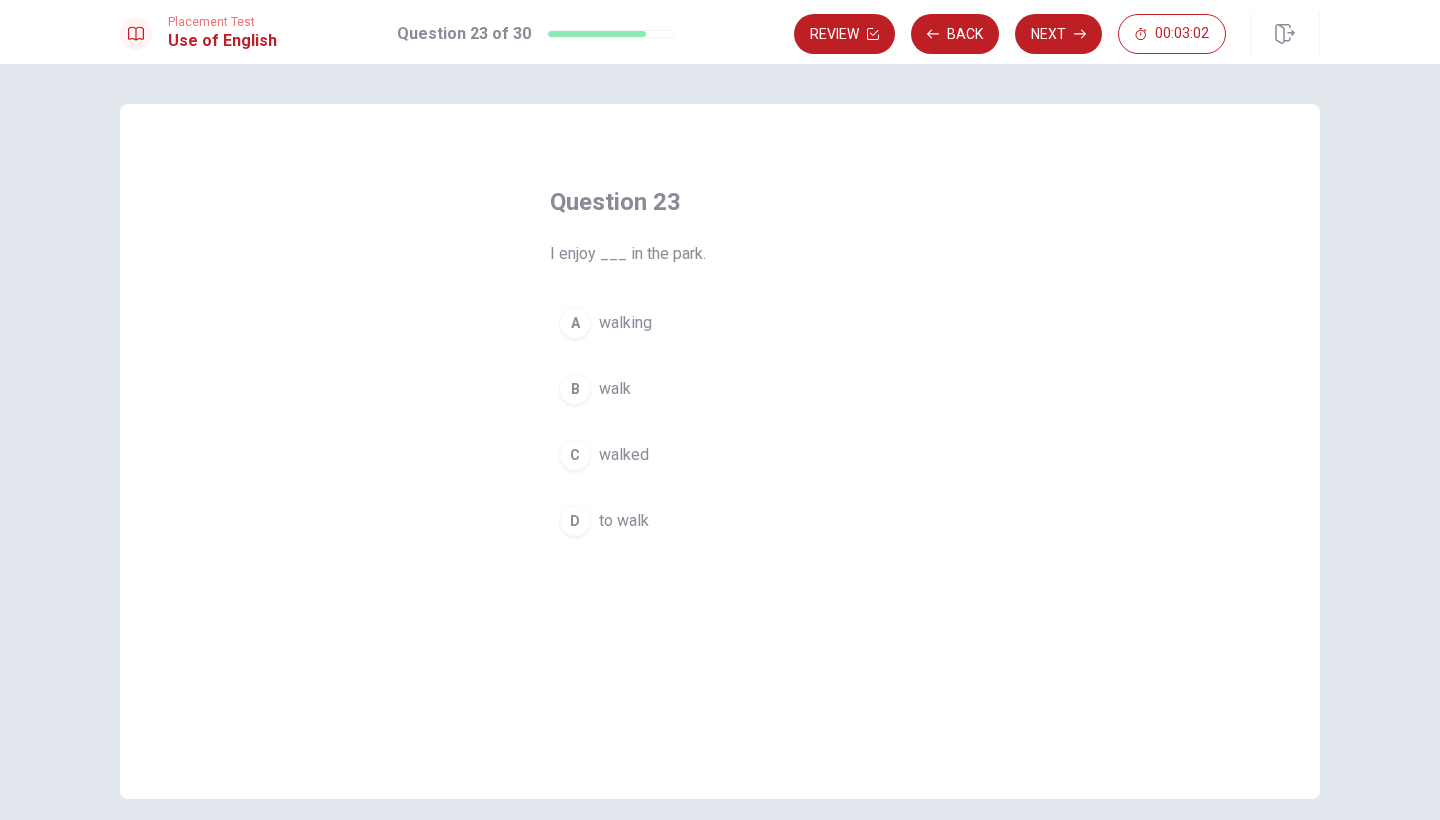click on "A" at bounding box center [575, 323] 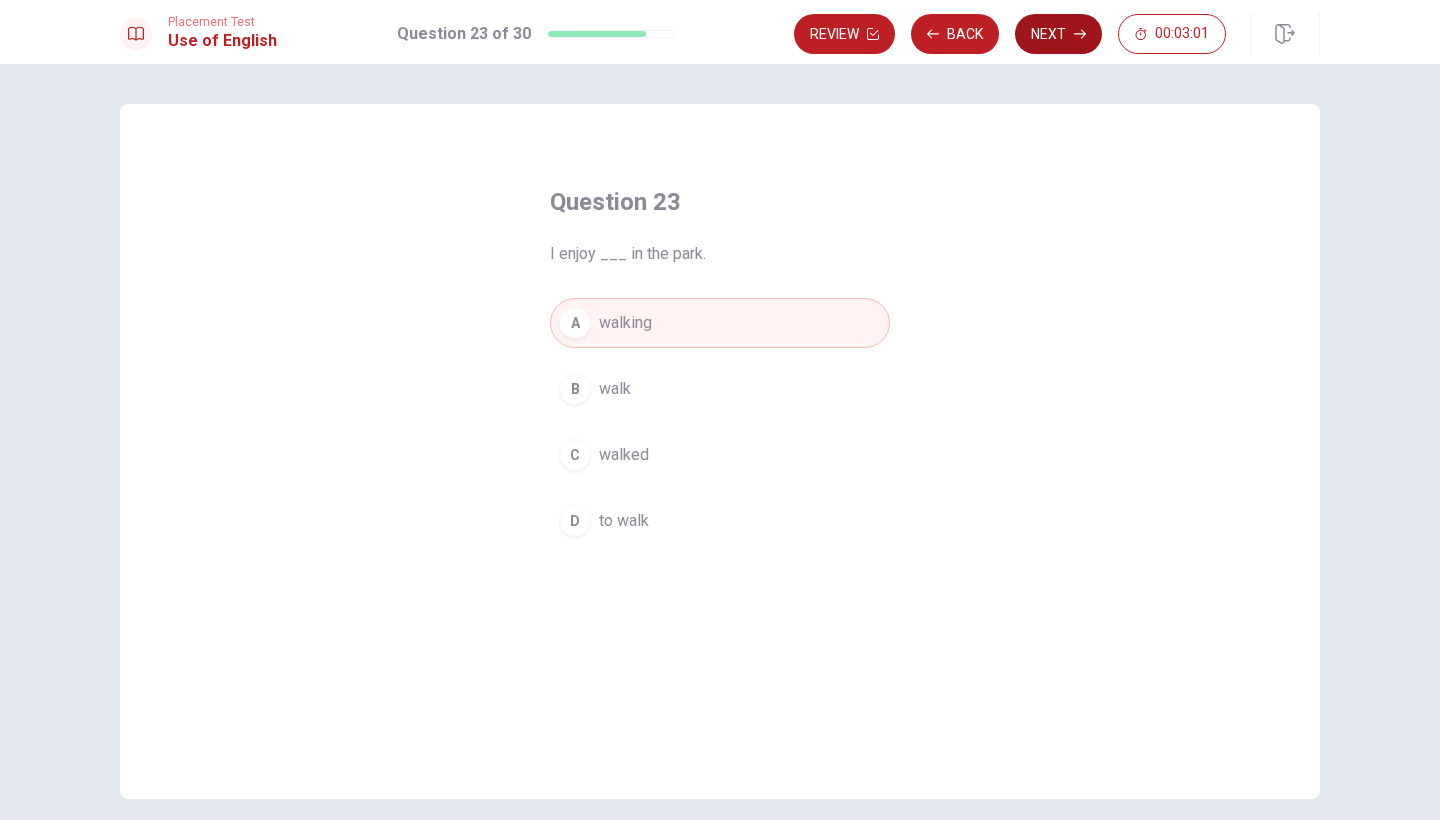 click on "Next" at bounding box center (1058, 34) 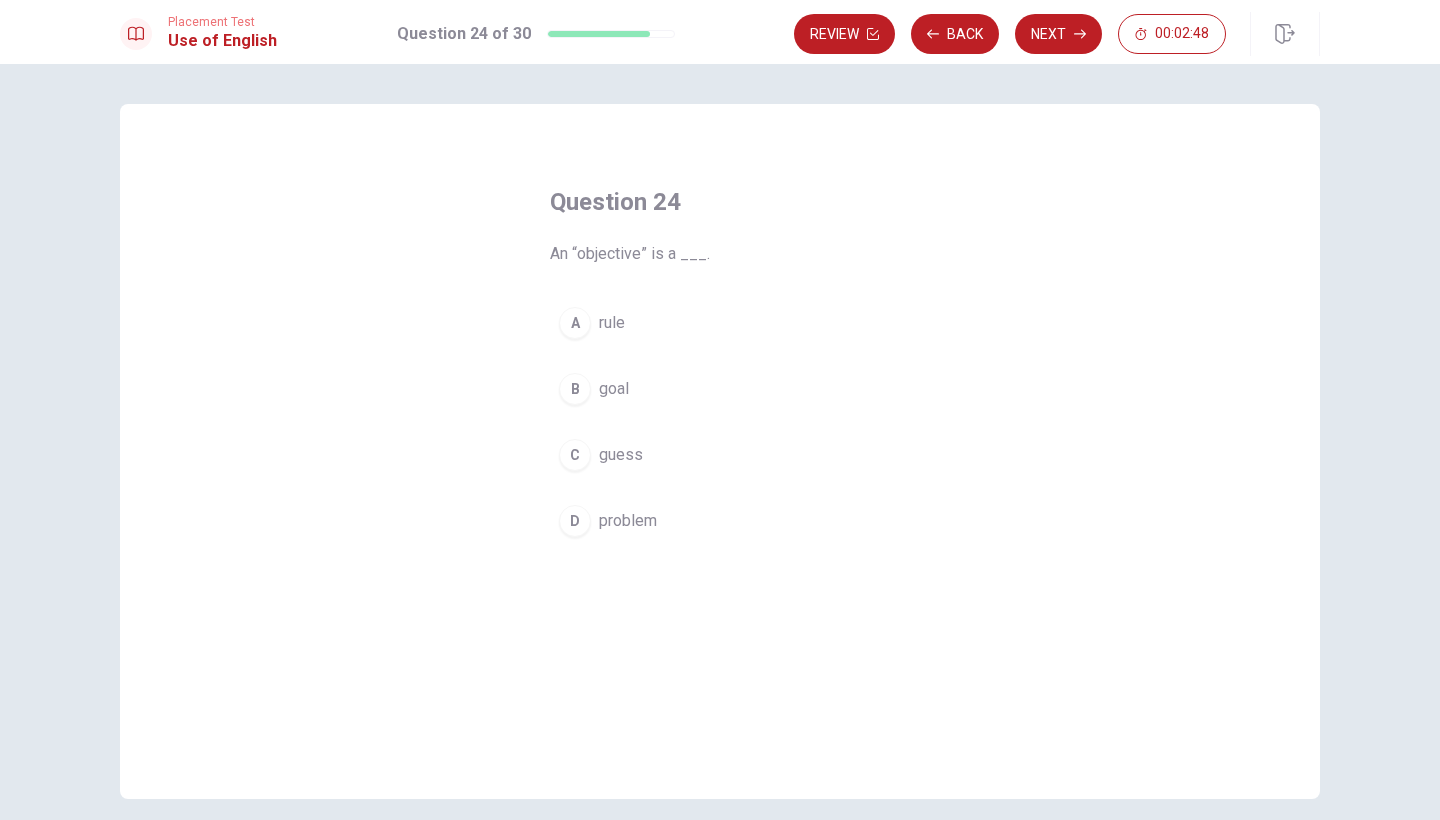 click on "B" at bounding box center (575, 389) 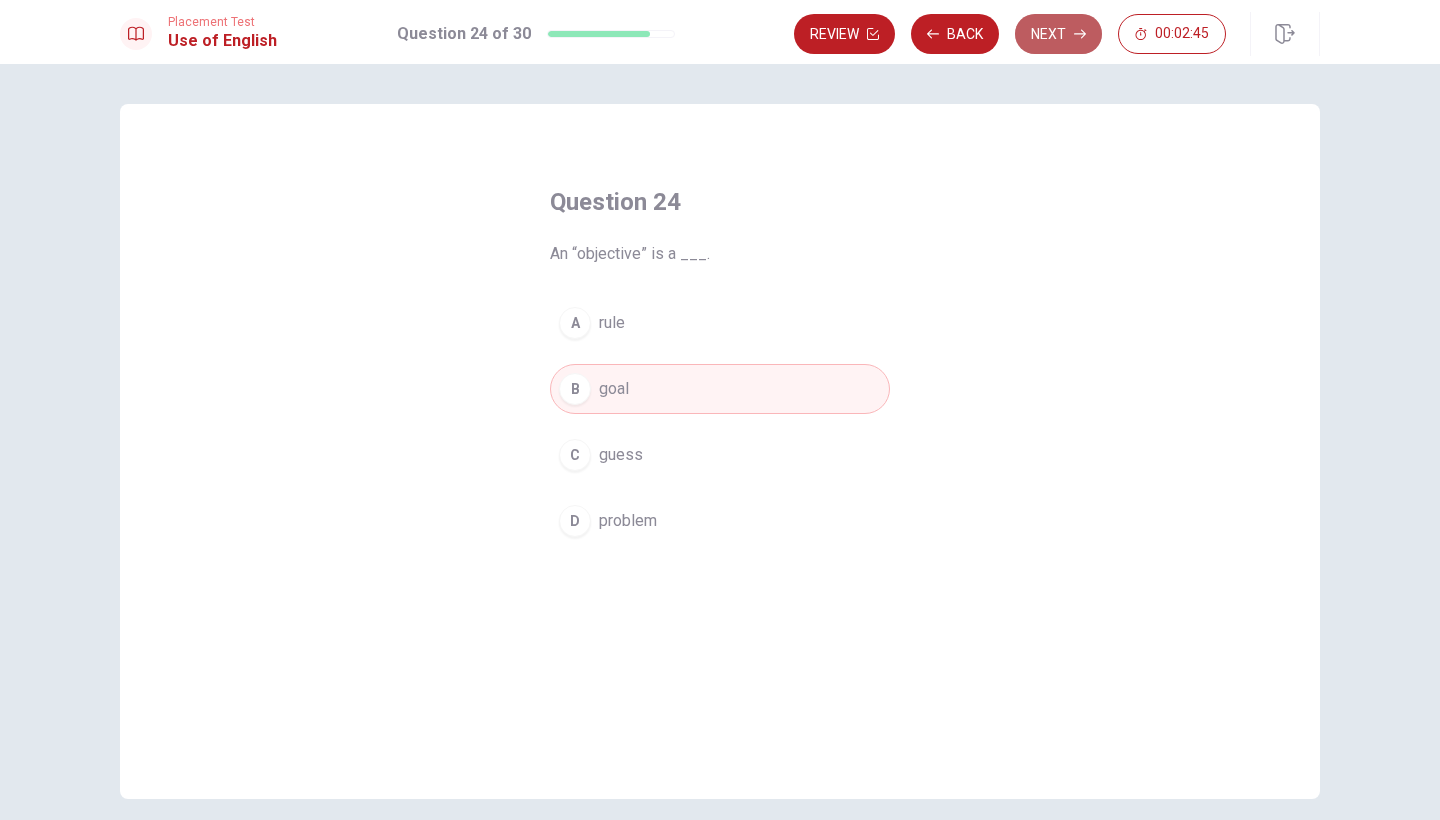 click on "Next" at bounding box center [1058, 34] 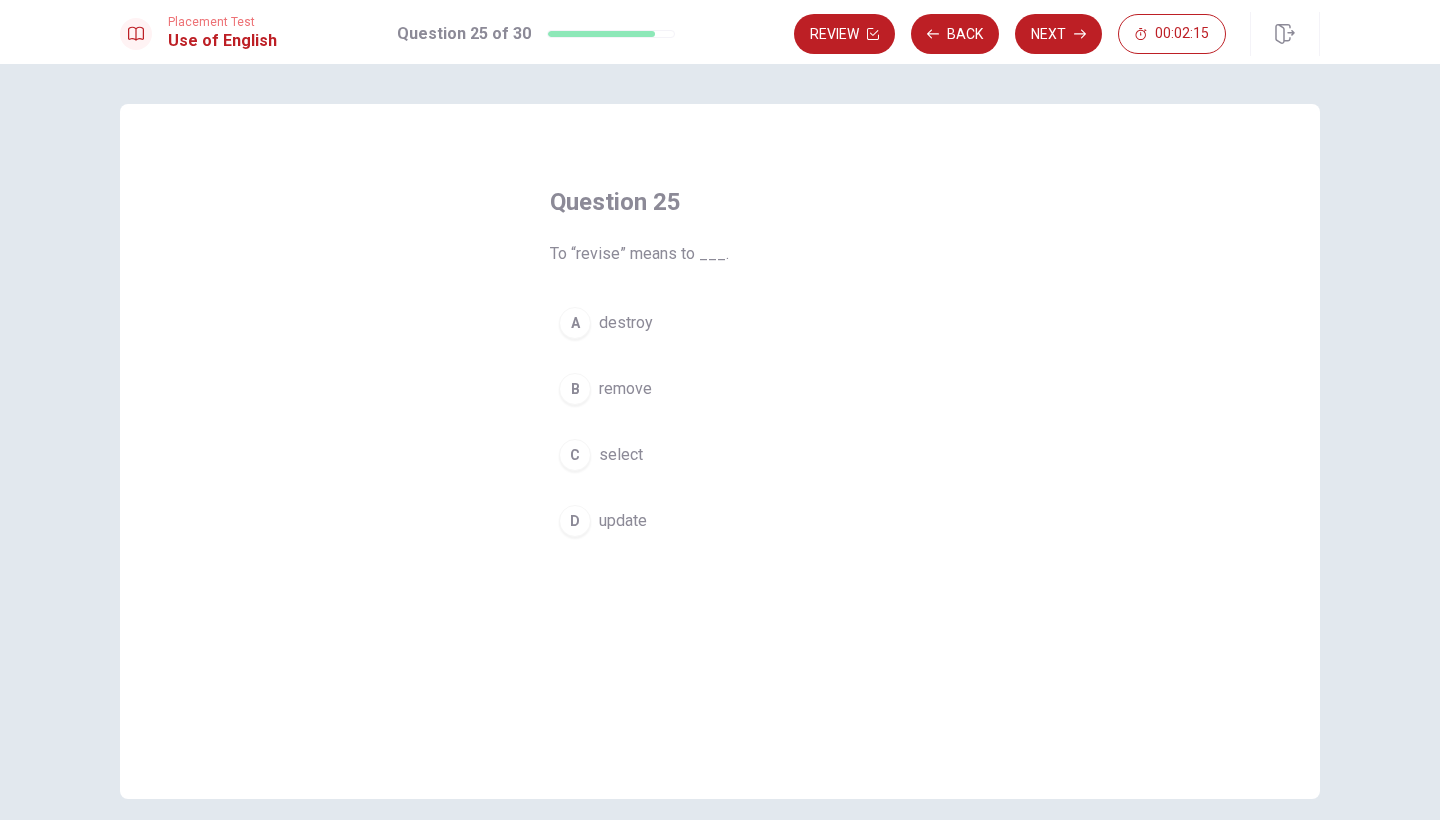 click on "D" at bounding box center [575, 521] 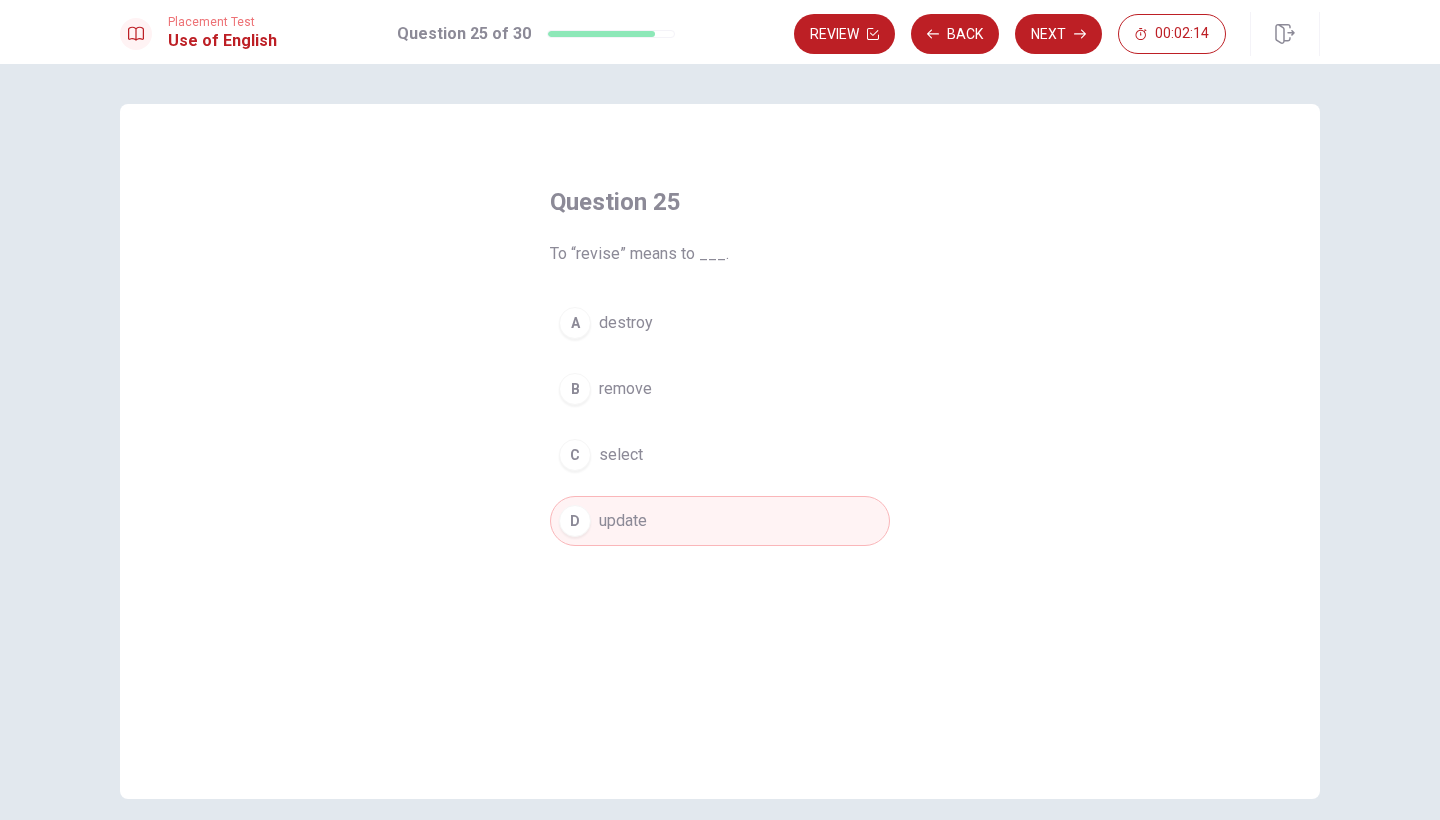 click on "Placement Test   Use of English Question 25 of 30 Review Back Next 00:02:14" at bounding box center (720, 32) 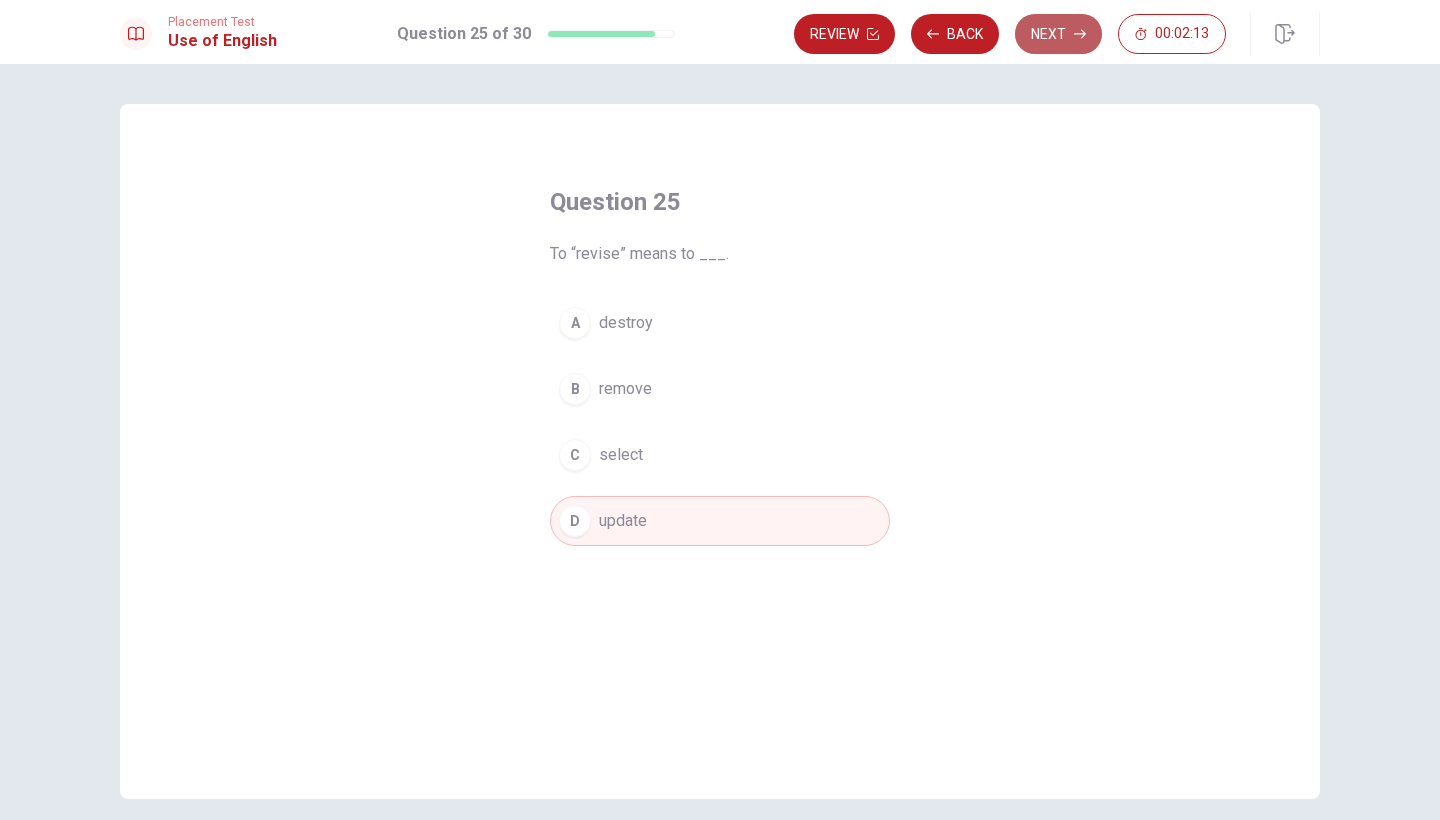 click on "Next" at bounding box center (1058, 34) 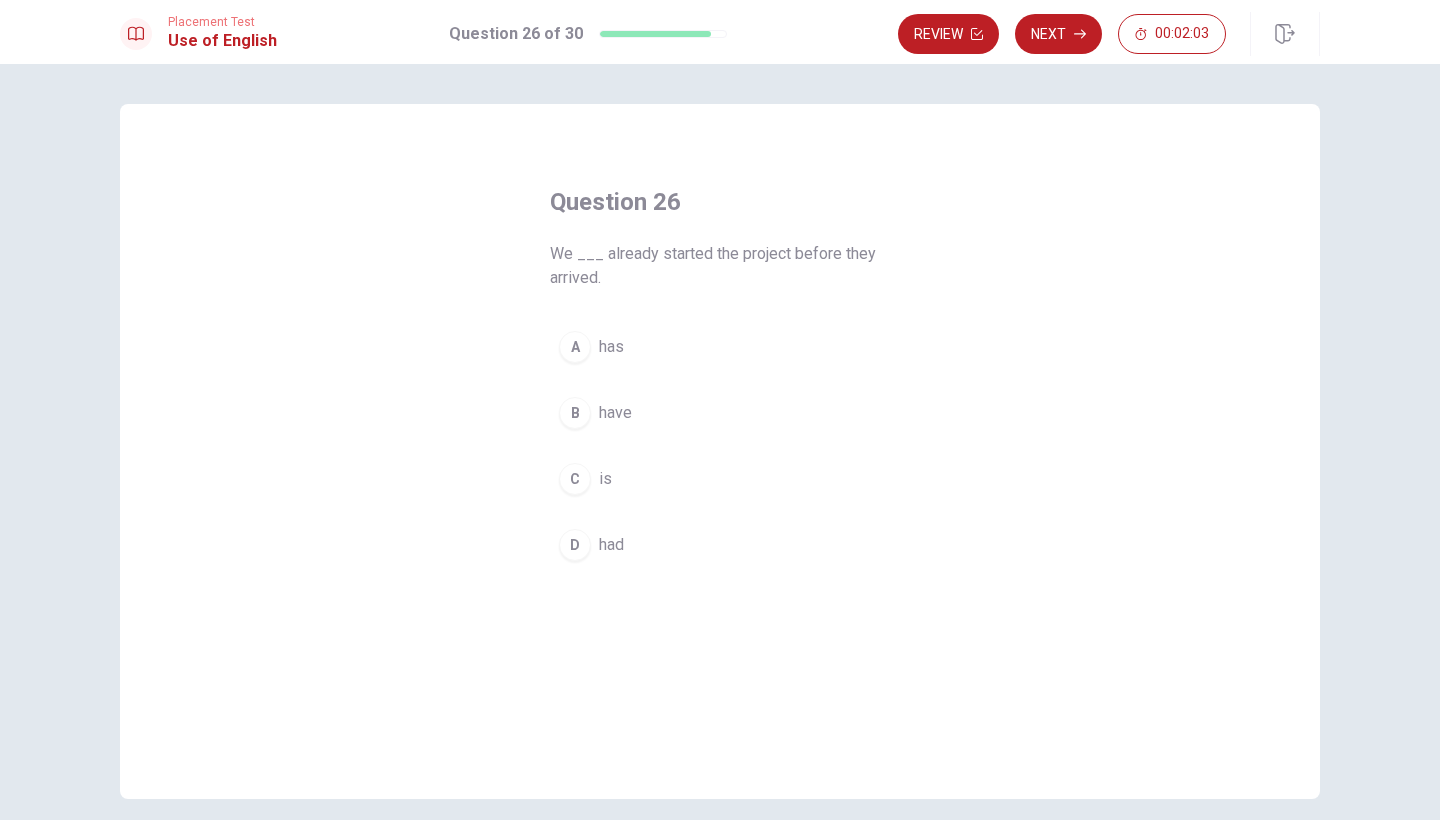 click on "D" at bounding box center [575, 545] 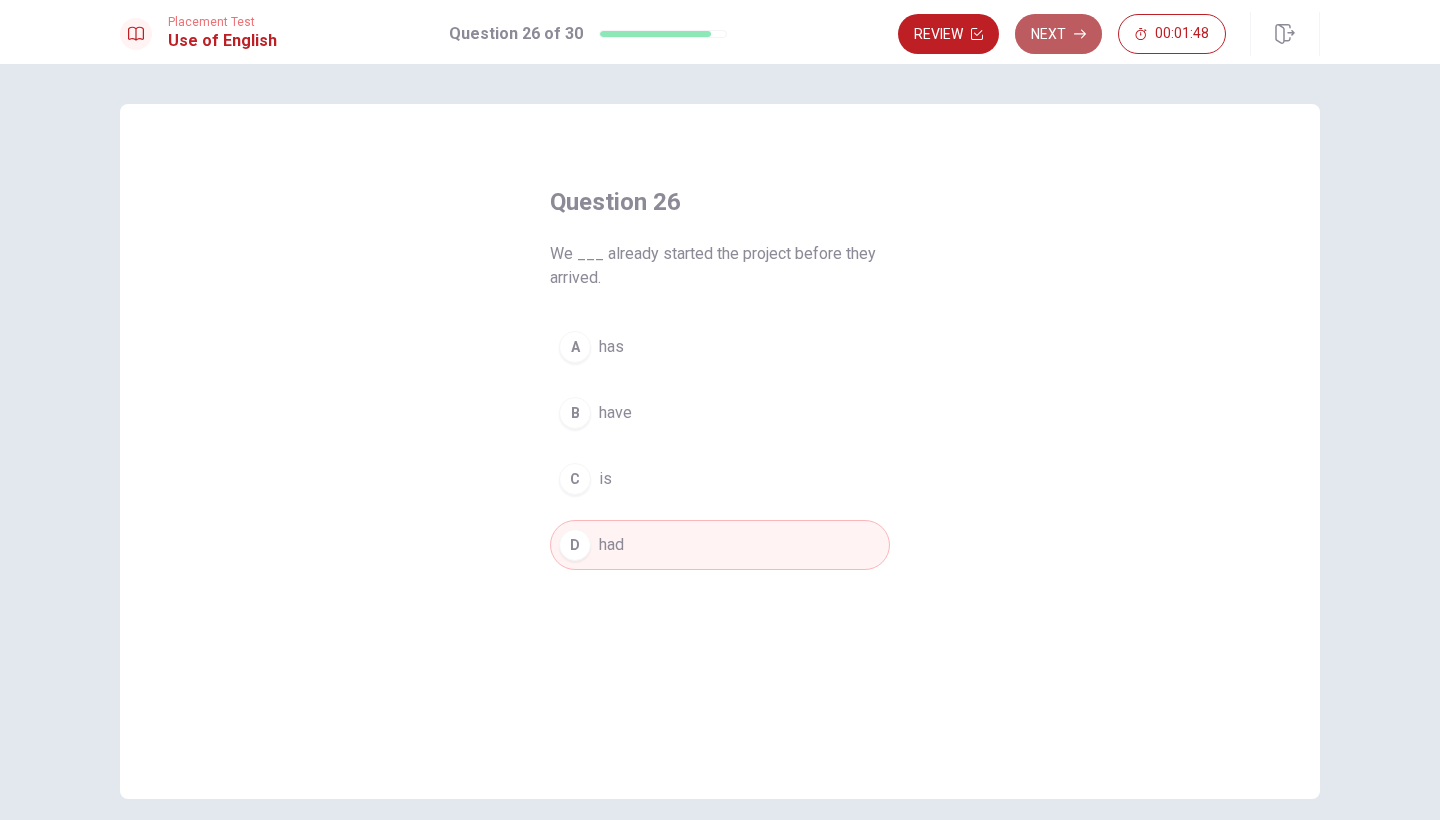 click on "Next" at bounding box center [1058, 34] 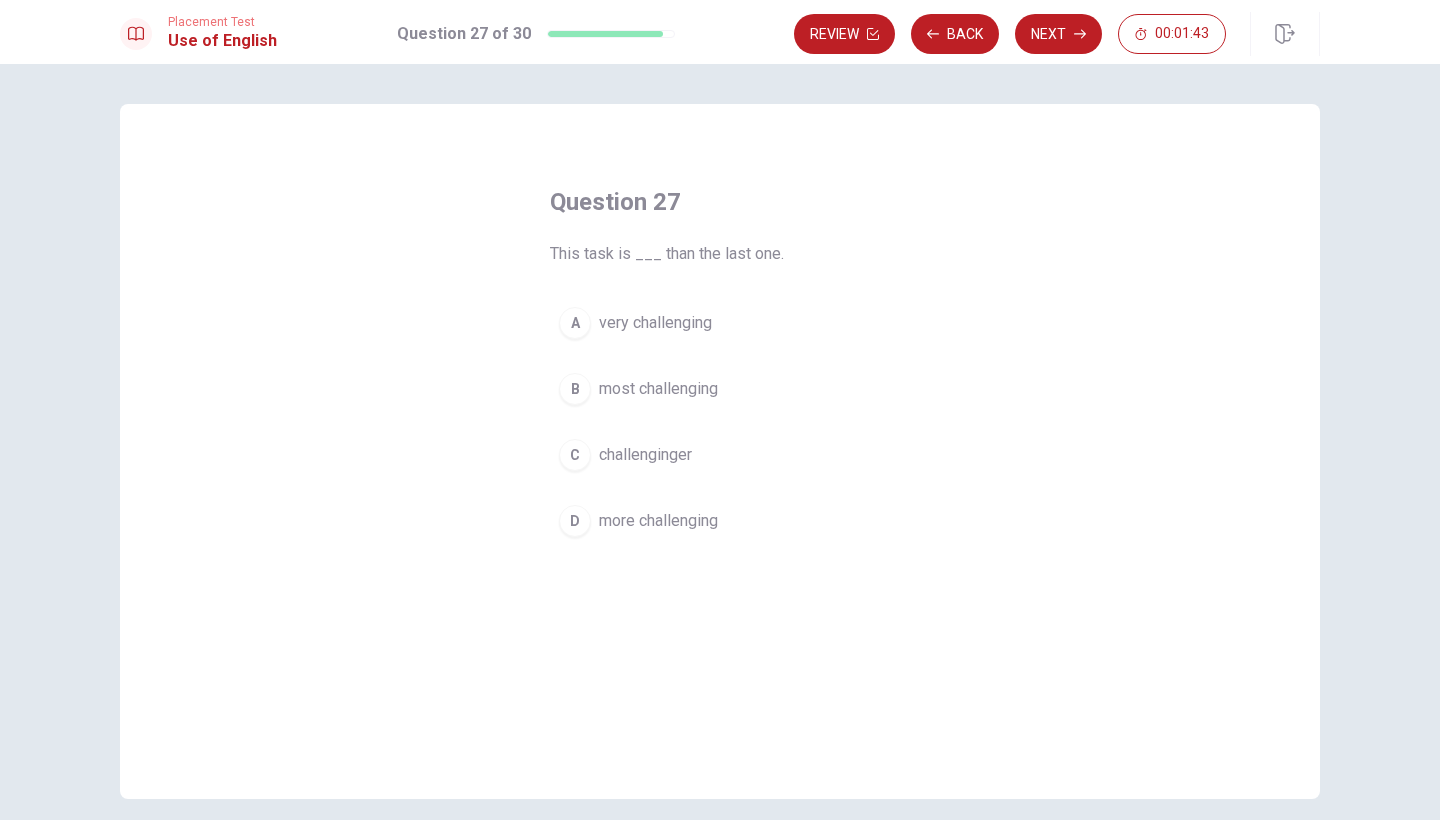 click on "D" at bounding box center [575, 521] 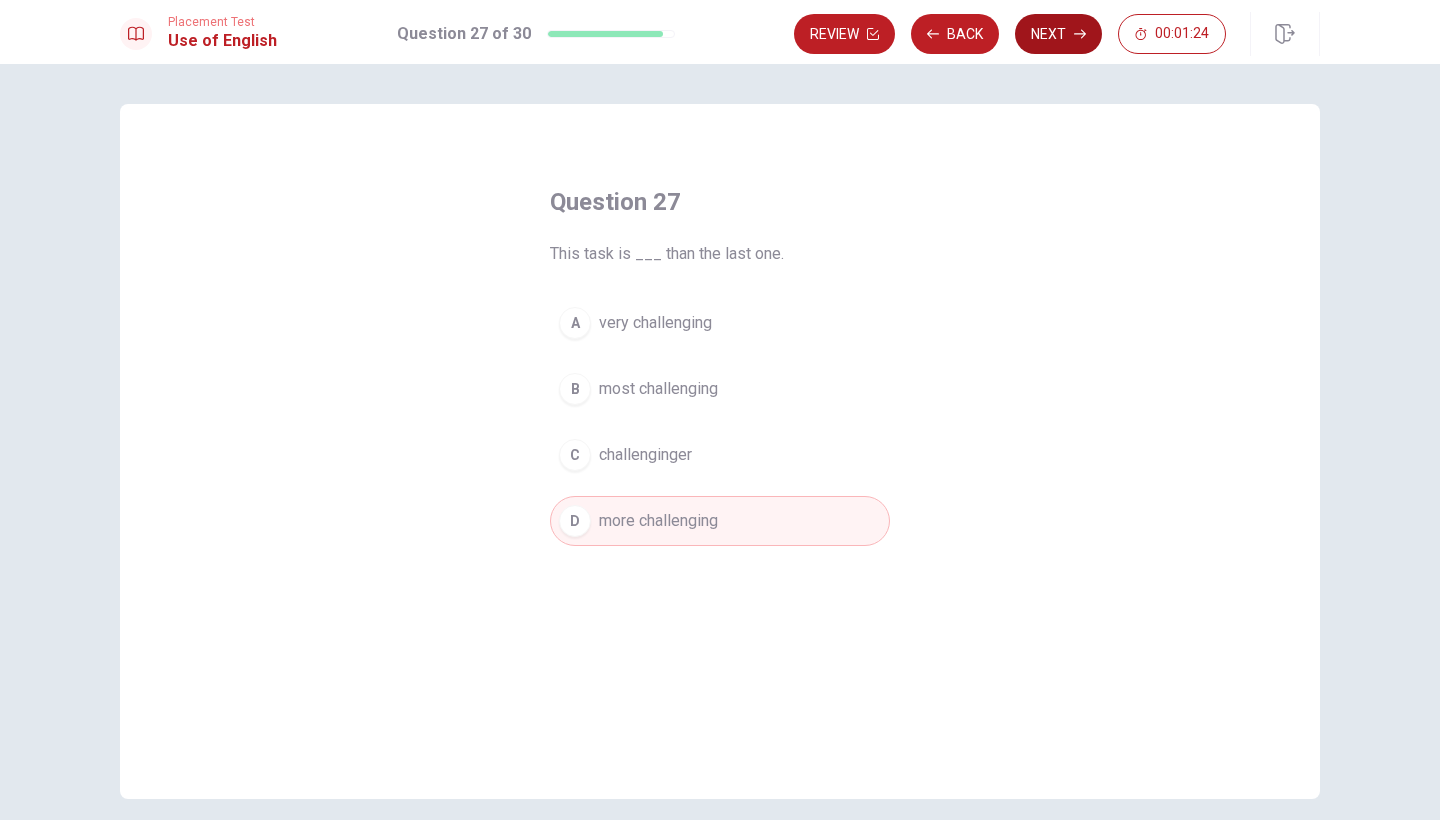 click on "Next" at bounding box center [1058, 34] 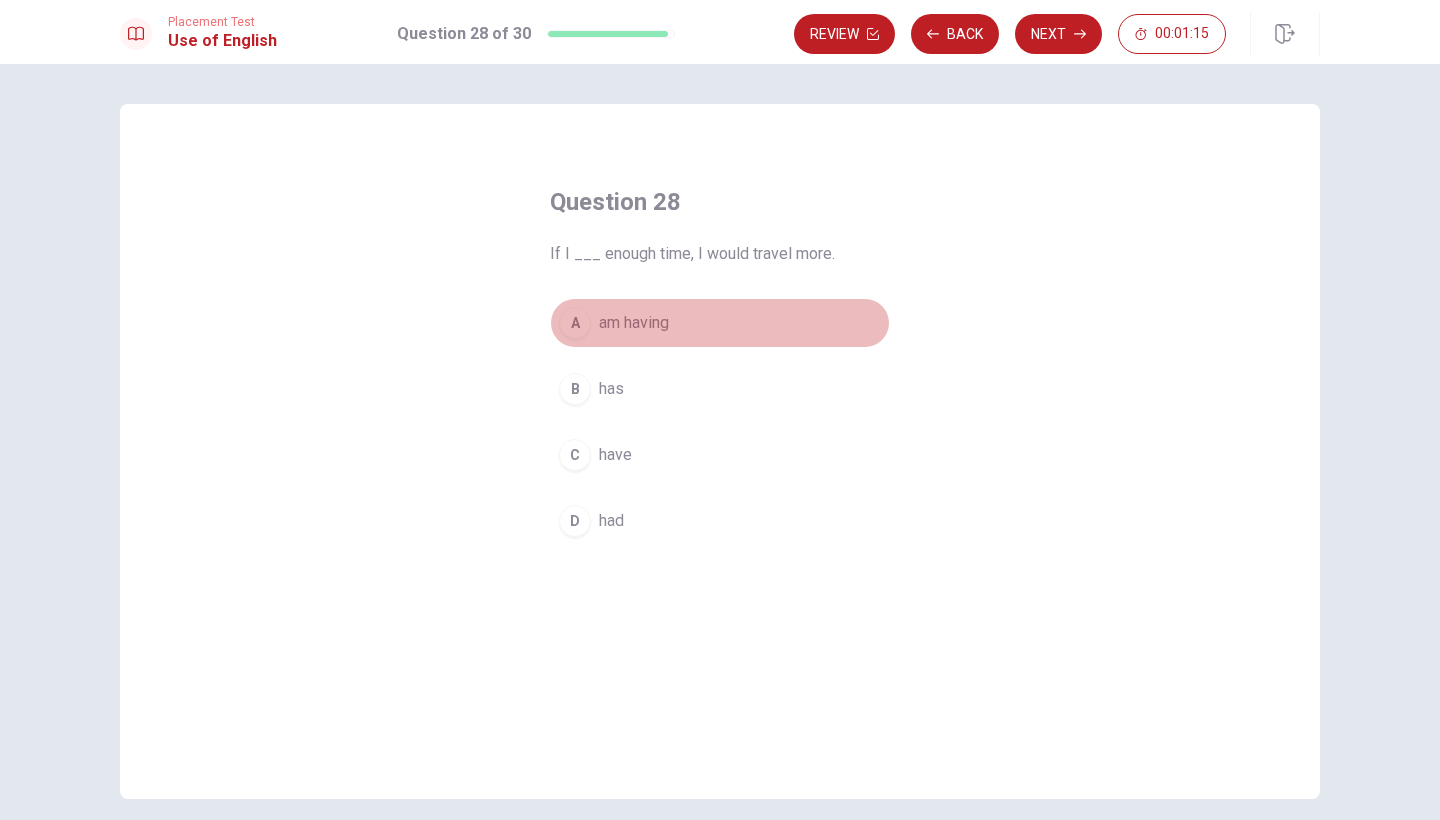 click on "A" at bounding box center [575, 323] 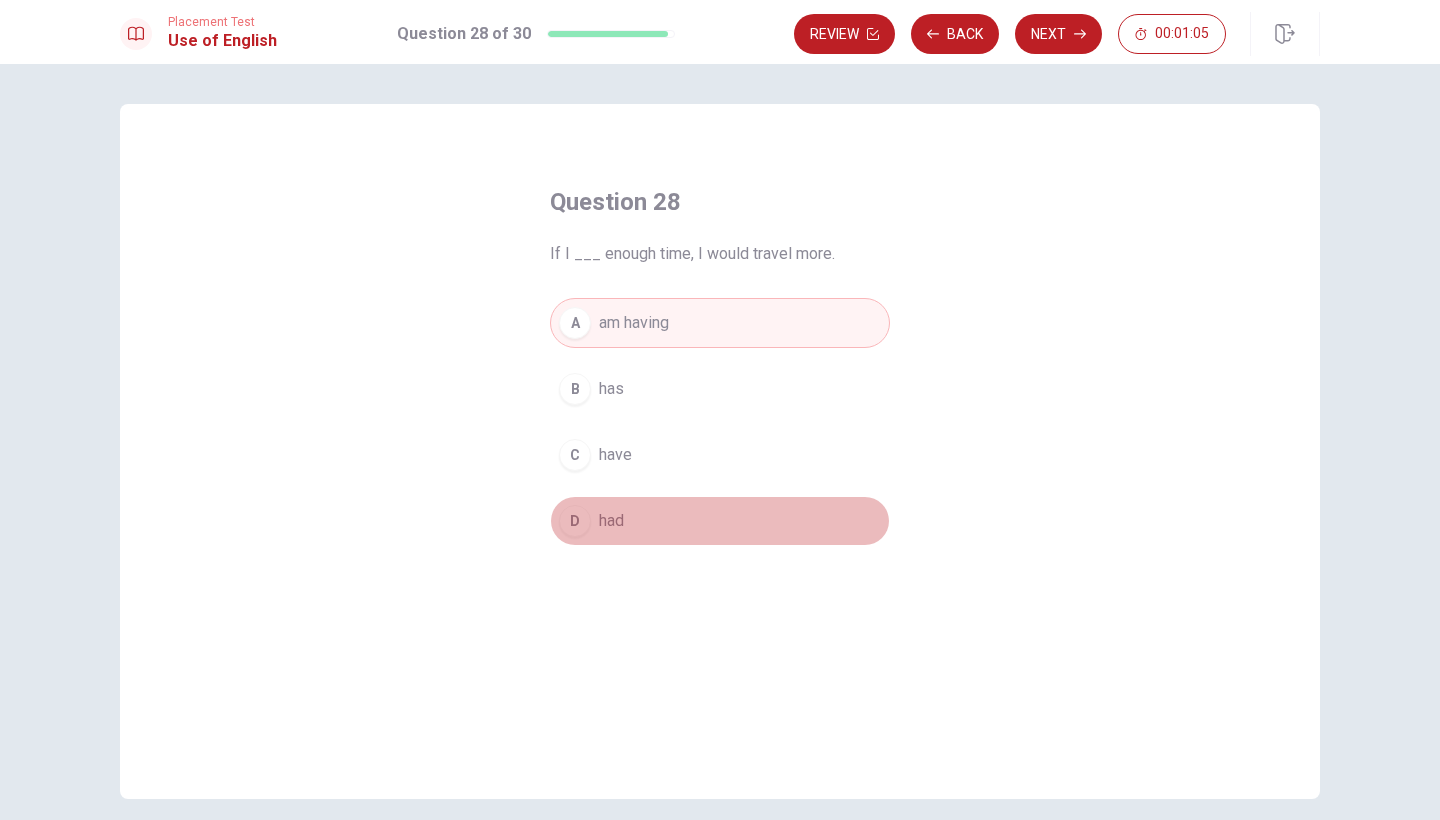 click on "D" at bounding box center [575, 521] 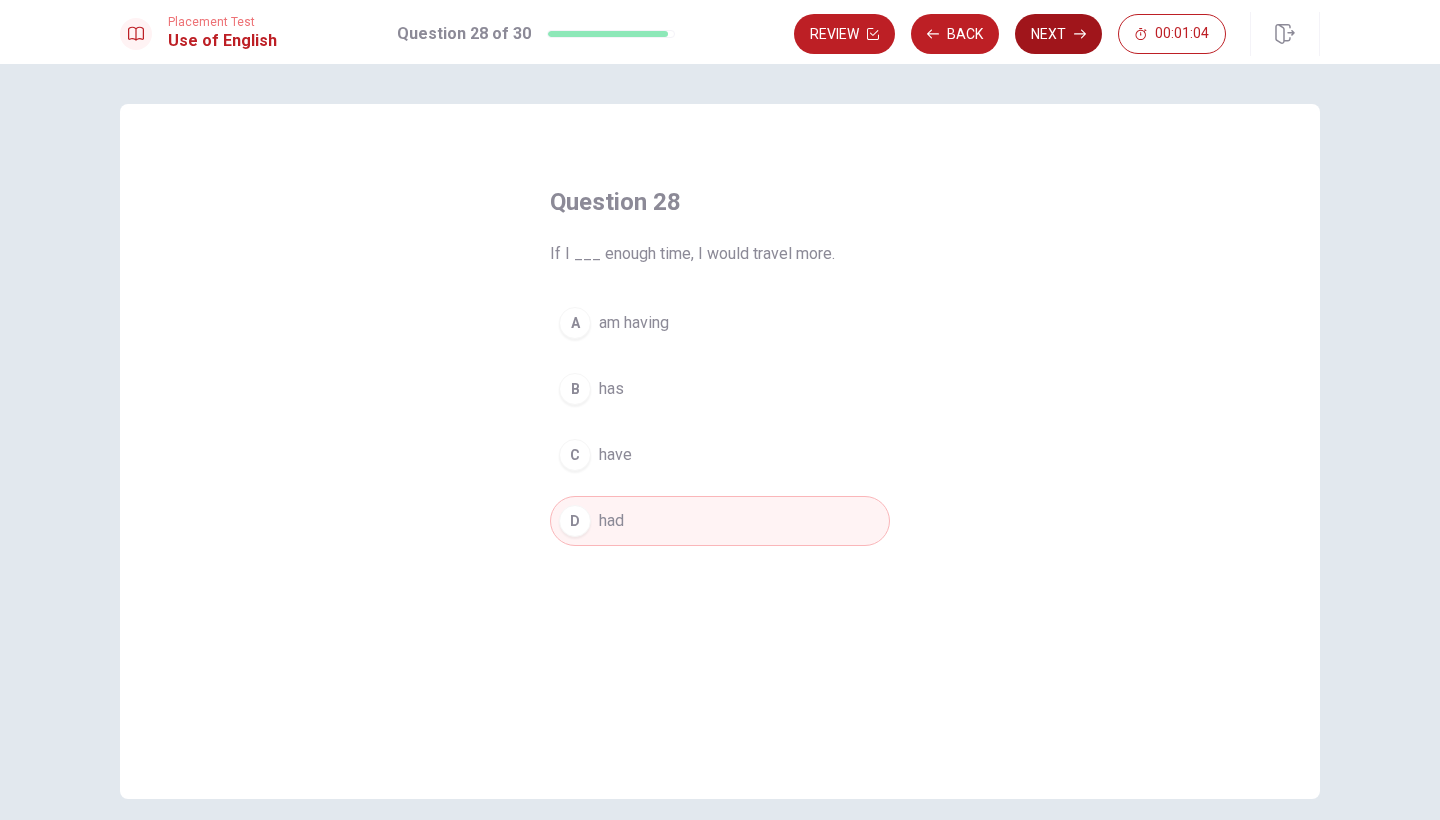 click on "Next" at bounding box center (1058, 34) 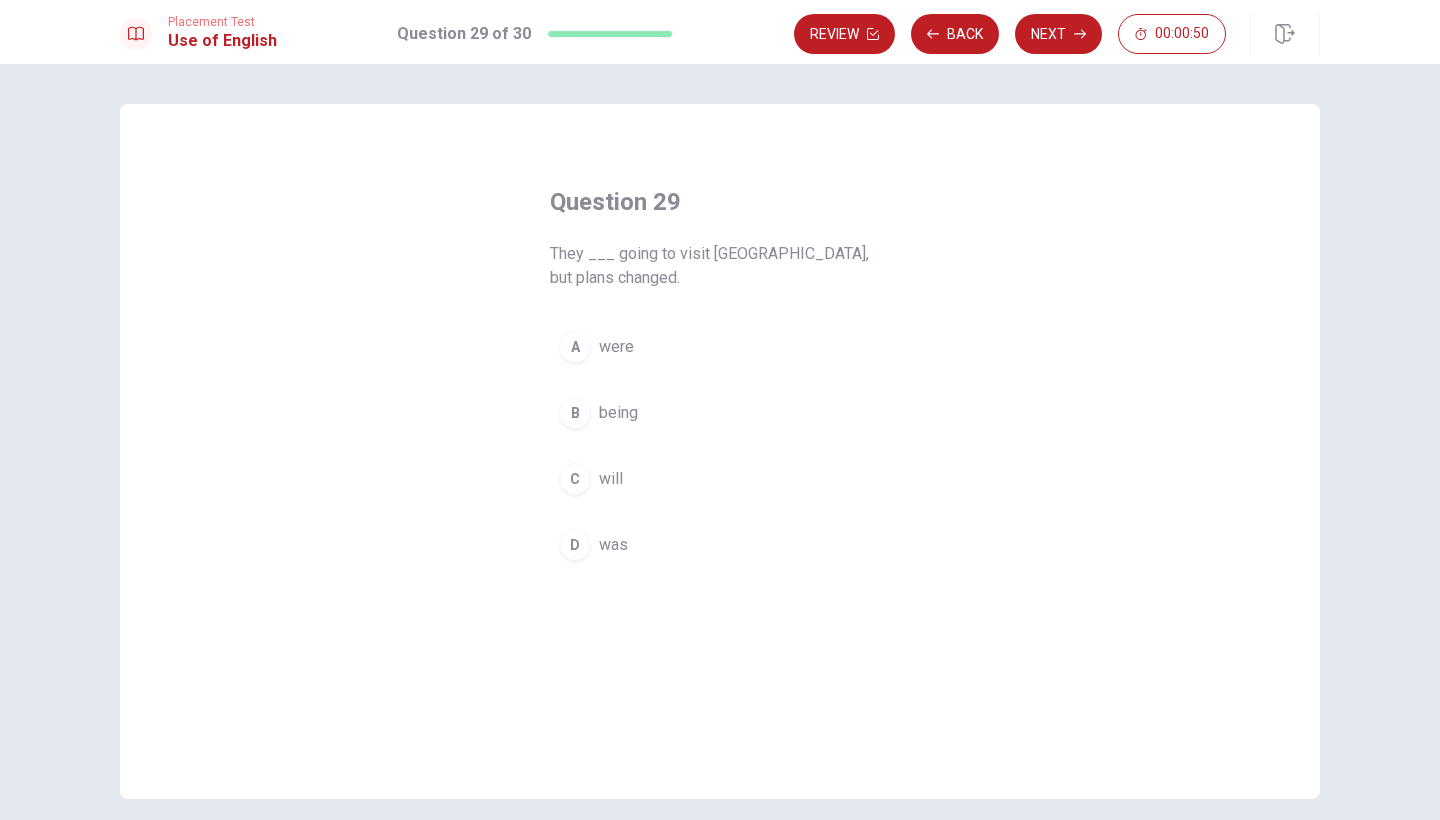 click on "A" at bounding box center (575, 347) 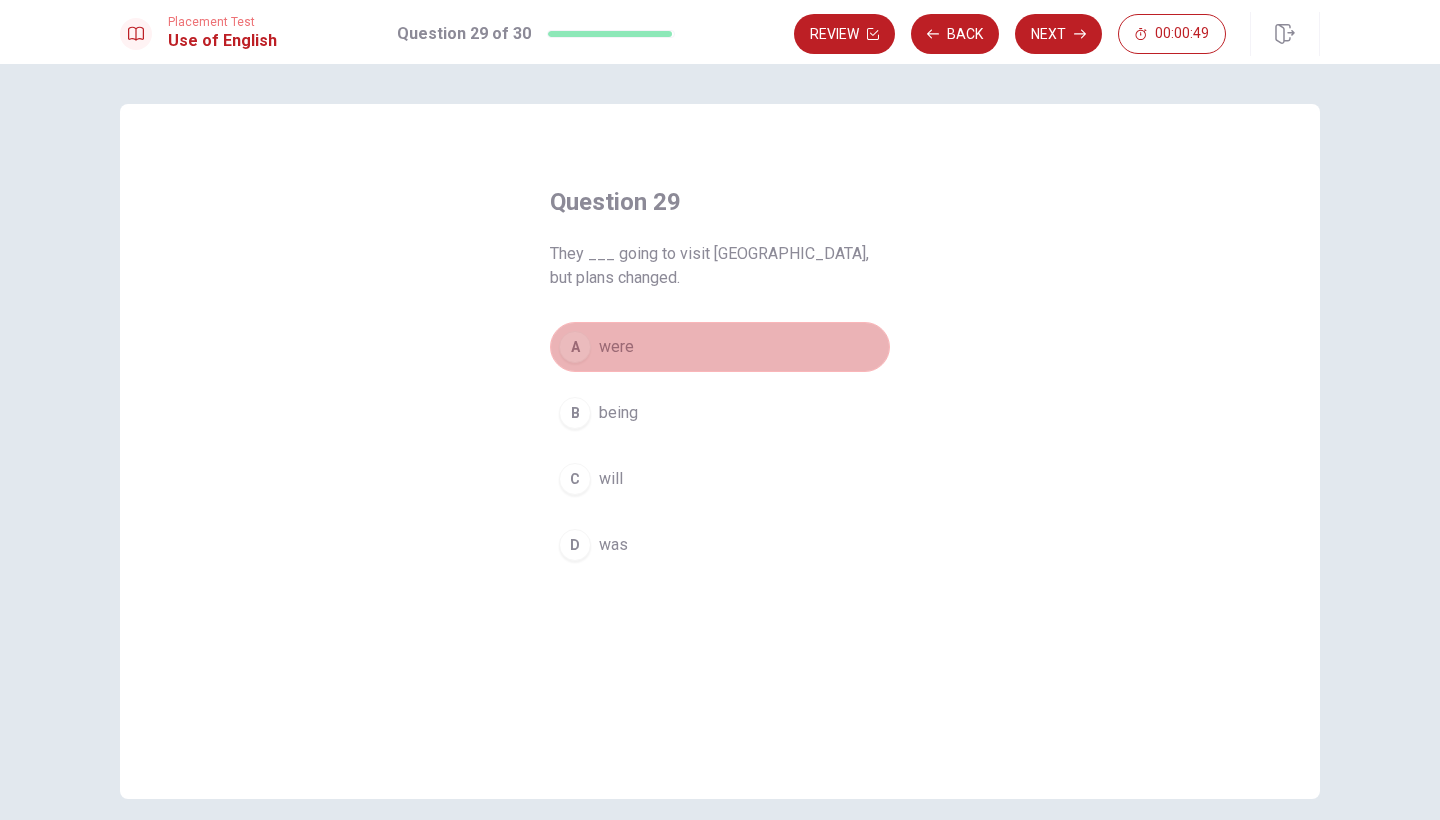 click on "A" at bounding box center [575, 347] 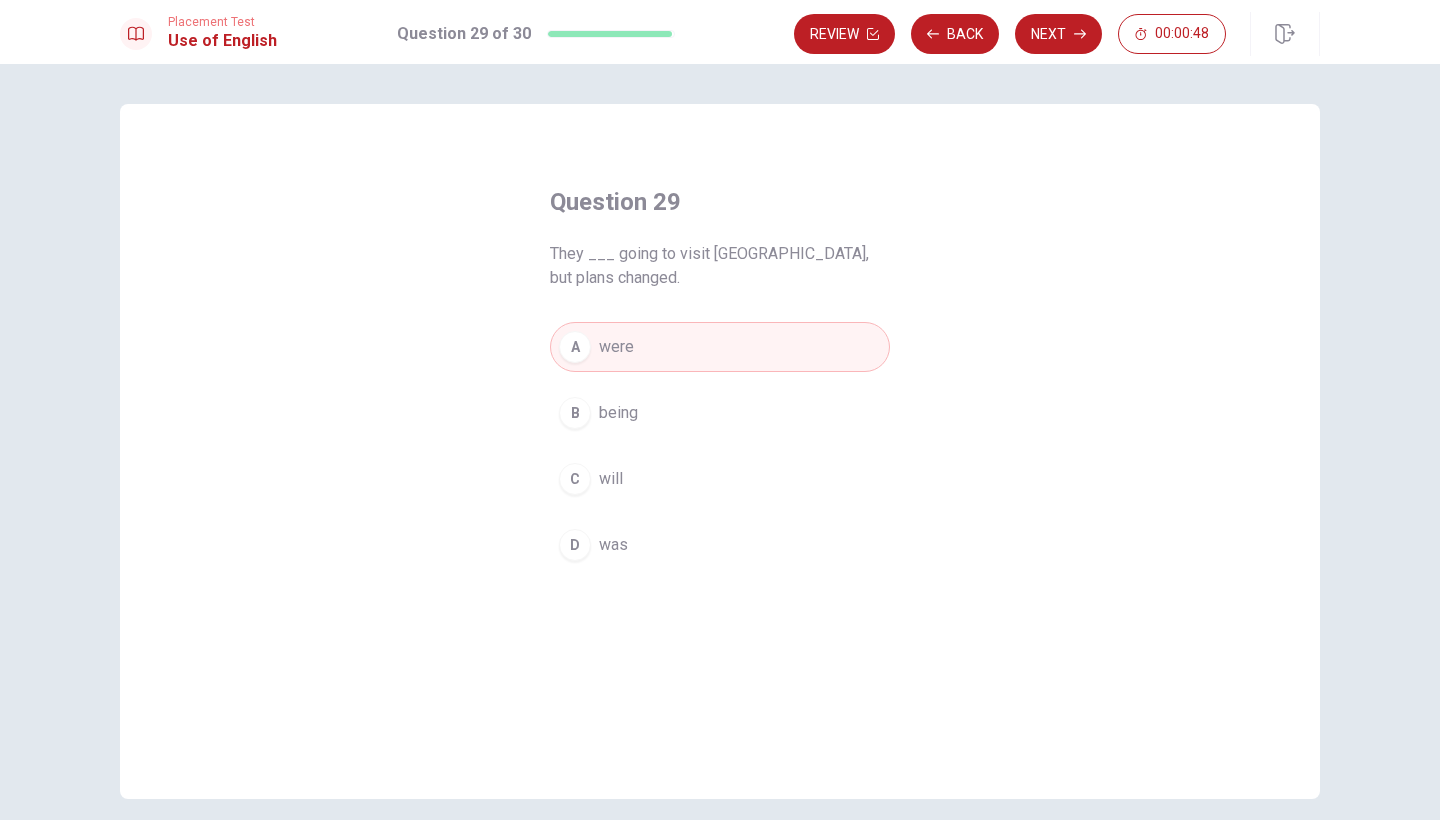 click on "A" at bounding box center [575, 347] 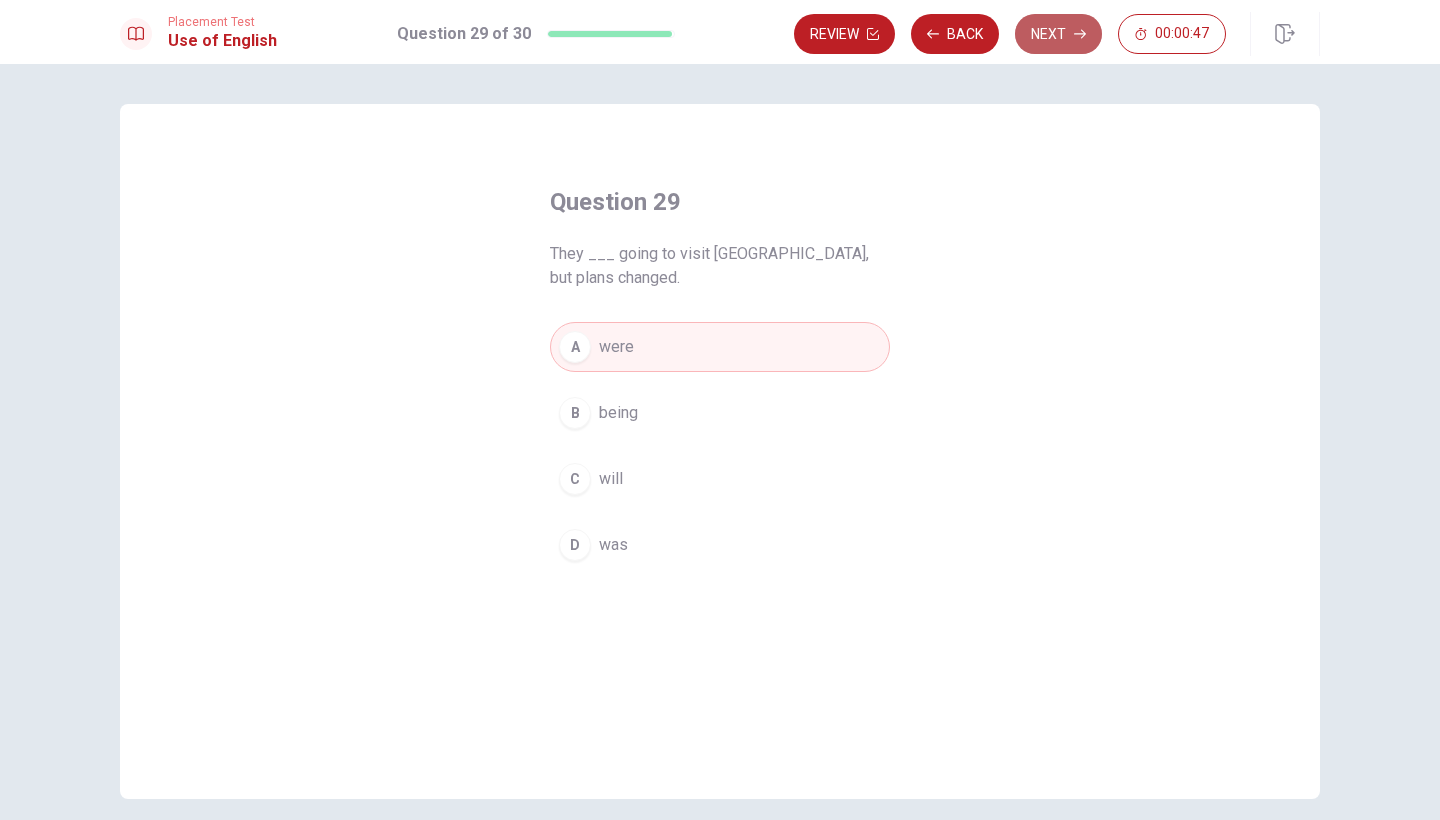 click on "Next" at bounding box center [1058, 34] 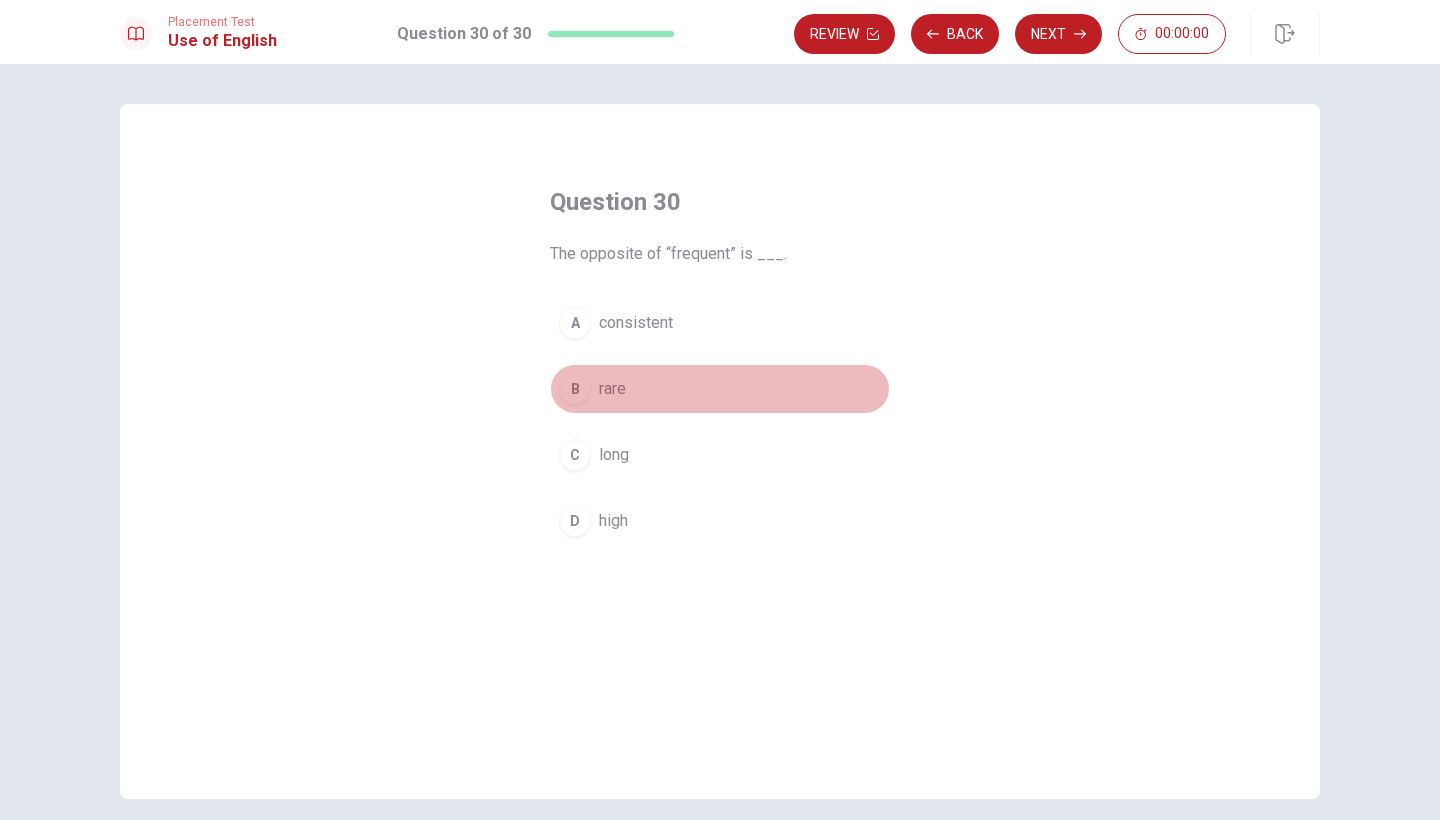 click on "B" at bounding box center [575, 389] 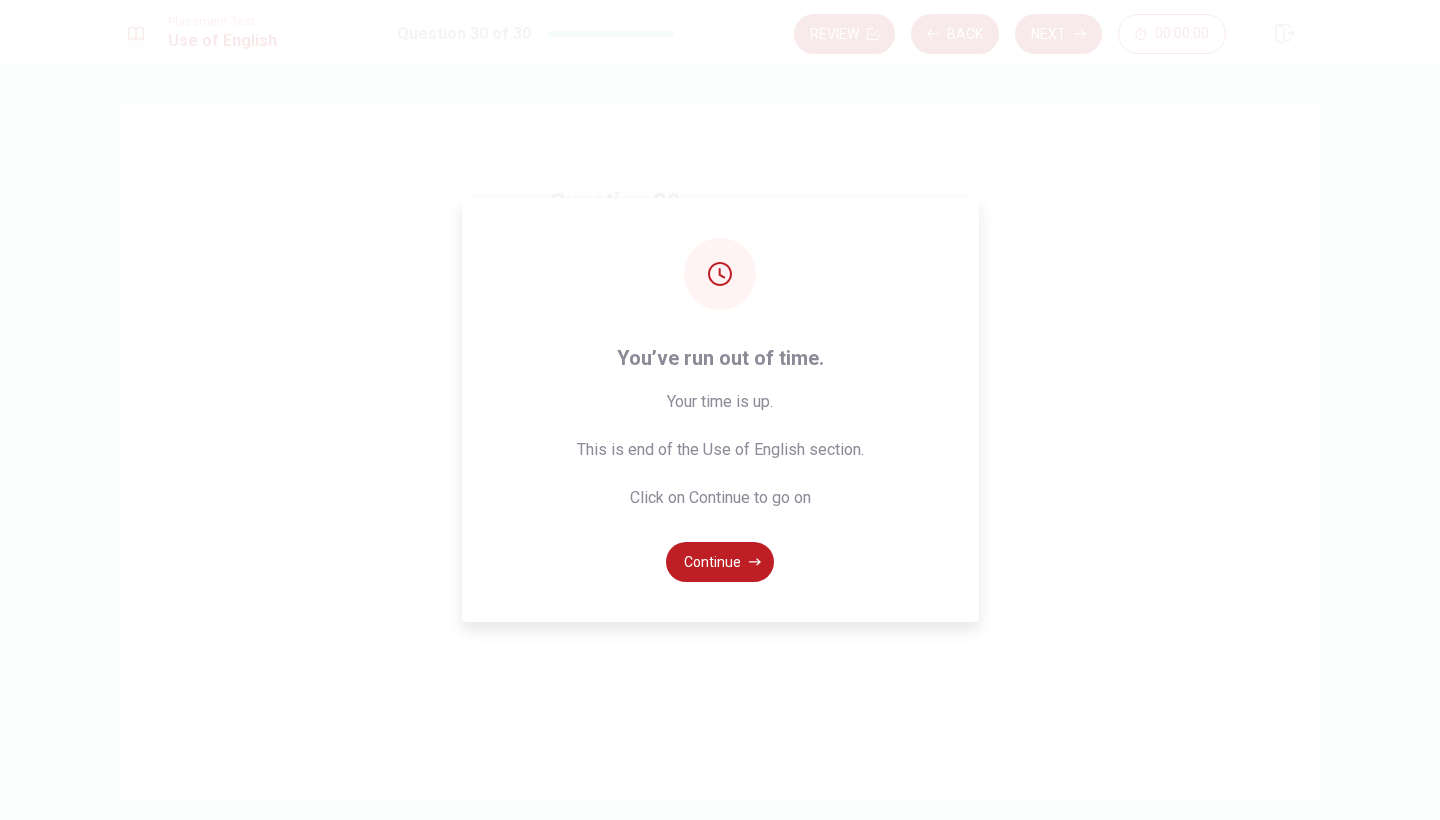 click on "You’ve run out of time. Your time is up. This is end of the Use of English section. Click on Continue to go on Continue" at bounding box center (720, 410) 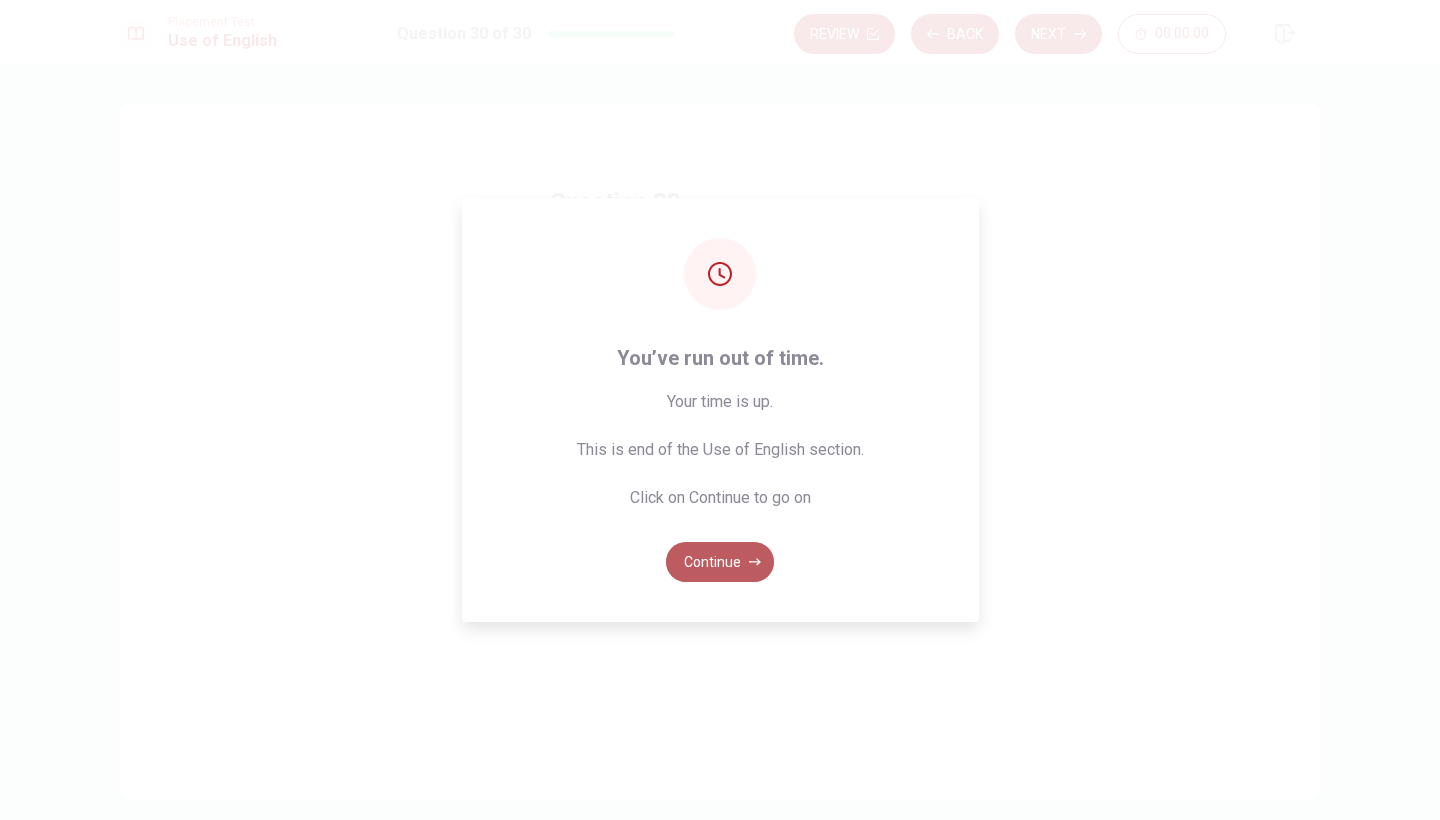 click on "Continue" at bounding box center [720, 562] 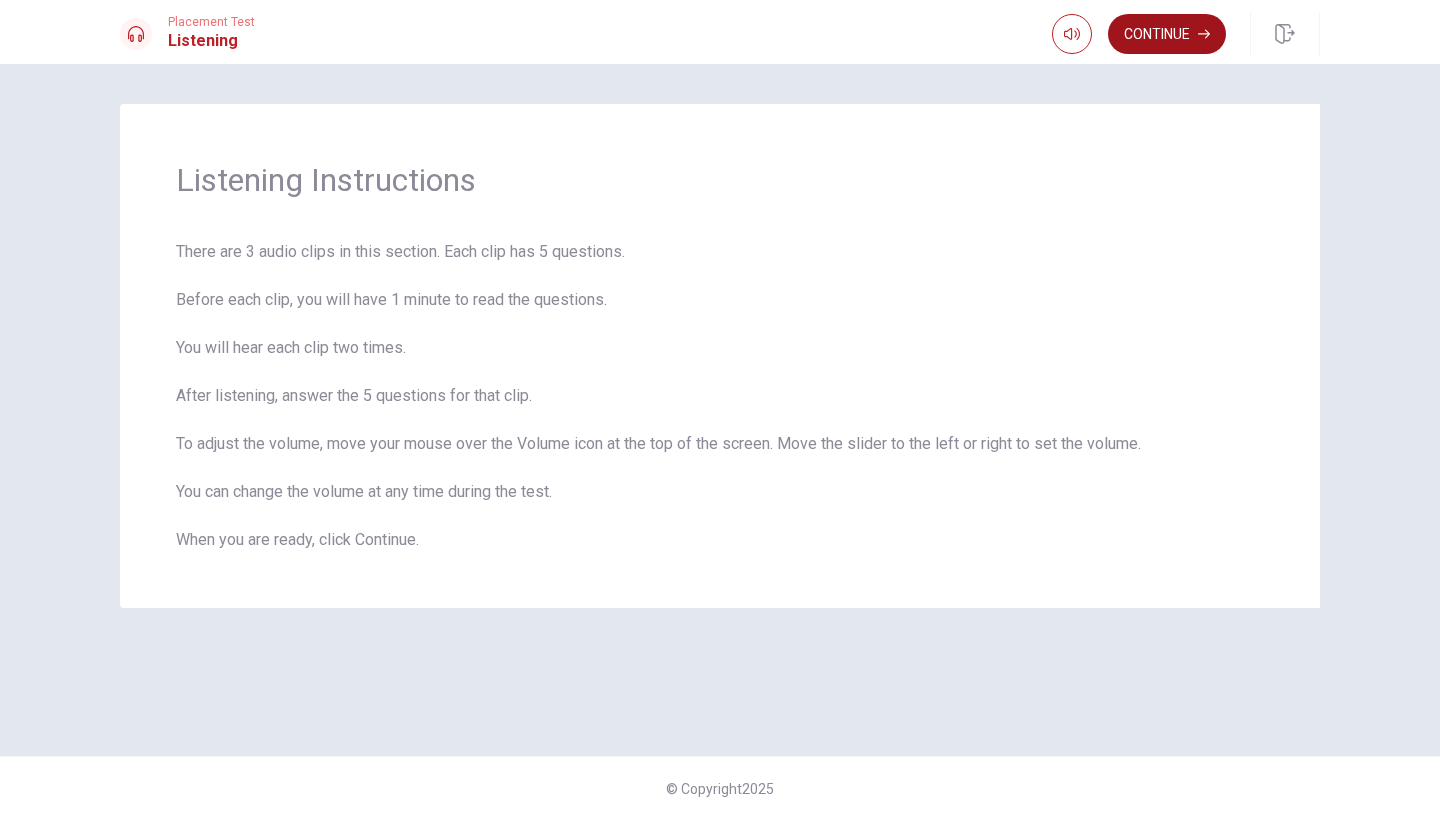 click on "Continue" at bounding box center [1167, 34] 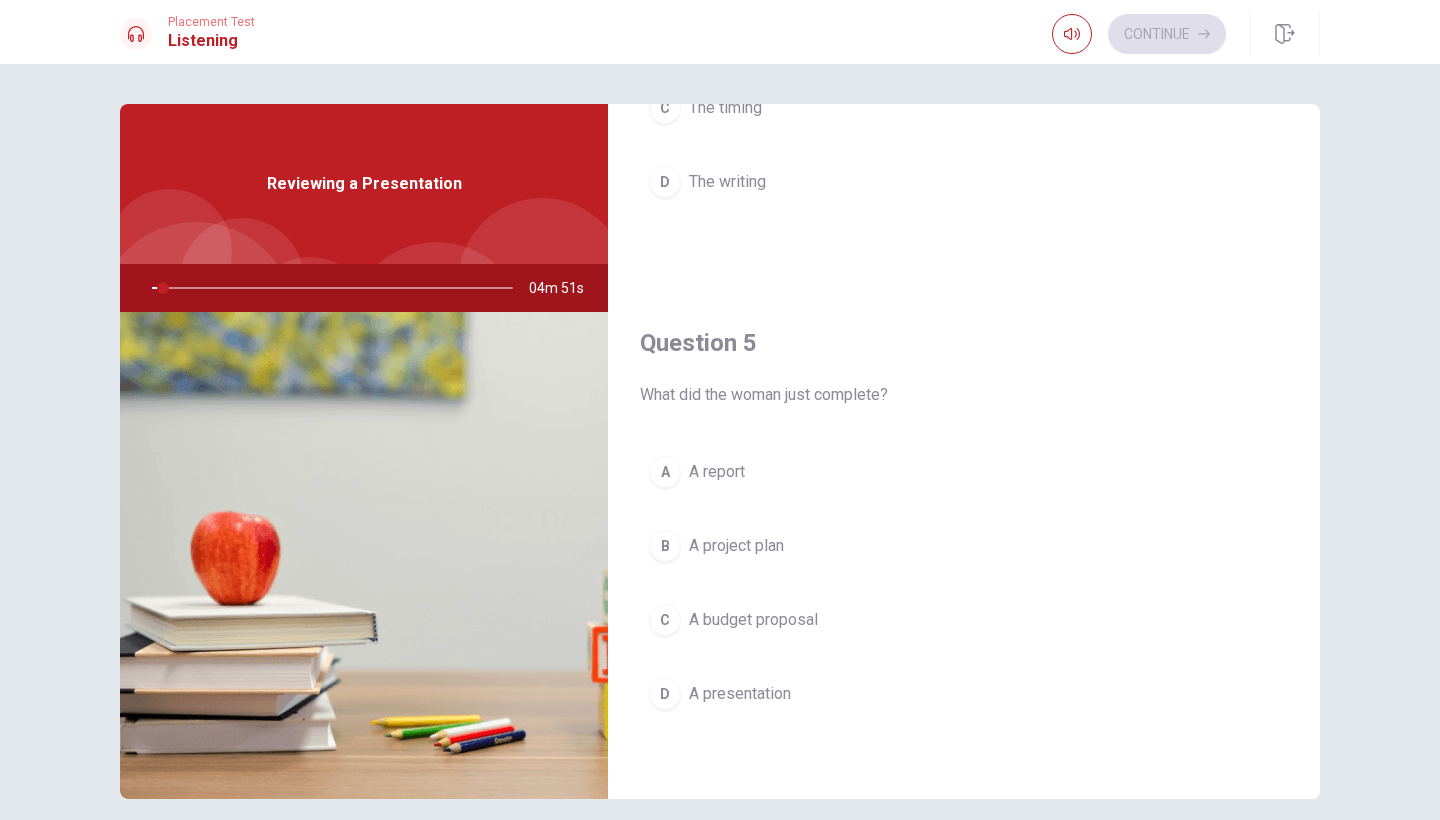 scroll, scrollTop: 1865, scrollLeft: 0, axis: vertical 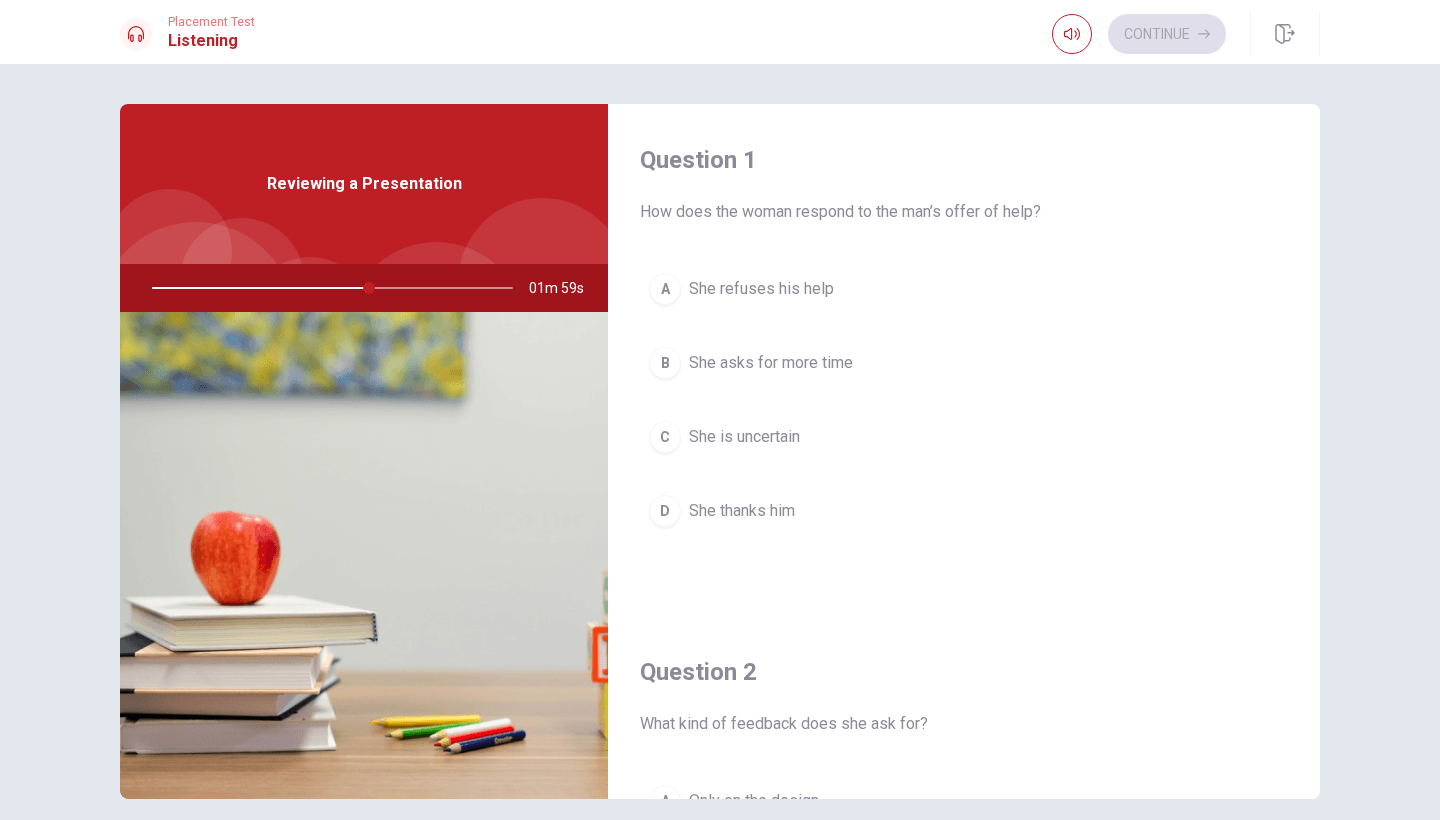 drag, startPoint x: 371, startPoint y: 292, endPoint x: 352, endPoint y: 292, distance: 19 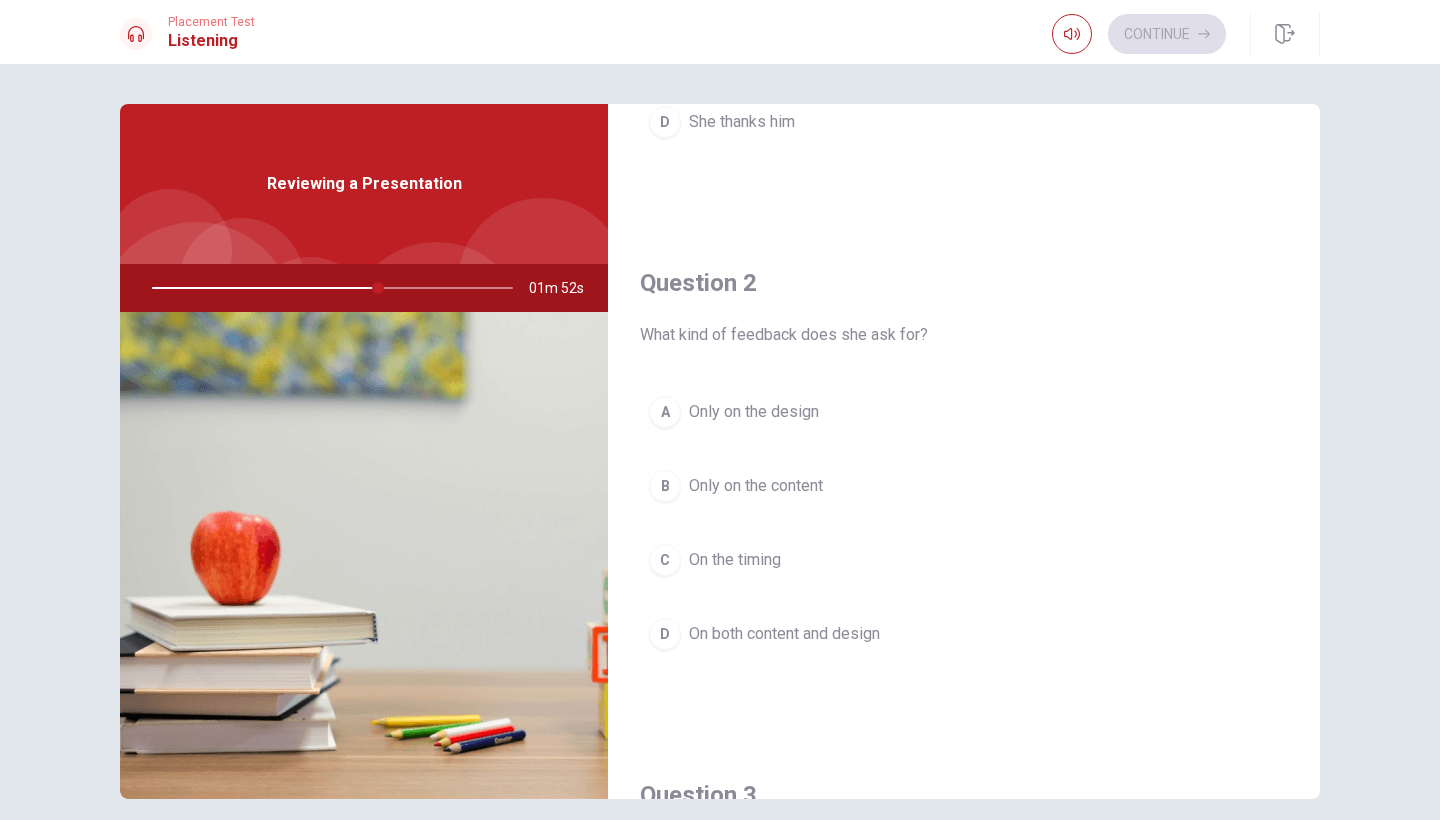 scroll, scrollTop: 406, scrollLeft: 0, axis: vertical 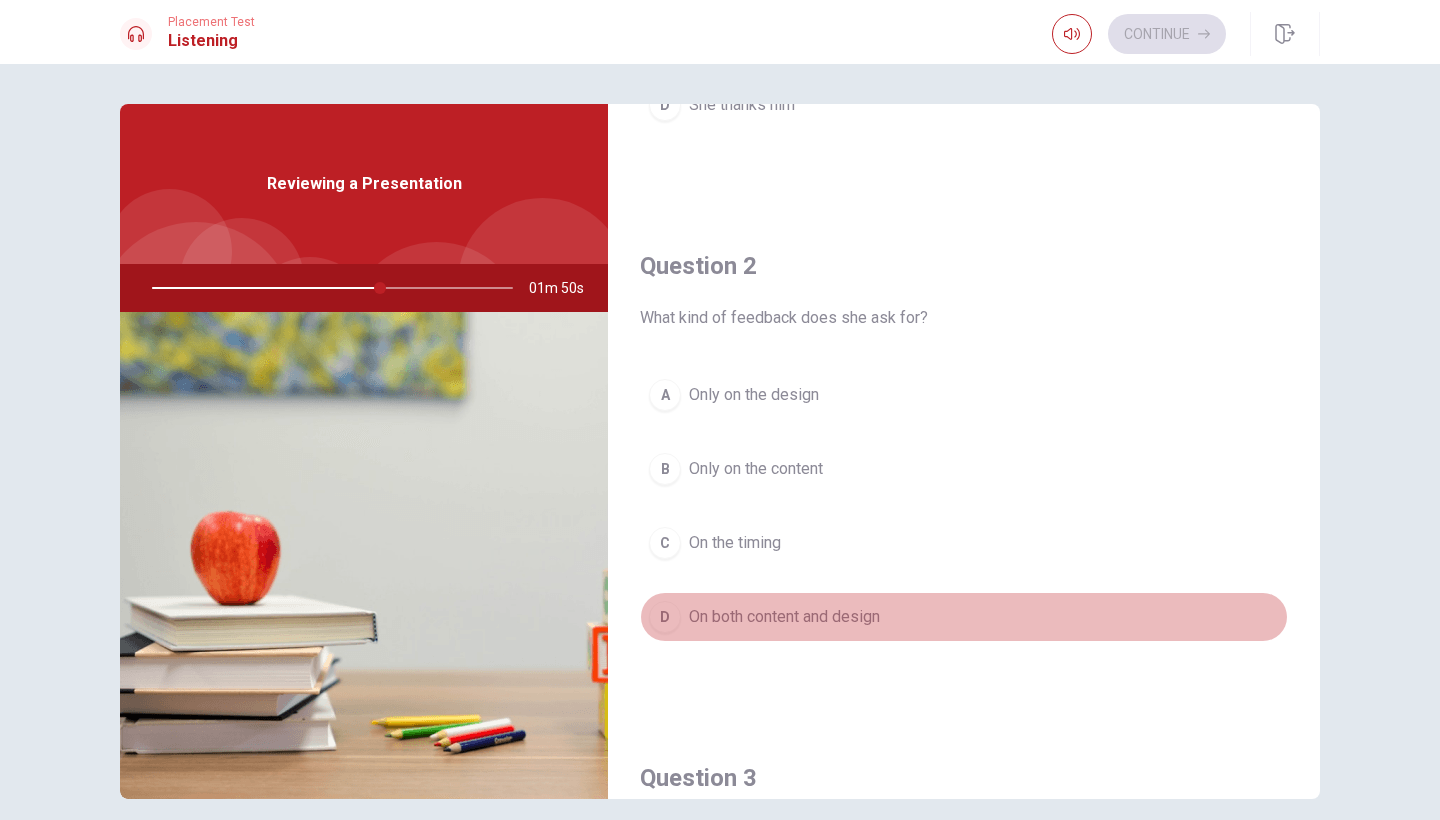 click on "D On both content and design" at bounding box center [964, 617] 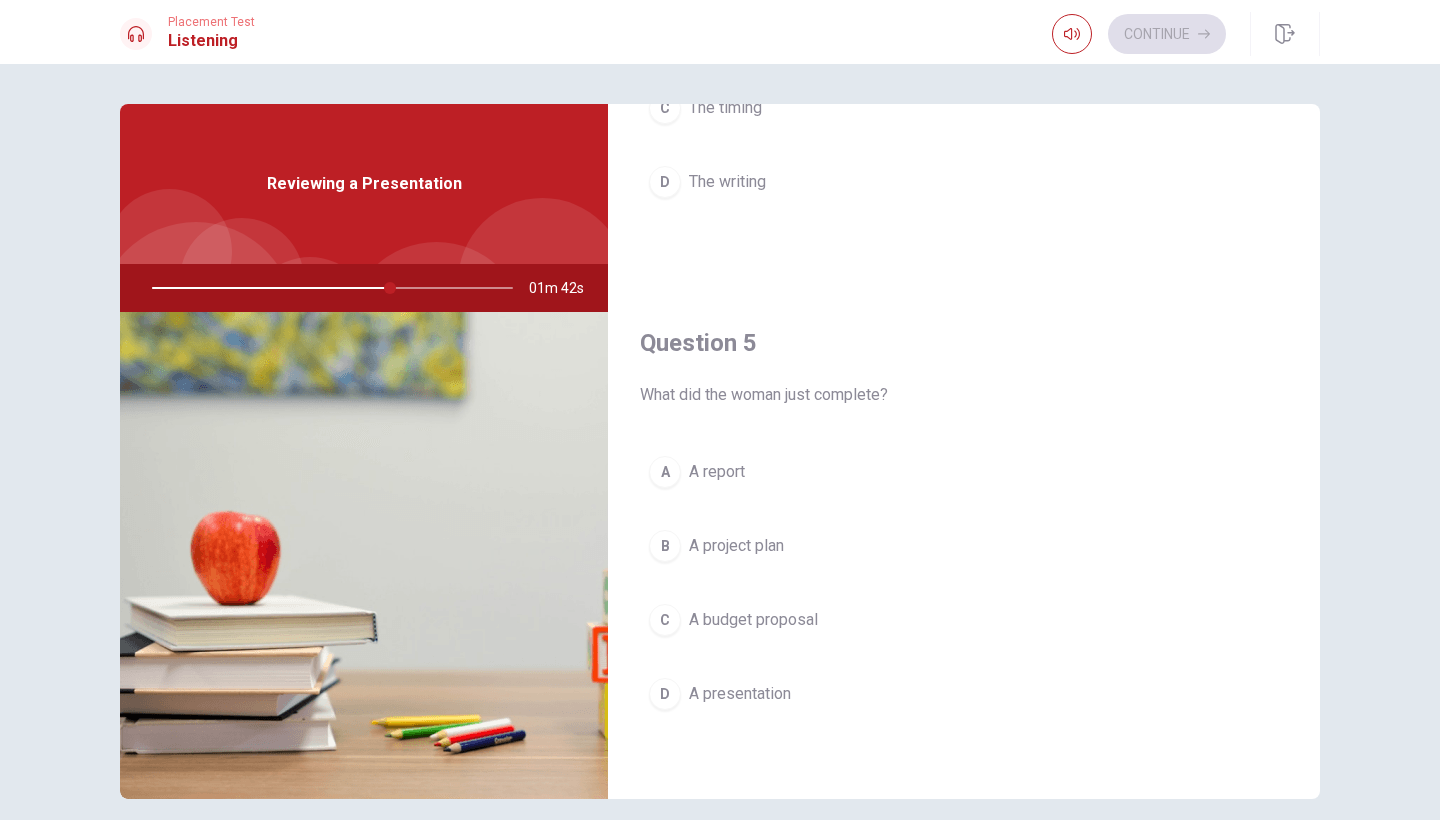 scroll, scrollTop: 1865, scrollLeft: 0, axis: vertical 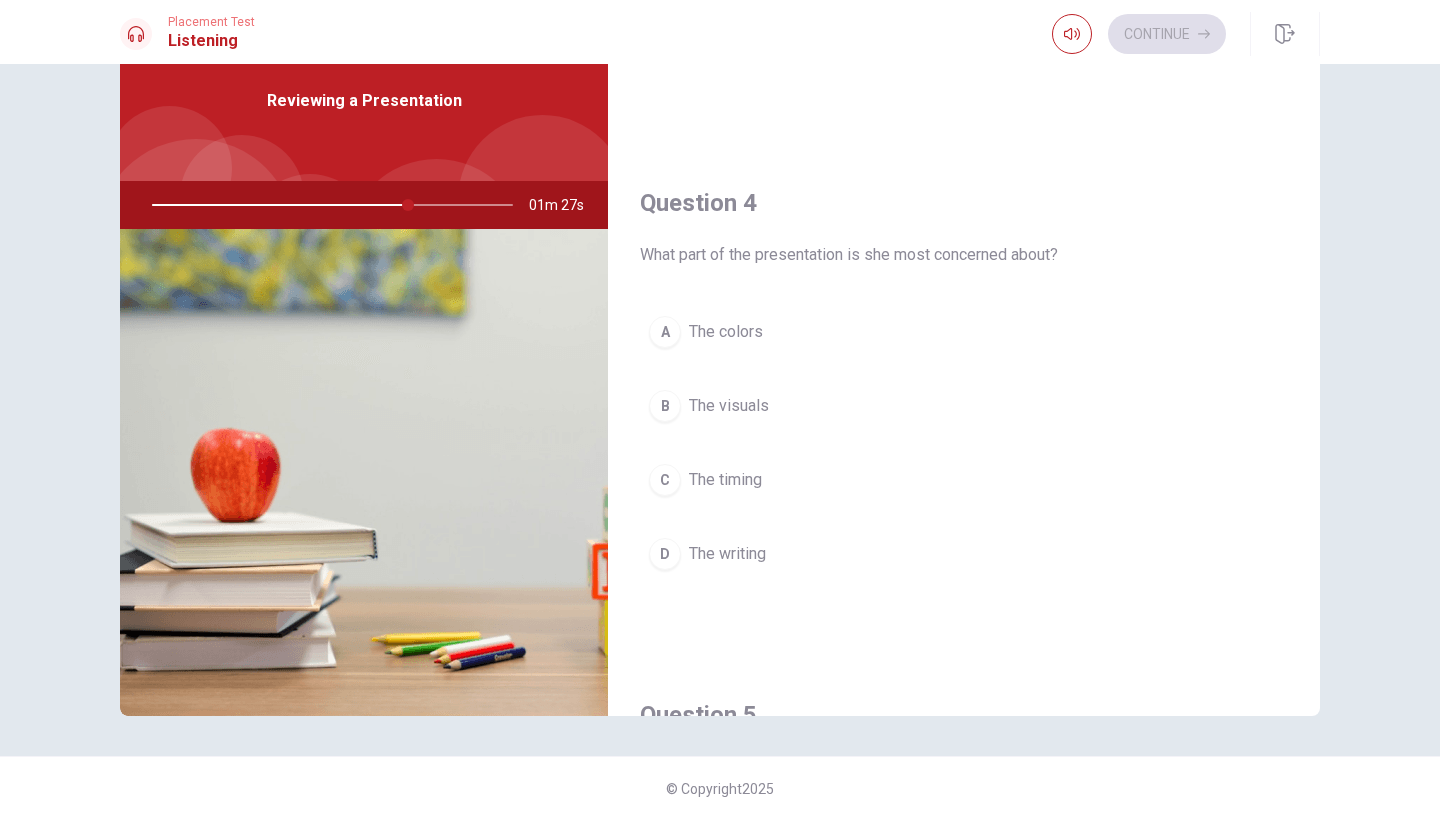 click on "B" at bounding box center [665, 406] 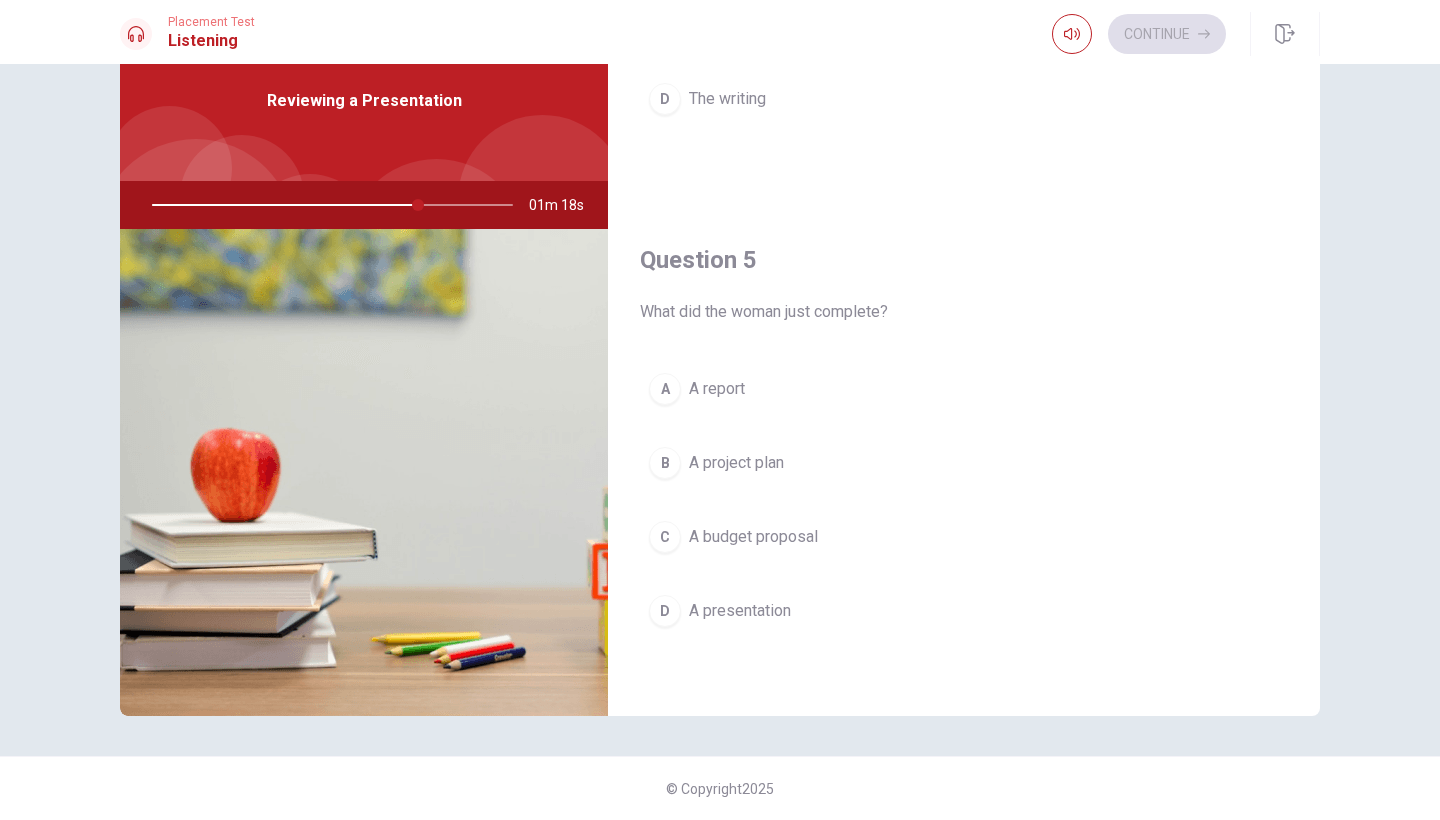scroll, scrollTop: 1865, scrollLeft: 0, axis: vertical 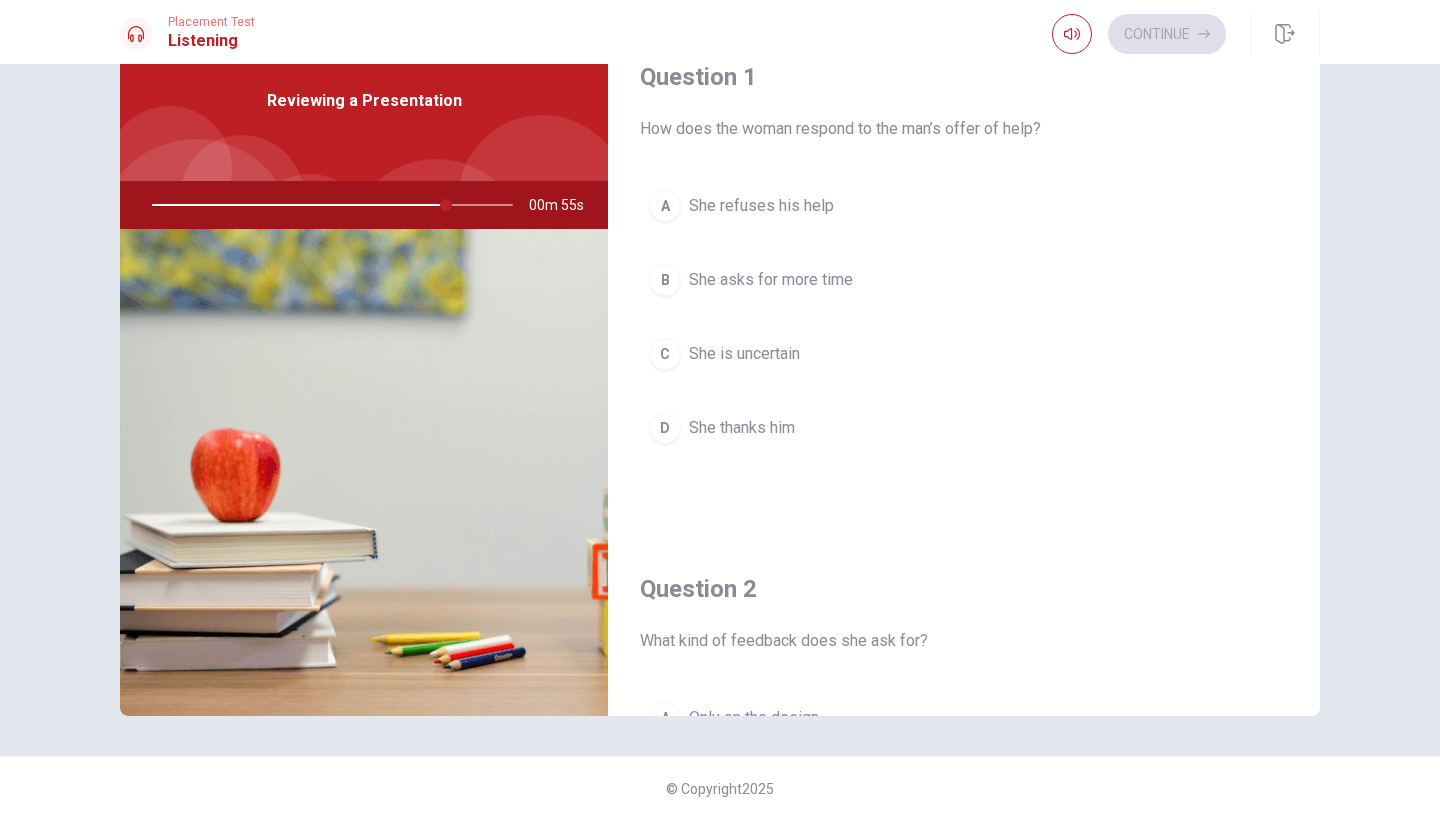 click on "D" at bounding box center [665, 428] 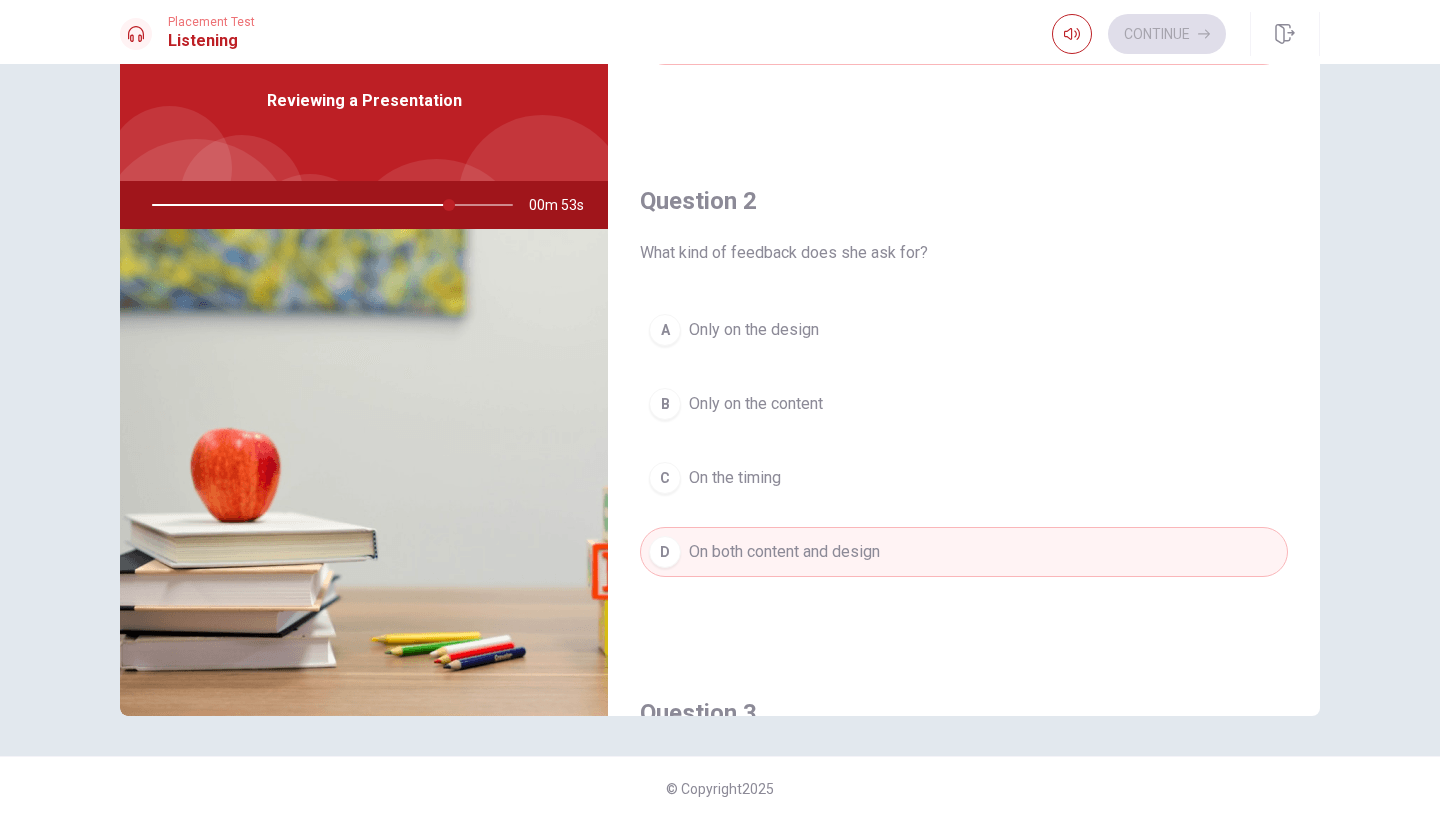 scroll, scrollTop: 409, scrollLeft: 0, axis: vertical 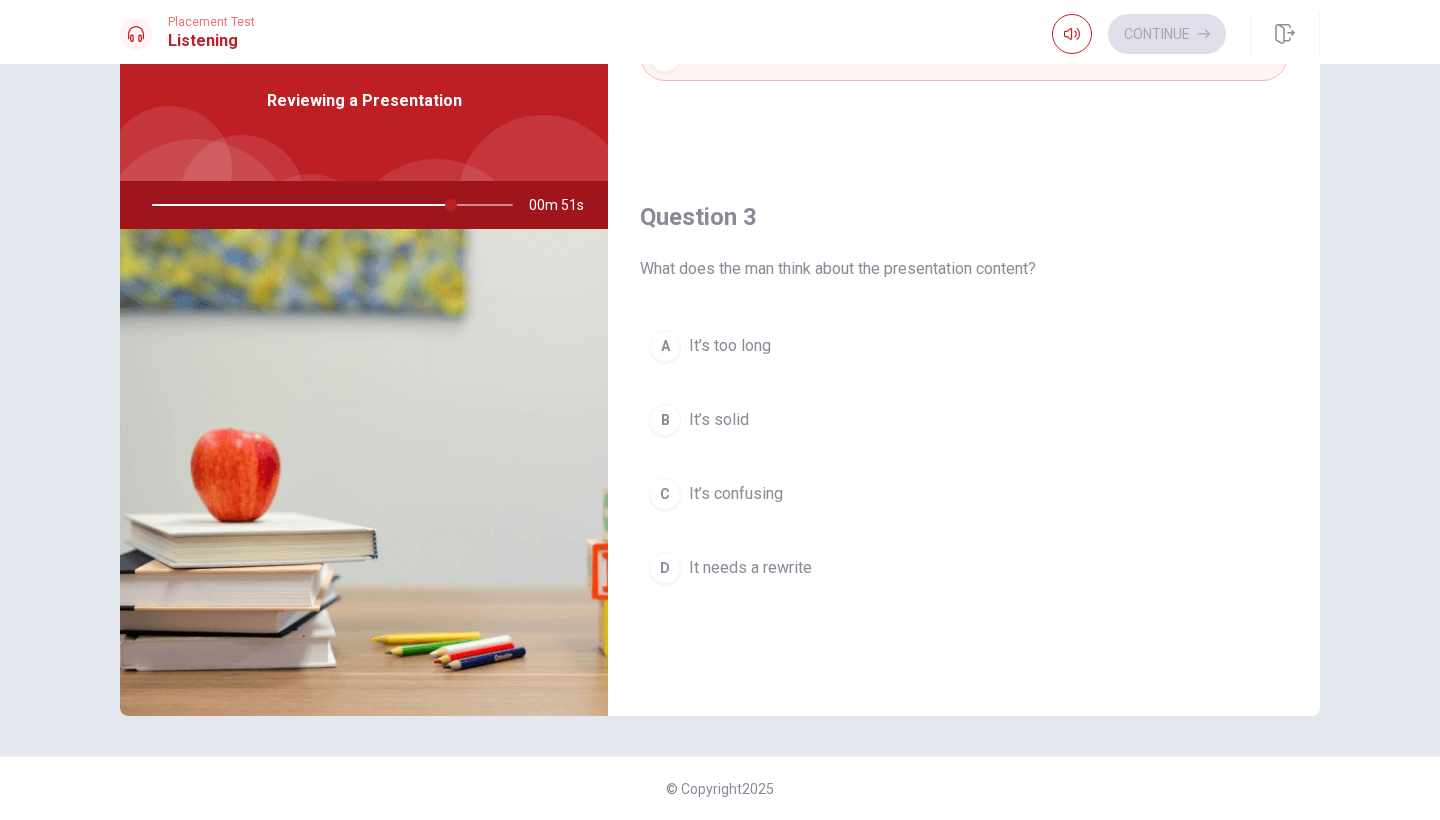 click on "B" at bounding box center (665, 420) 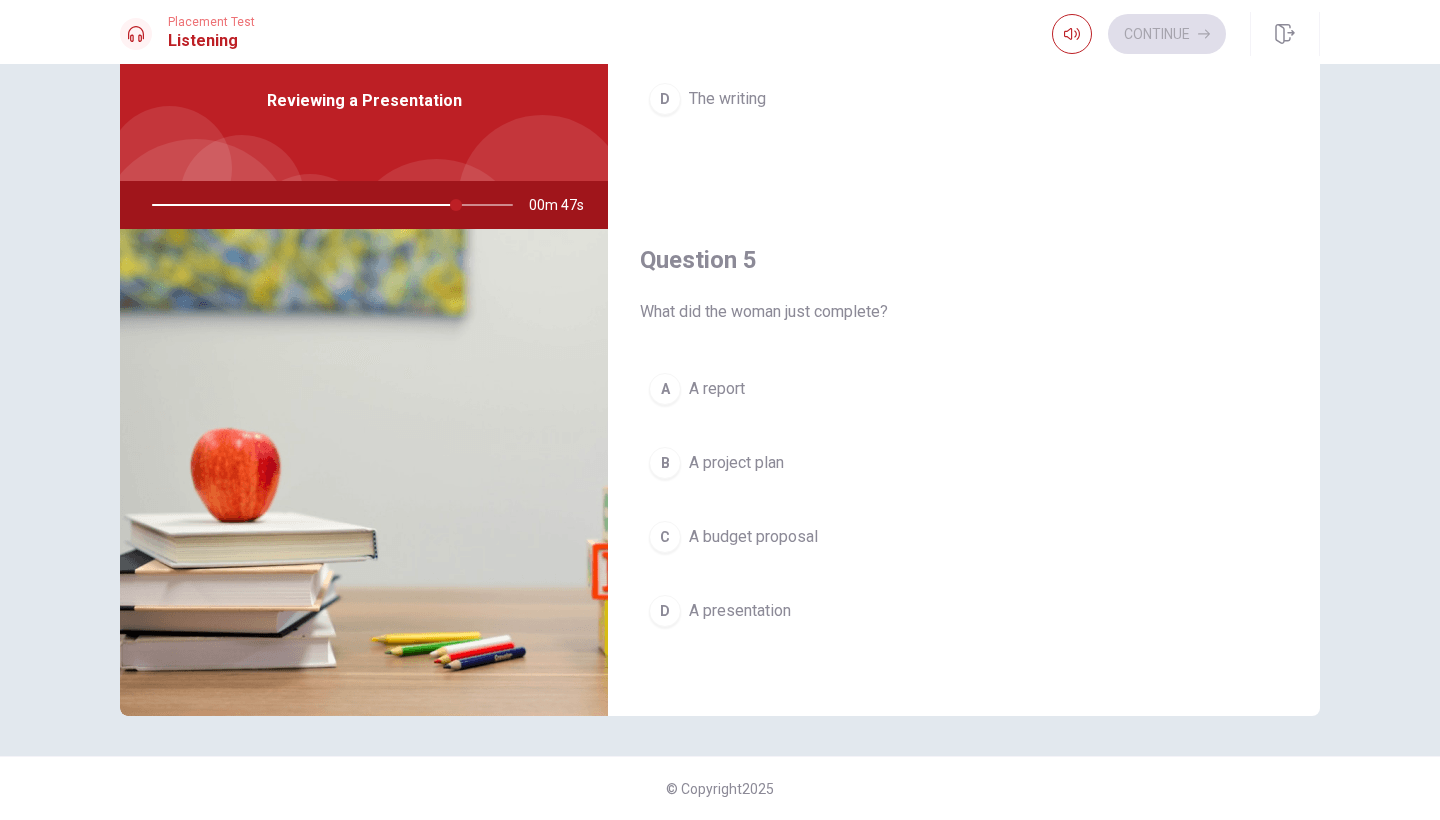 scroll, scrollTop: 1865, scrollLeft: 0, axis: vertical 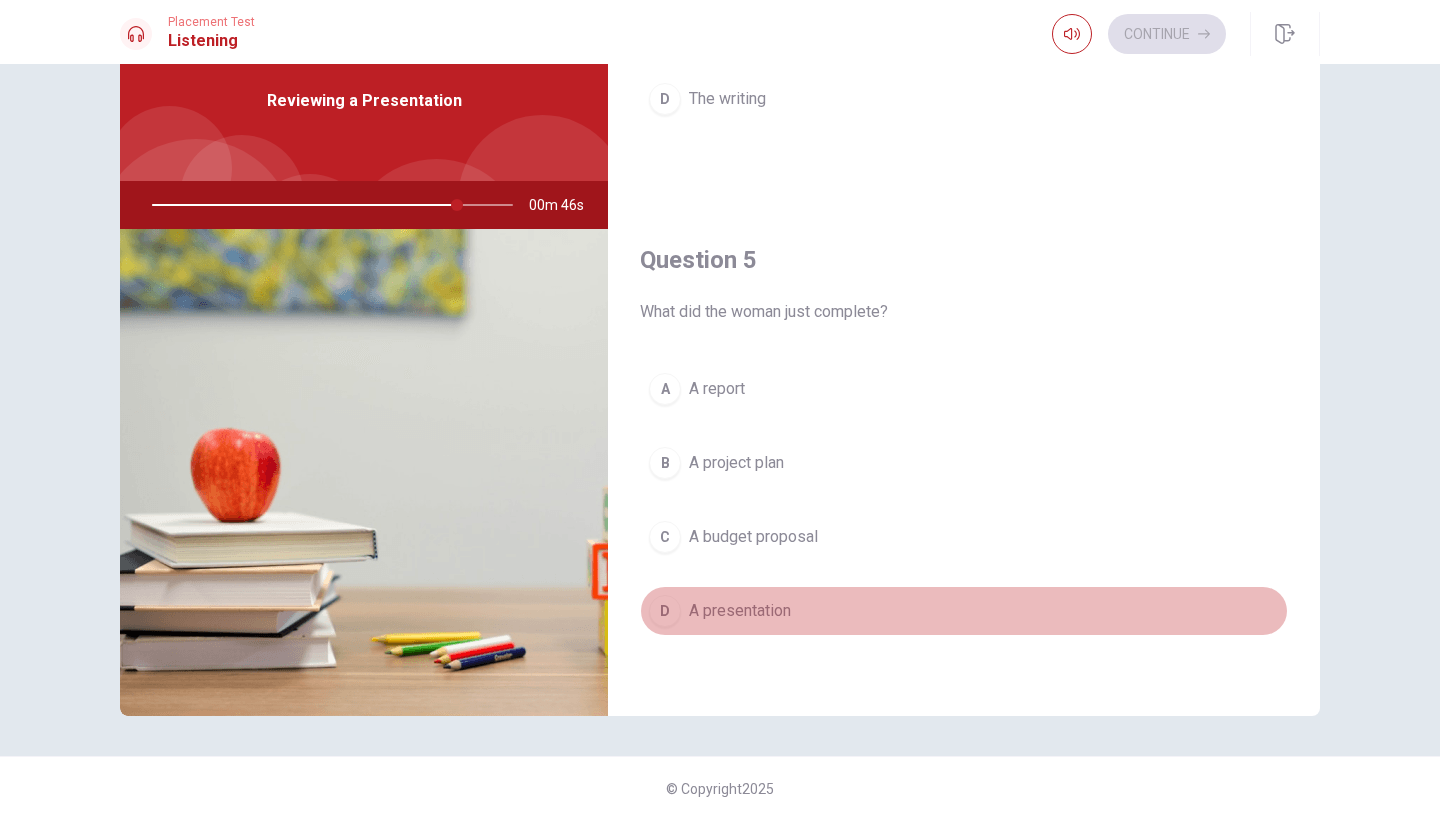 click on "D" at bounding box center (665, 611) 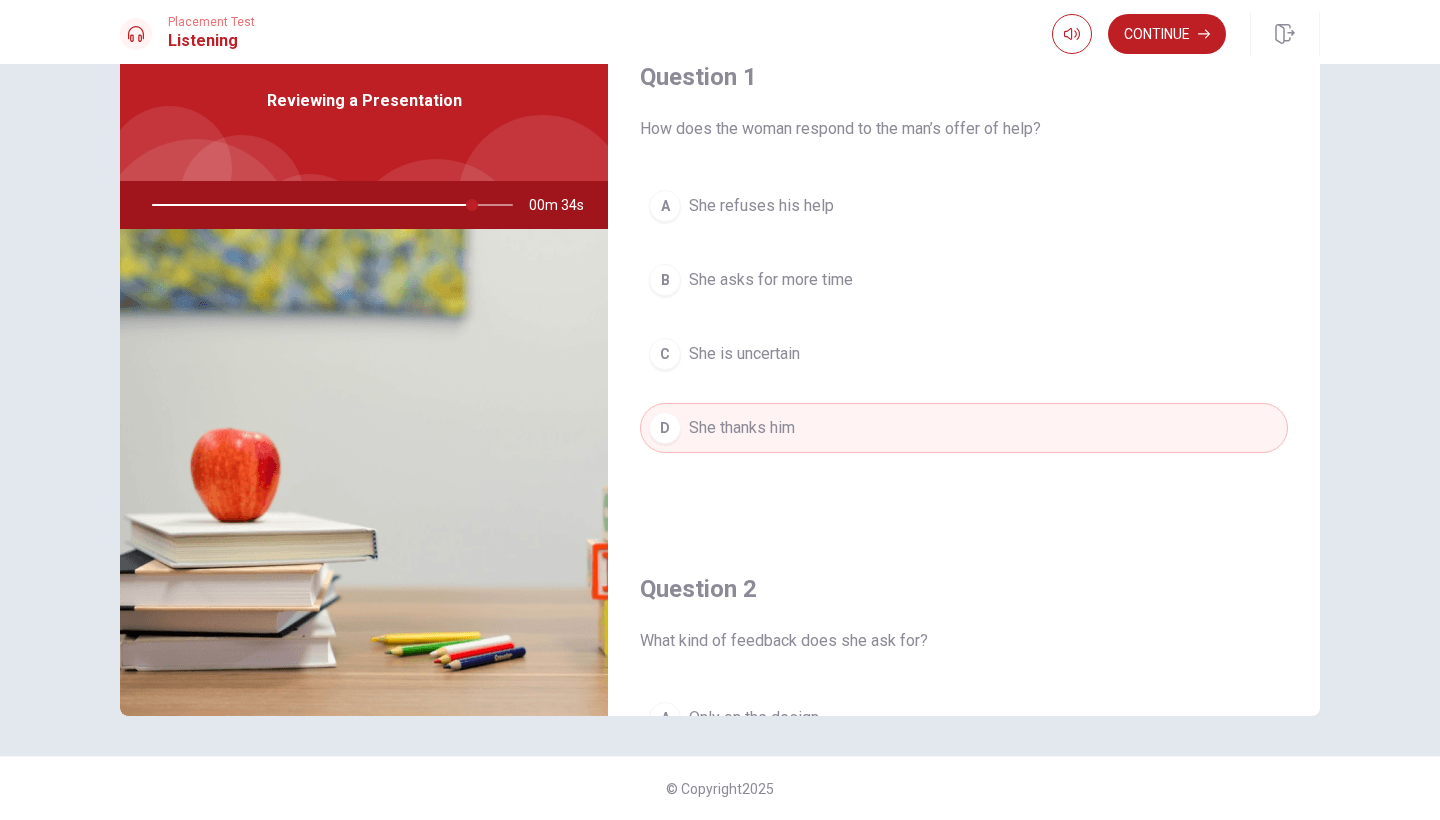 scroll, scrollTop: 0, scrollLeft: 0, axis: both 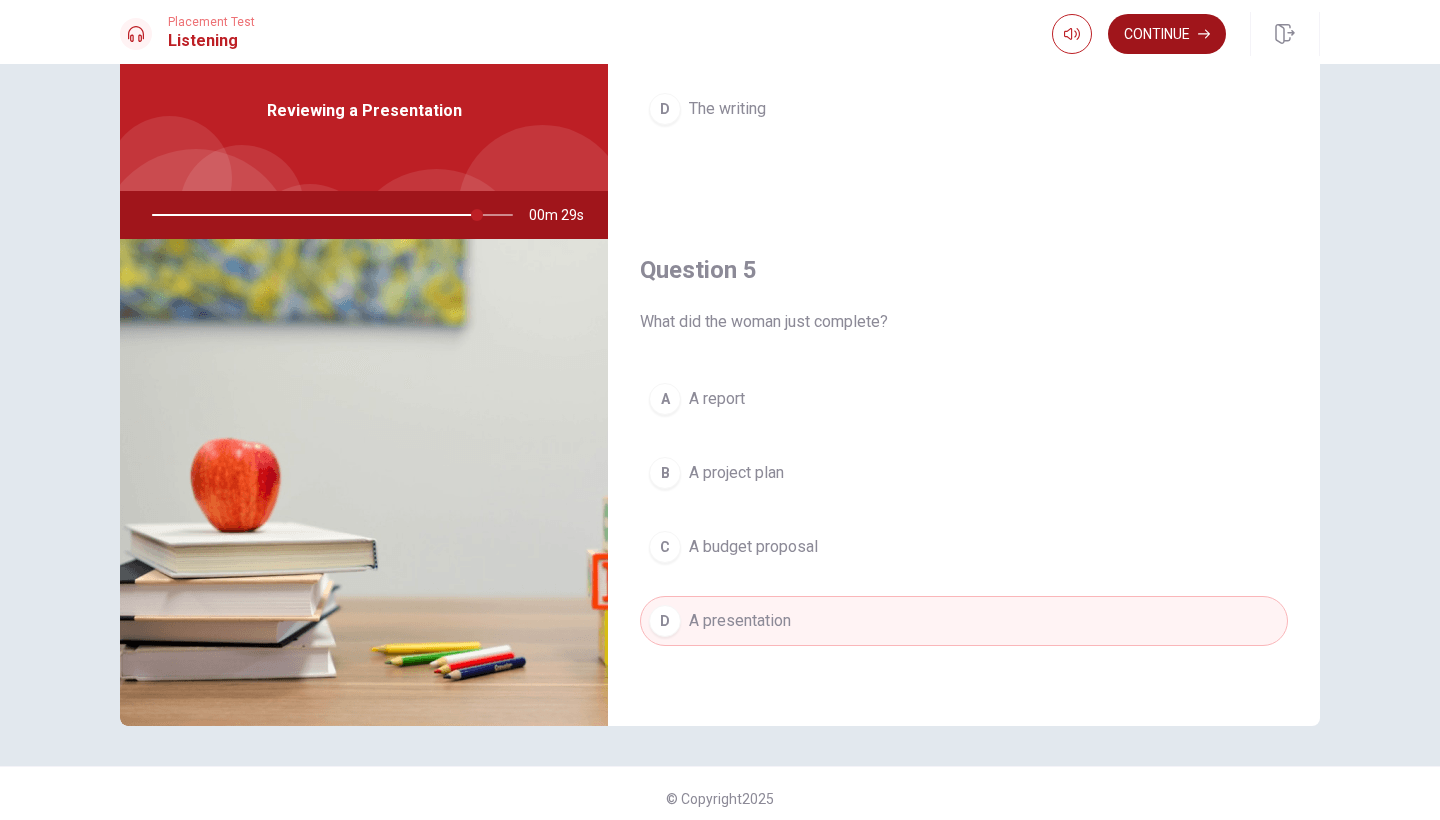 click on "Continue" at bounding box center [1167, 34] 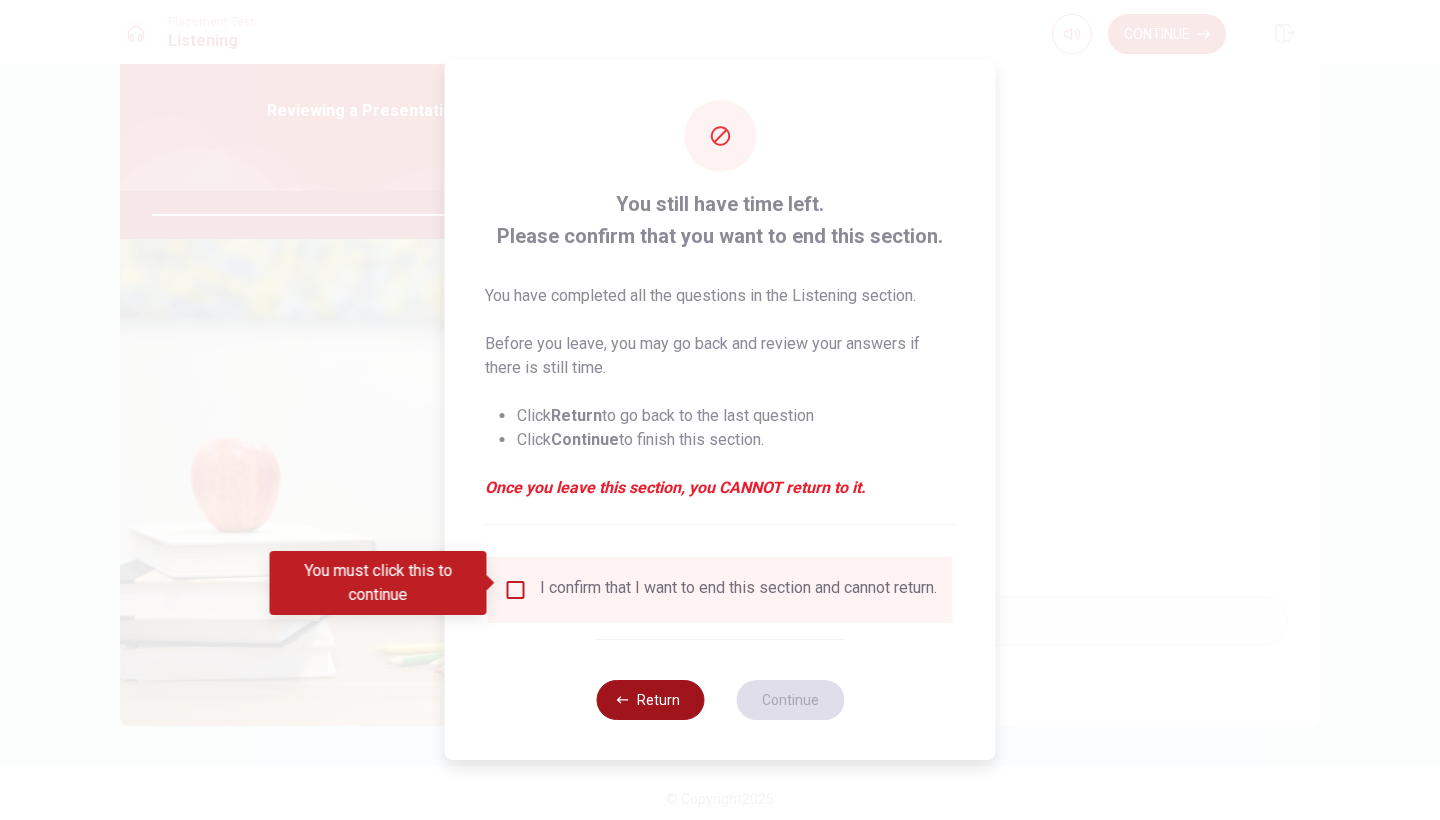 click on "Return" at bounding box center [650, 700] 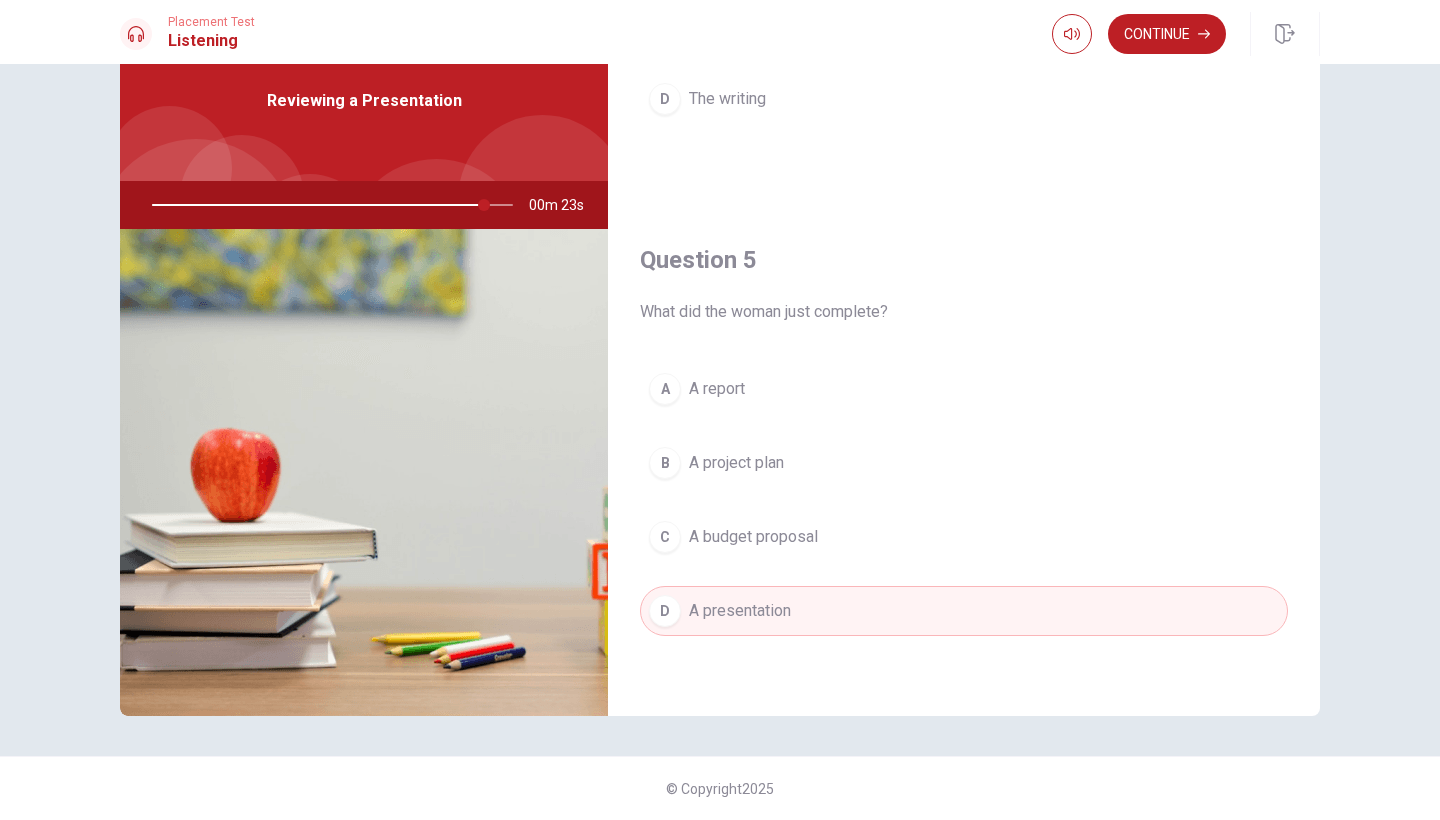 scroll, scrollTop: 83, scrollLeft: 0, axis: vertical 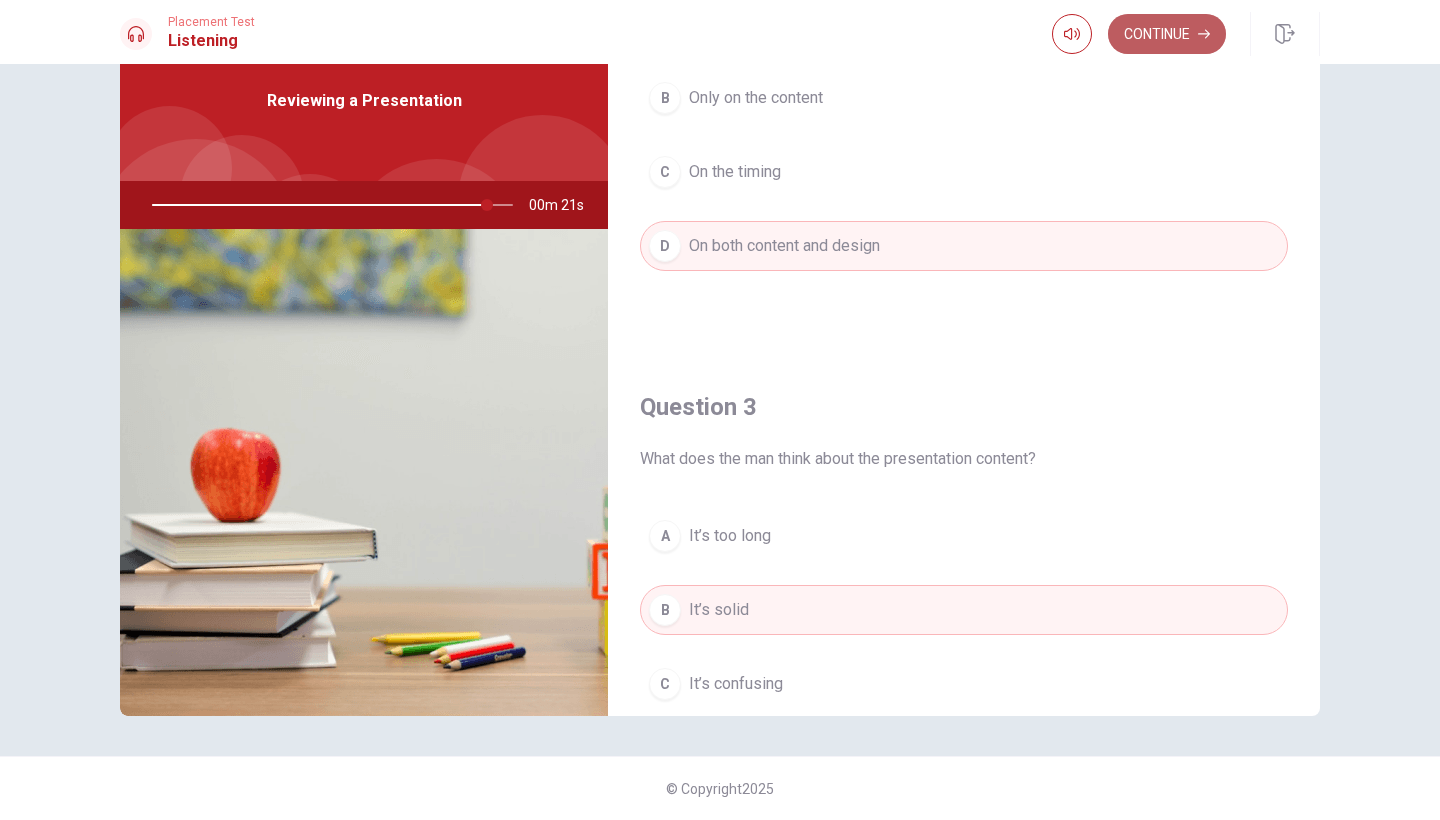 click on "Continue" at bounding box center [1167, 34] 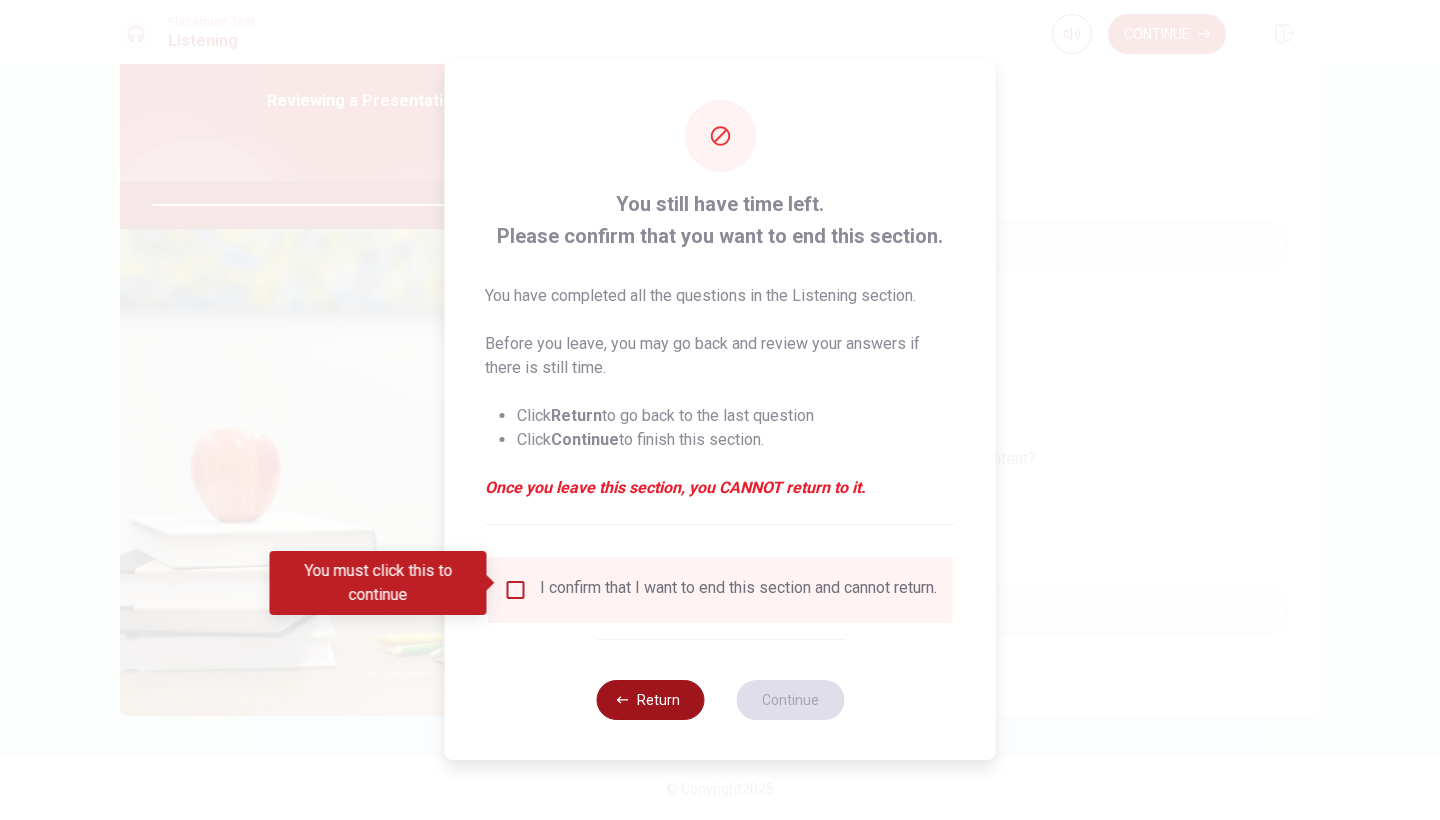 click on "Return" at bounding box center (650, 700) 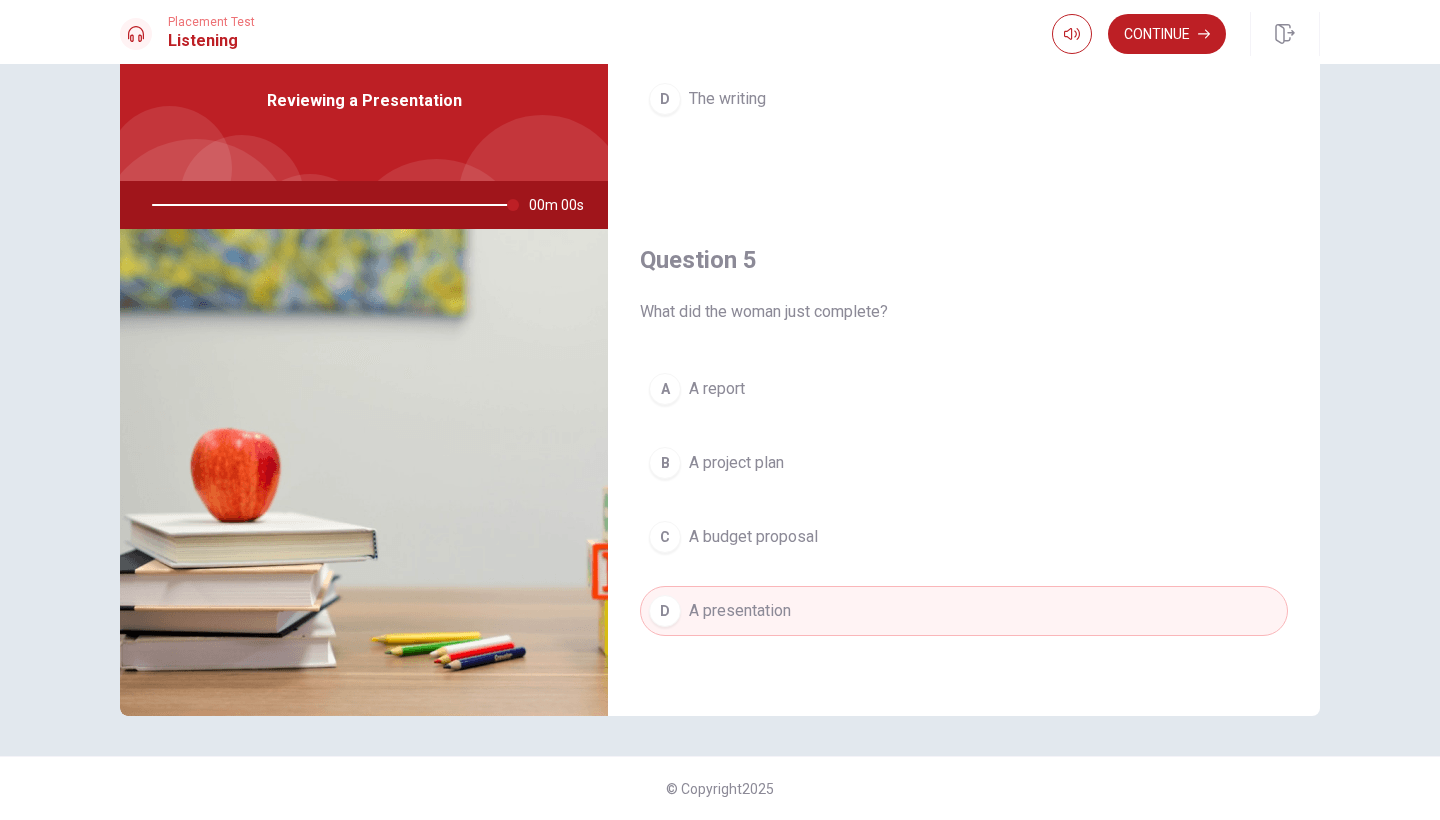 scroll, scrollTop: 1865, scrollLeft: 0, axis: vertical 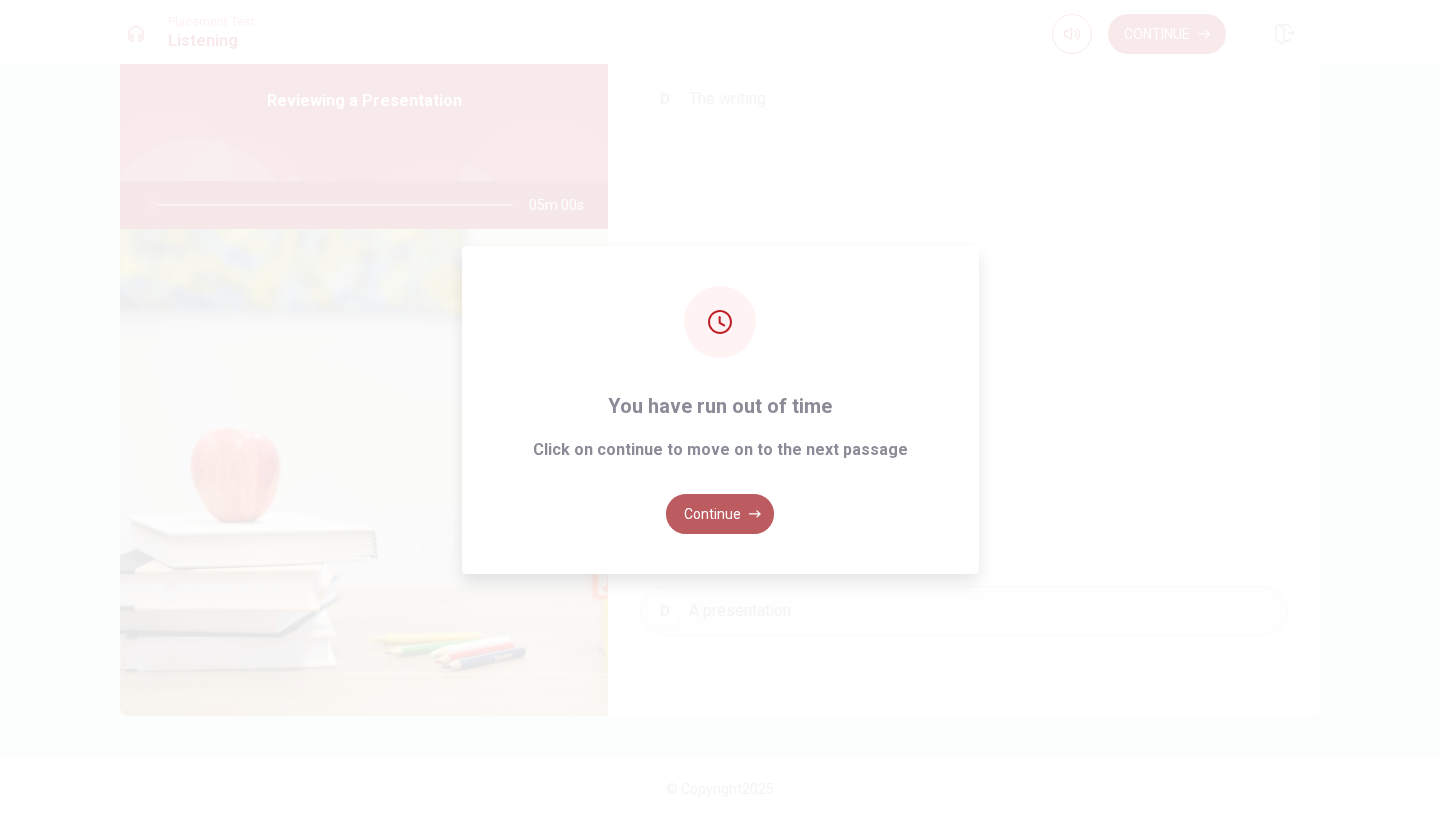 click on "Continue" at bounding box center (720, 514) 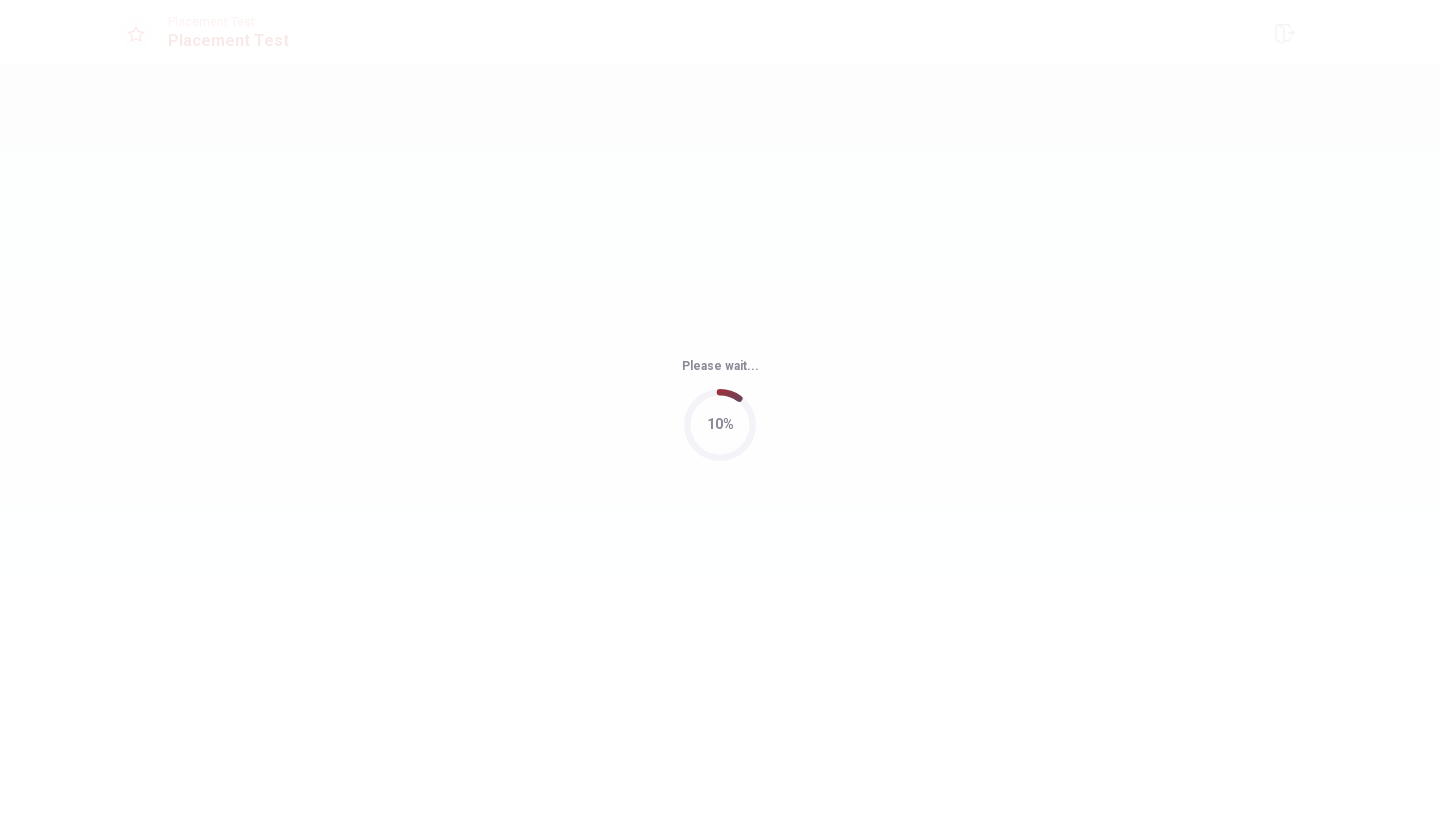 scroll, scrollTop: 0, scrollLeft: 0, axis: both 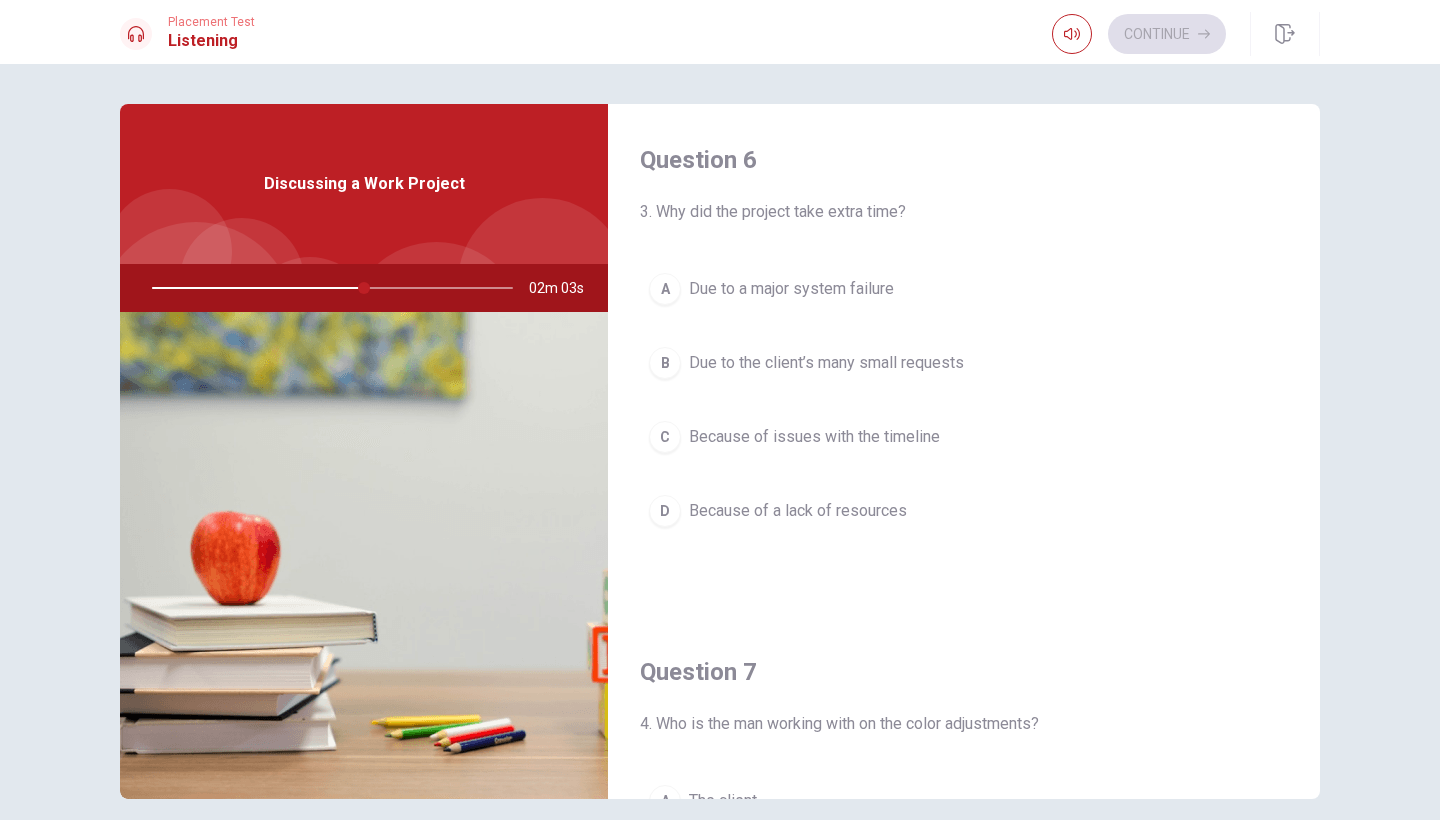 click on "B" at bounding box center (665, 363) 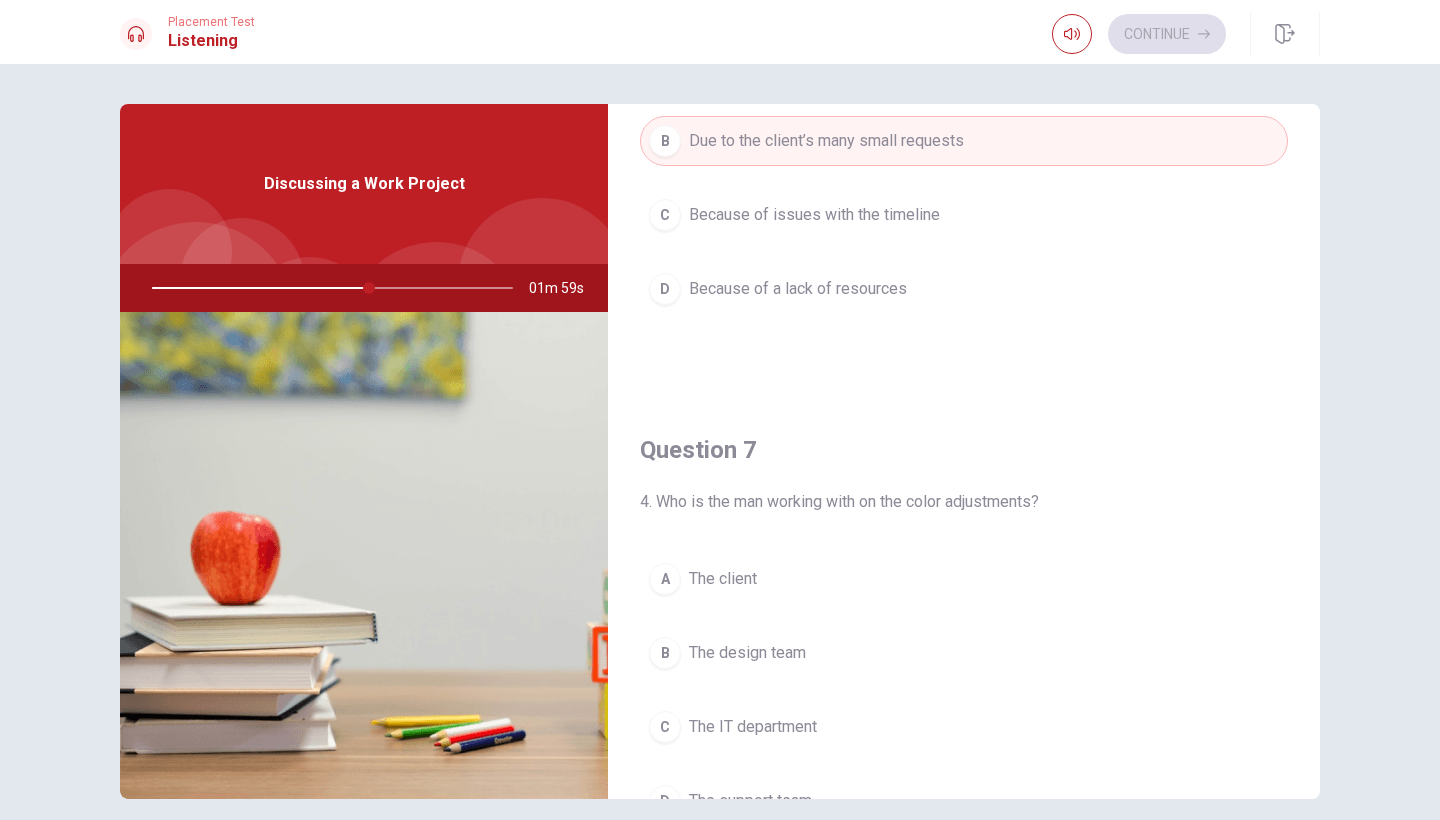 scroll, scrollTop: 224, scrollLeft: 0, axis: vertical 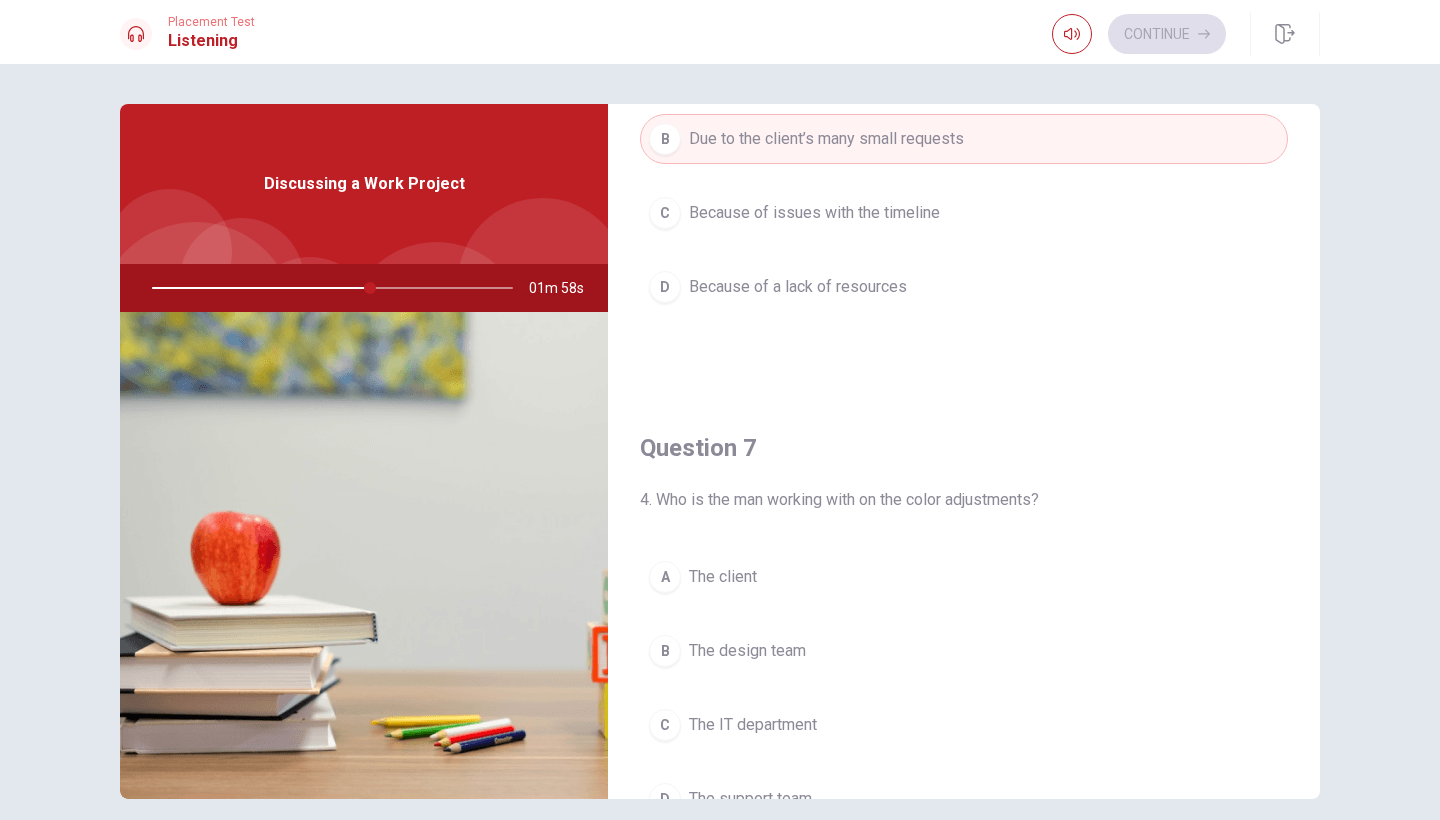 click on "B" at bounding box center [665, 651] 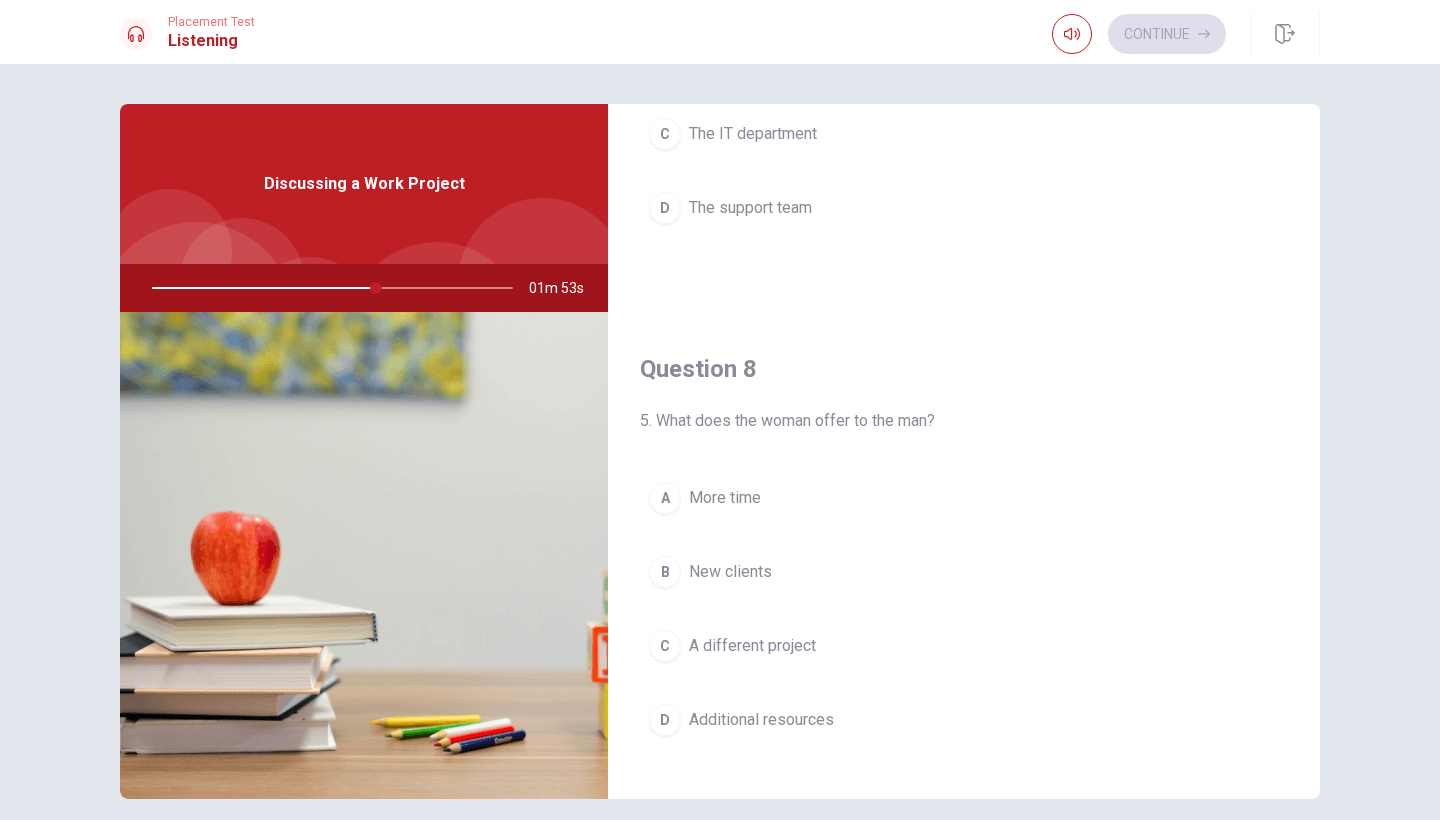 scroll, scrollTop: 826, scrollLeft: 0, axis: vertical 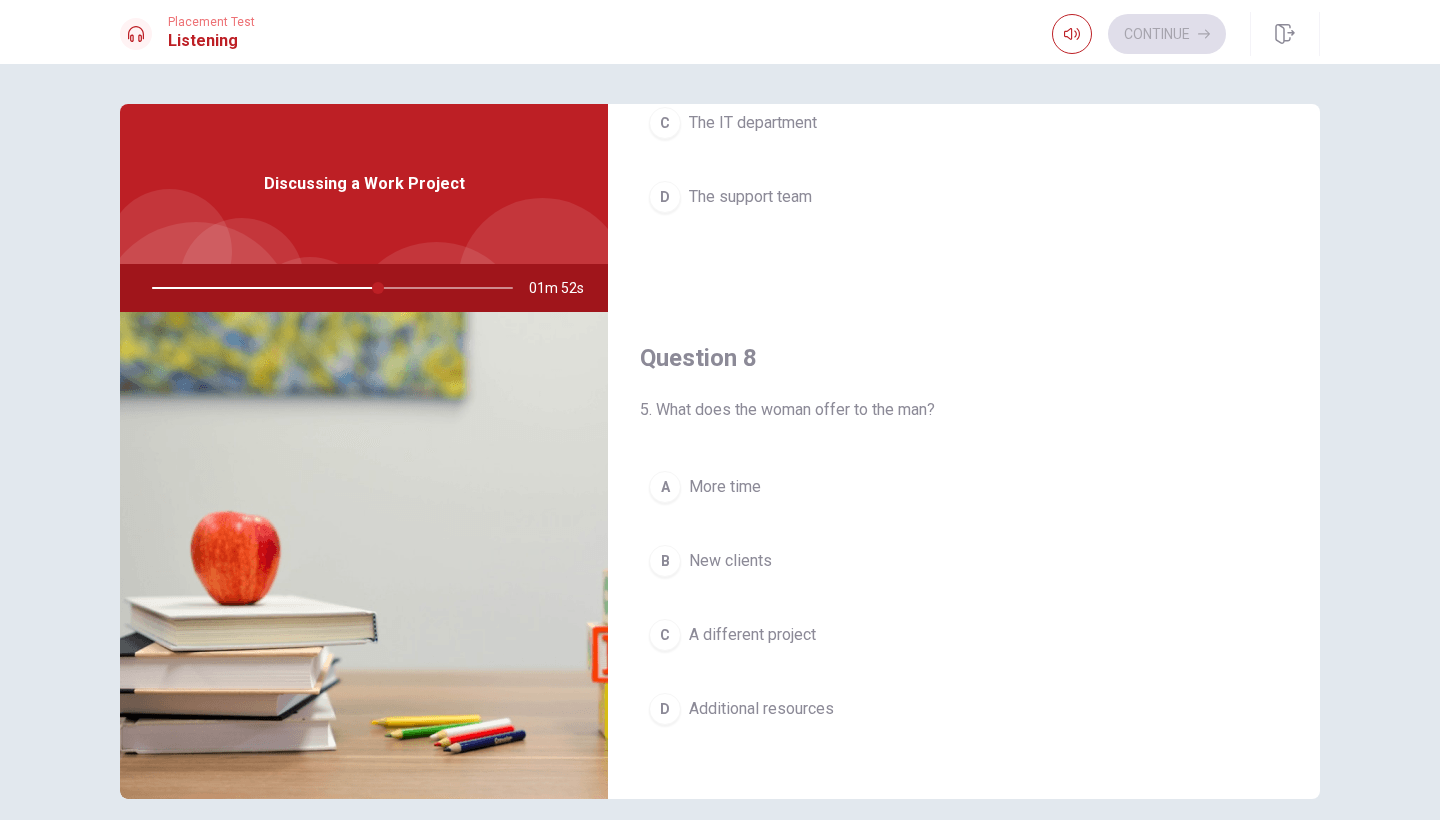 click on "D" at bounding box center [665, 709] 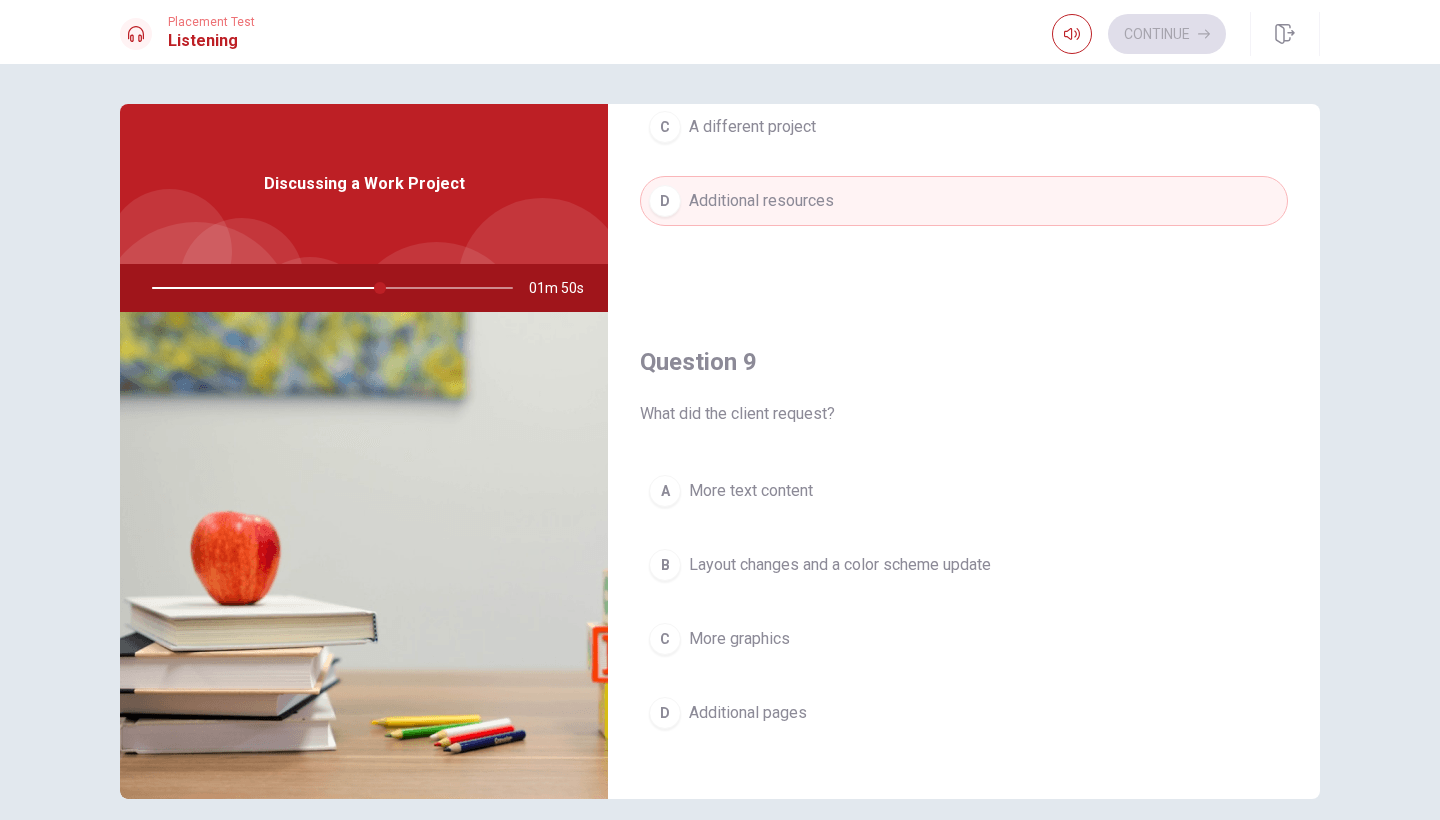 scroll, scrollTop: 1367, scrollLeft: 0, axis: vertical 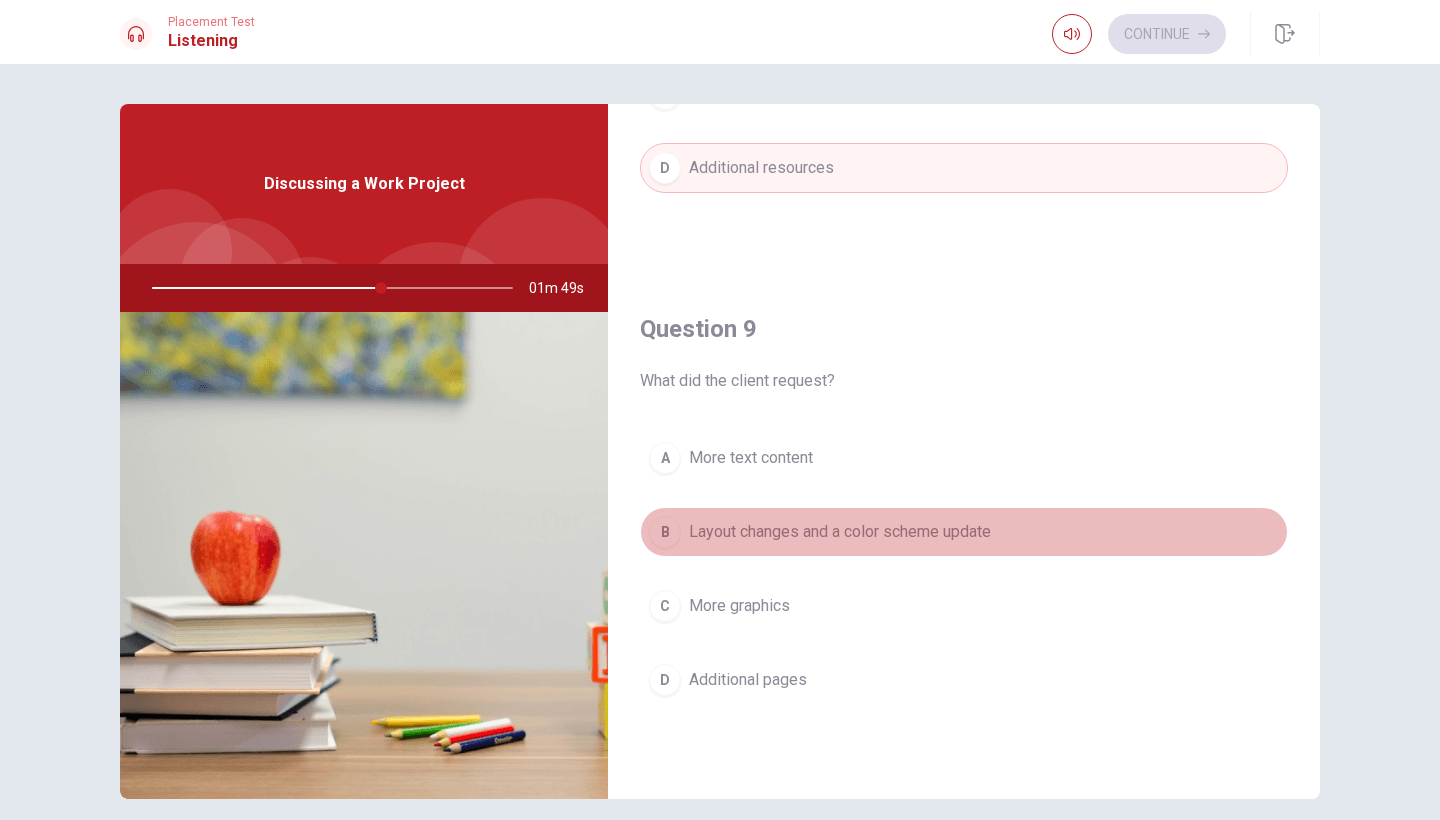 click on "B" at bounding box center [665, 532] 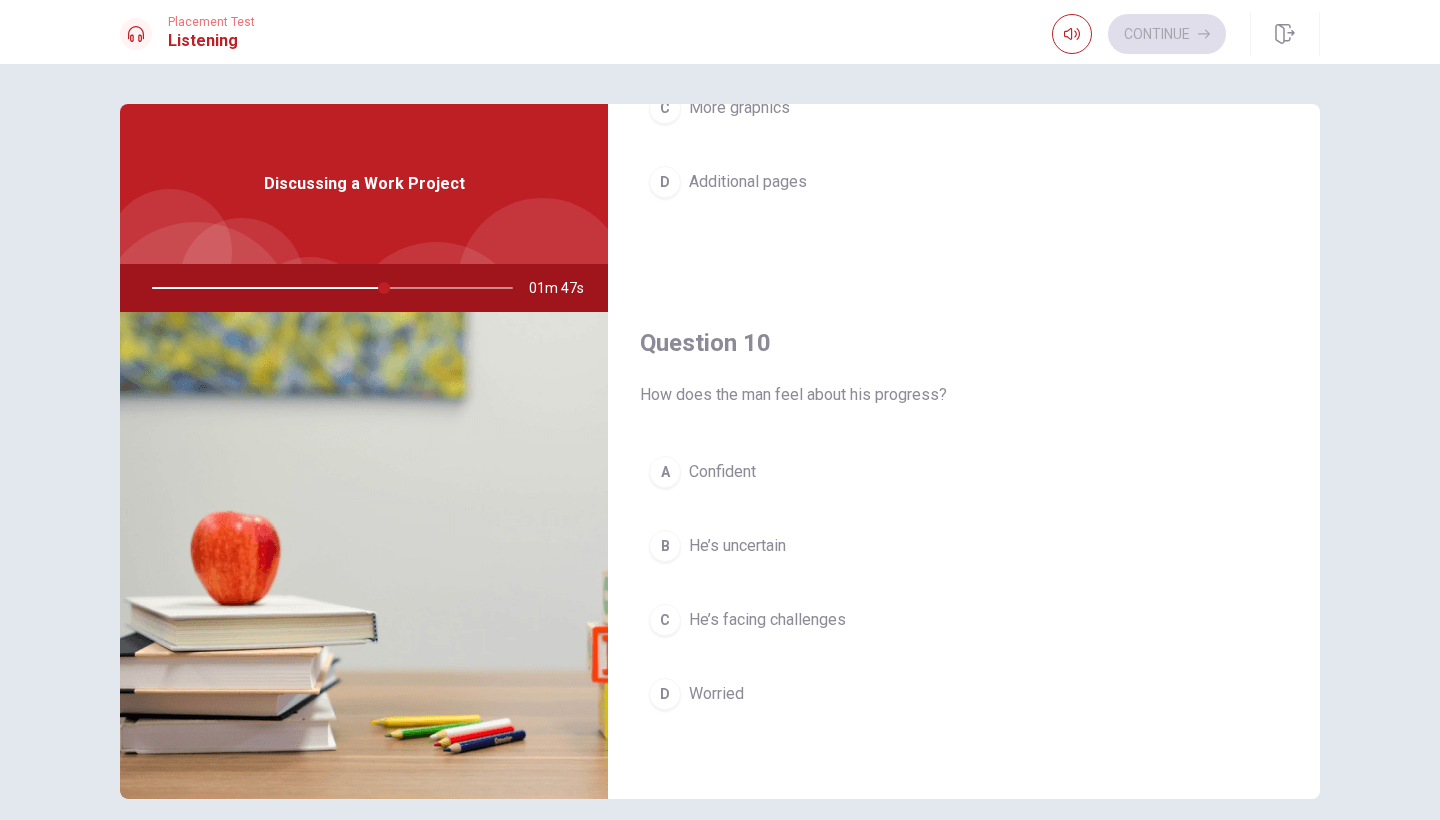 scroll, scrollTop: 1865, scrollLeft: 0, axis: vertical 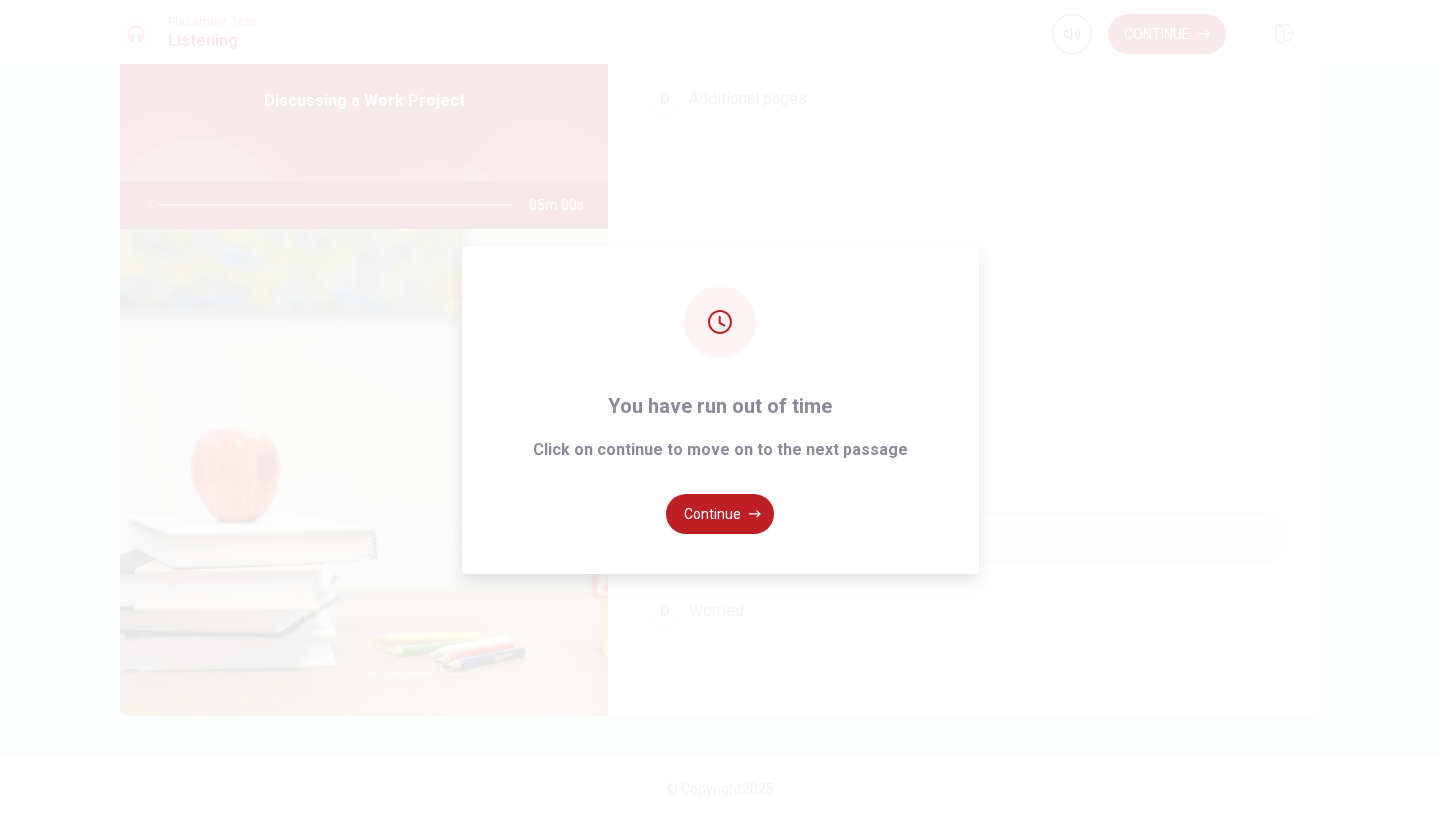 type on "0" 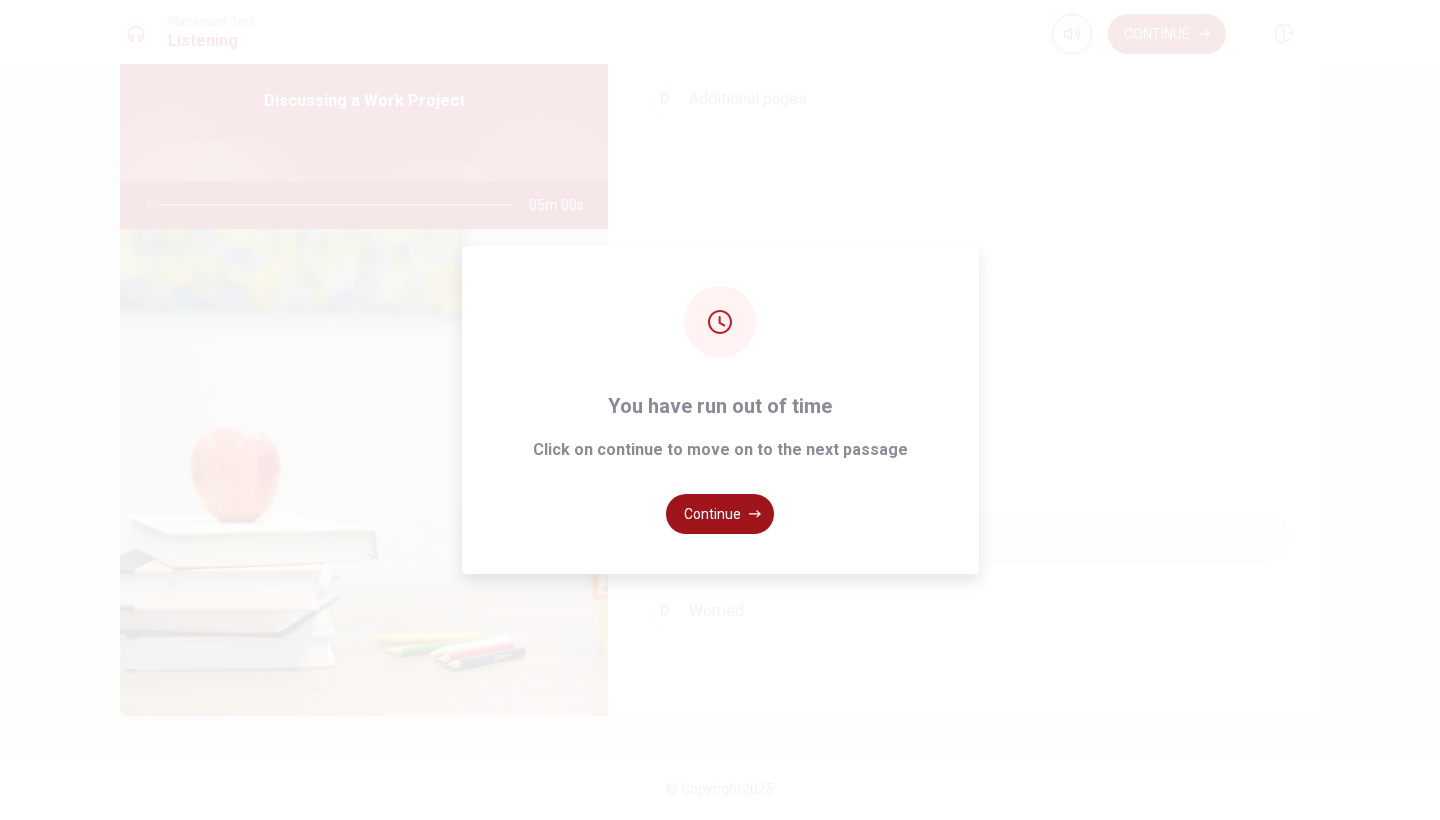 click on "Continue" at bounding box center (720, 514) 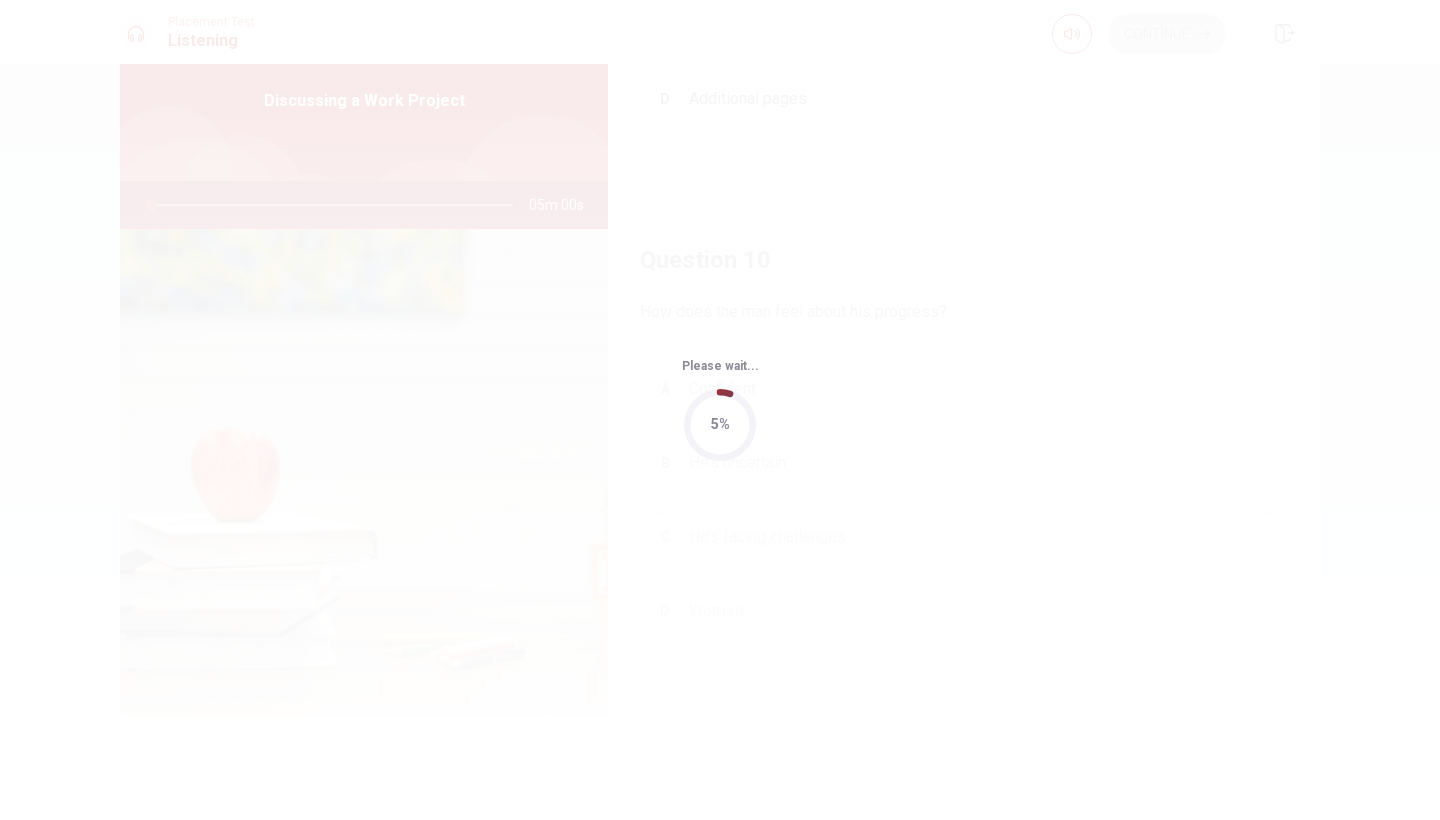 scroll, scrollTop: 0, scrollLeft: 0, axis: both 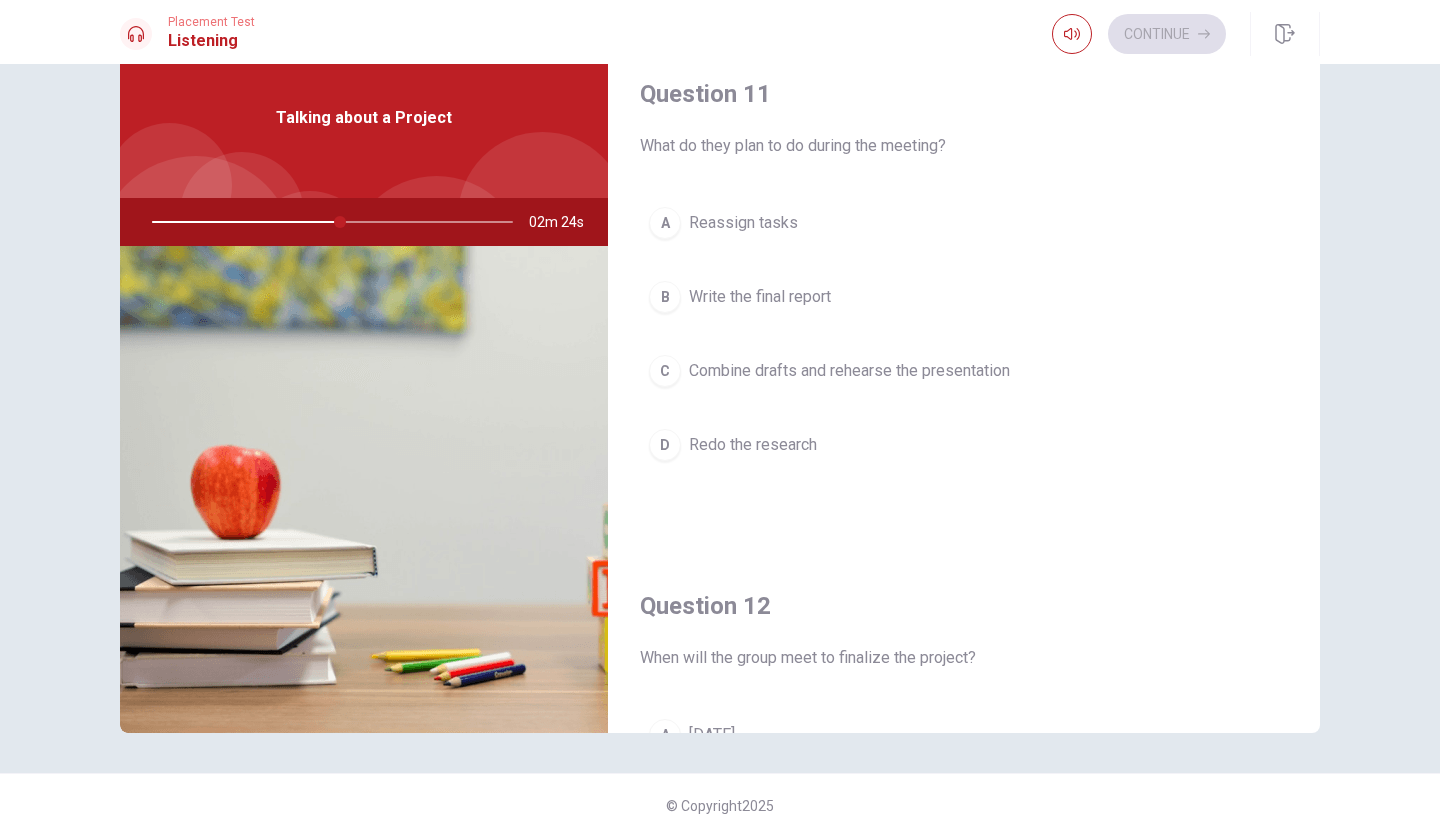 click on "C" at bounding box center [665, 371] 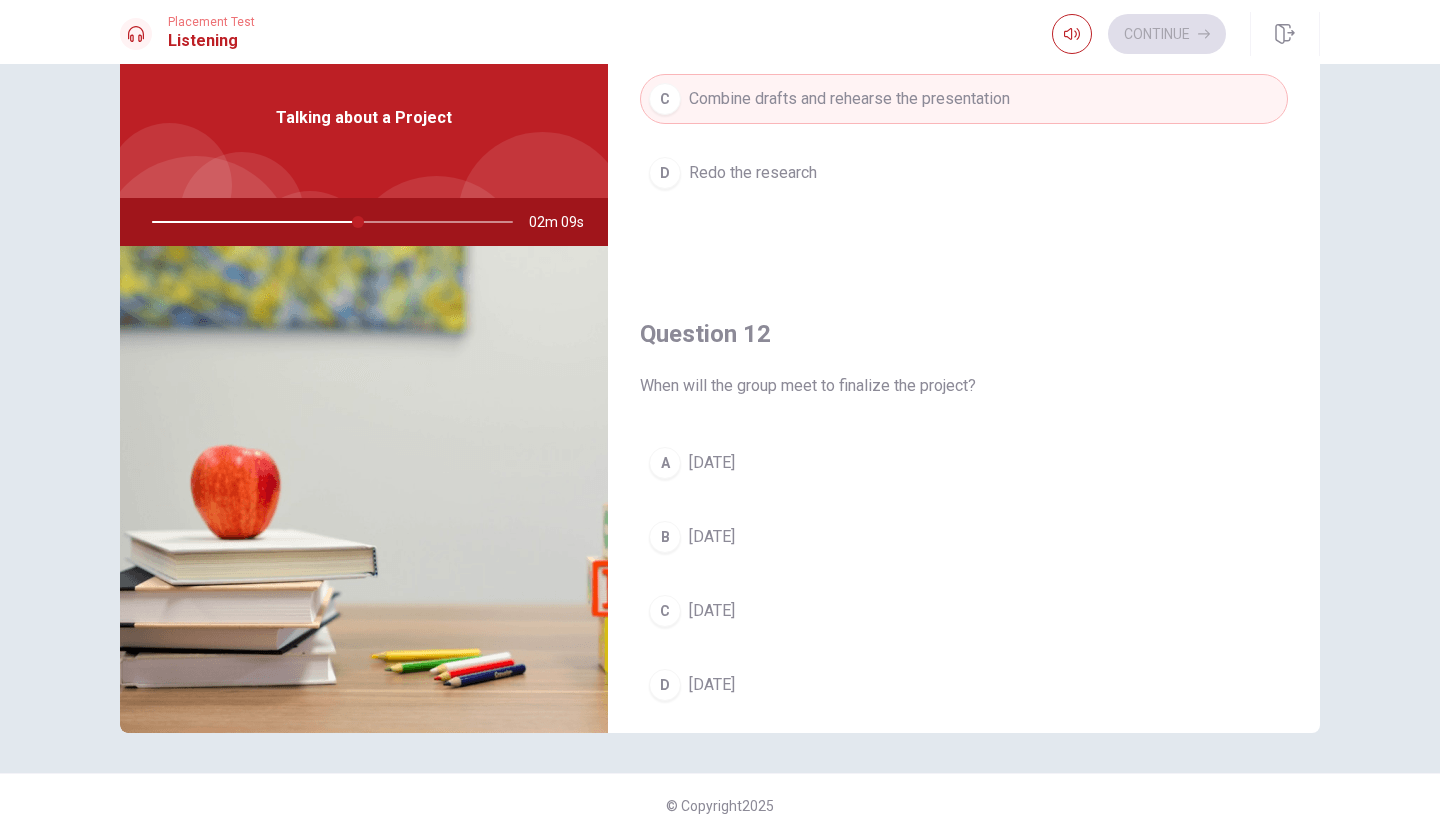scroll, scrollTop: 276, scrollLeft: 0, axis: vertical 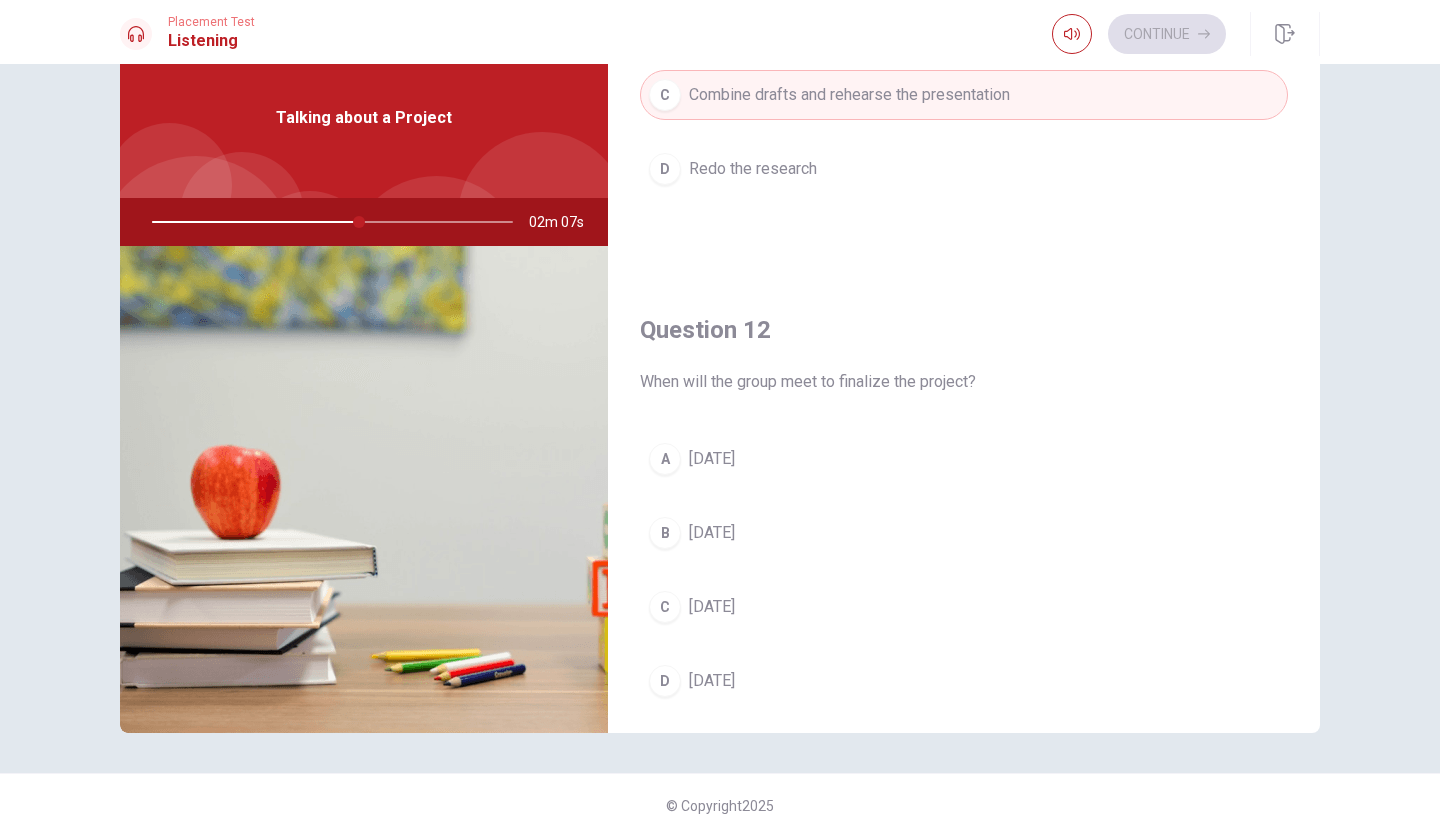 click on "C" at bounding box center [665, 607] 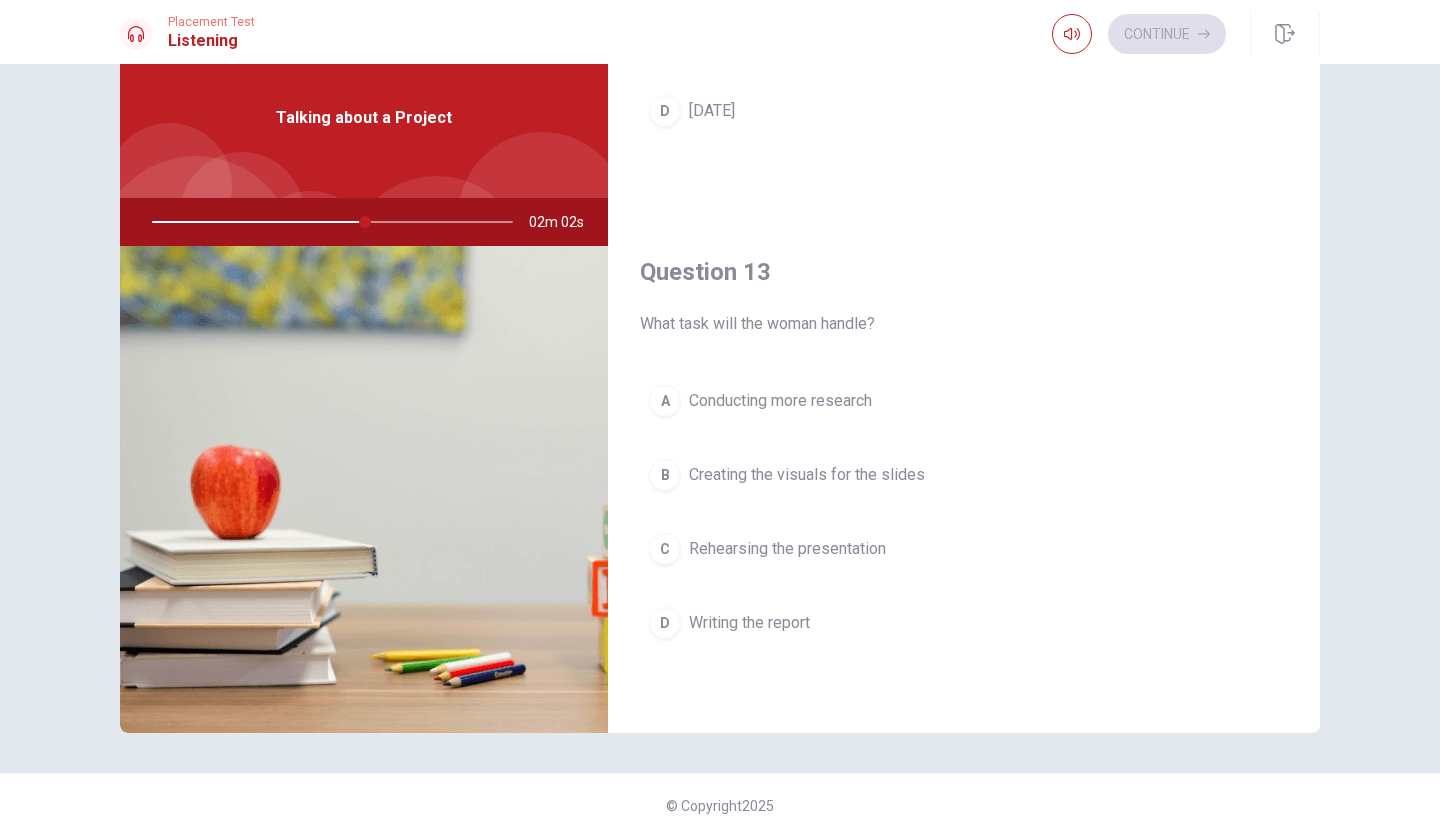 scroll, scrollTop: 850, scrollLeft: 0, axis: vertical 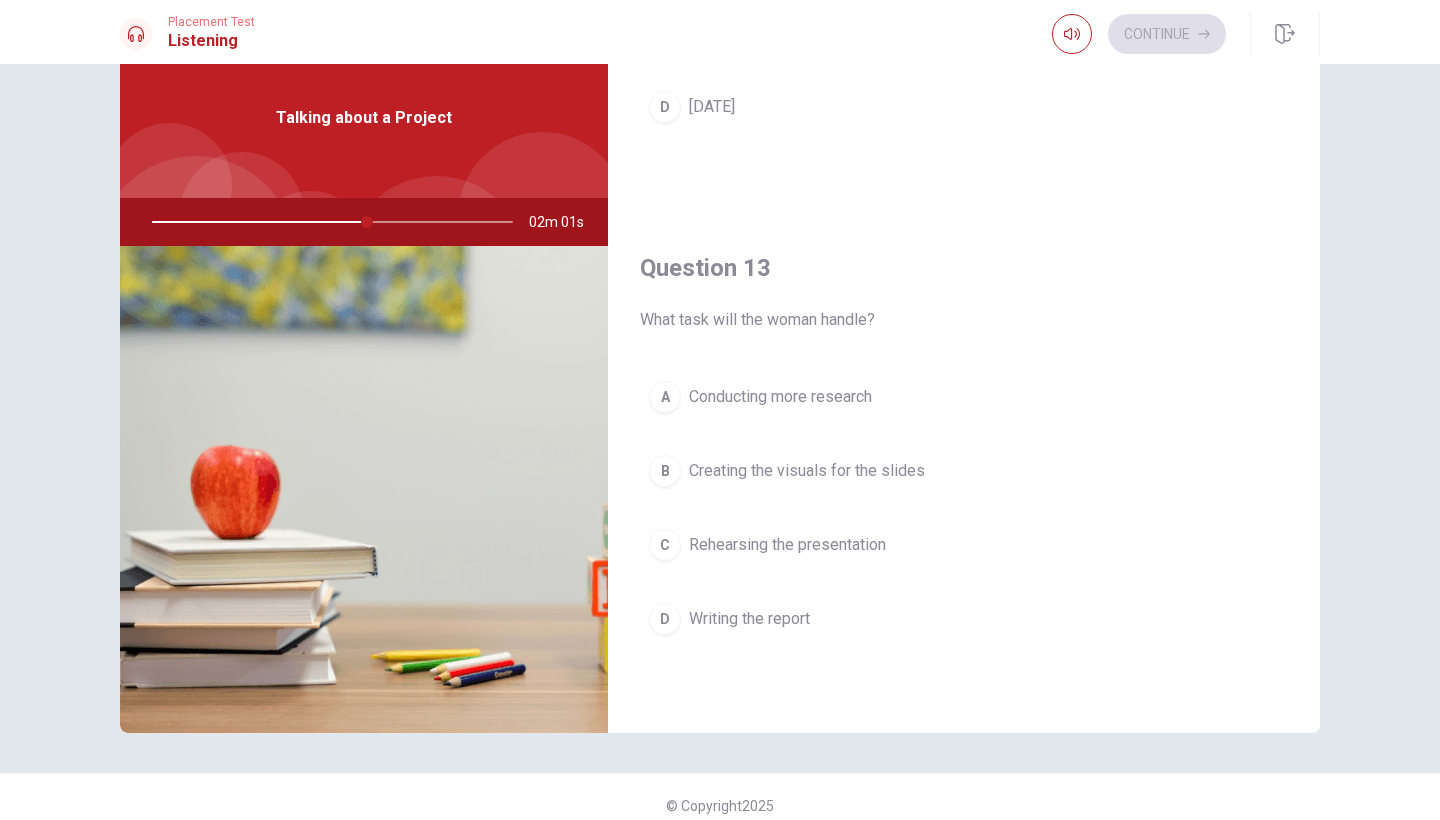 click on "B" at bounding box center [665, 471] 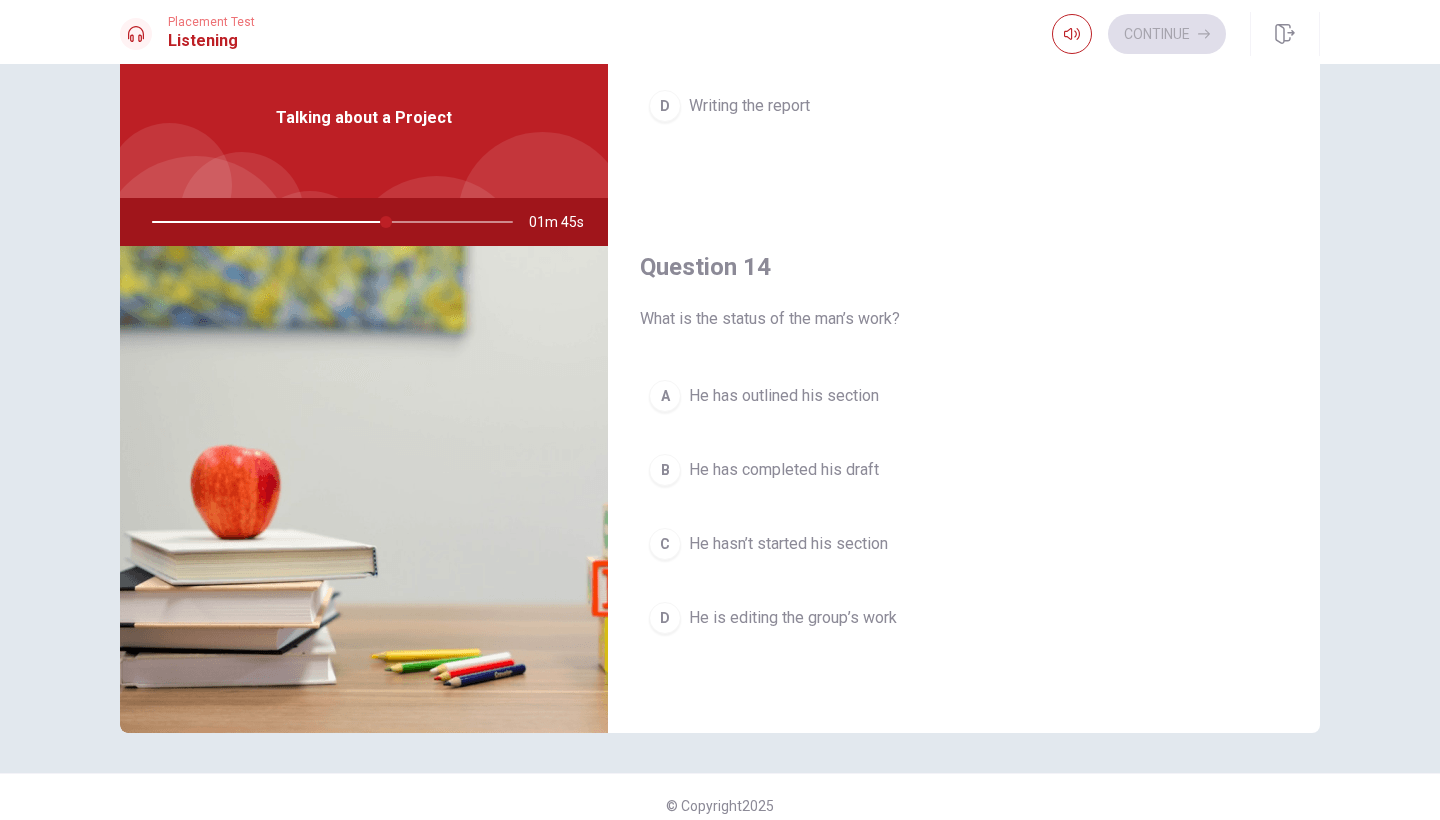 scroll, scrollTop: 1370, scrollLeft: 0, axis: vertical 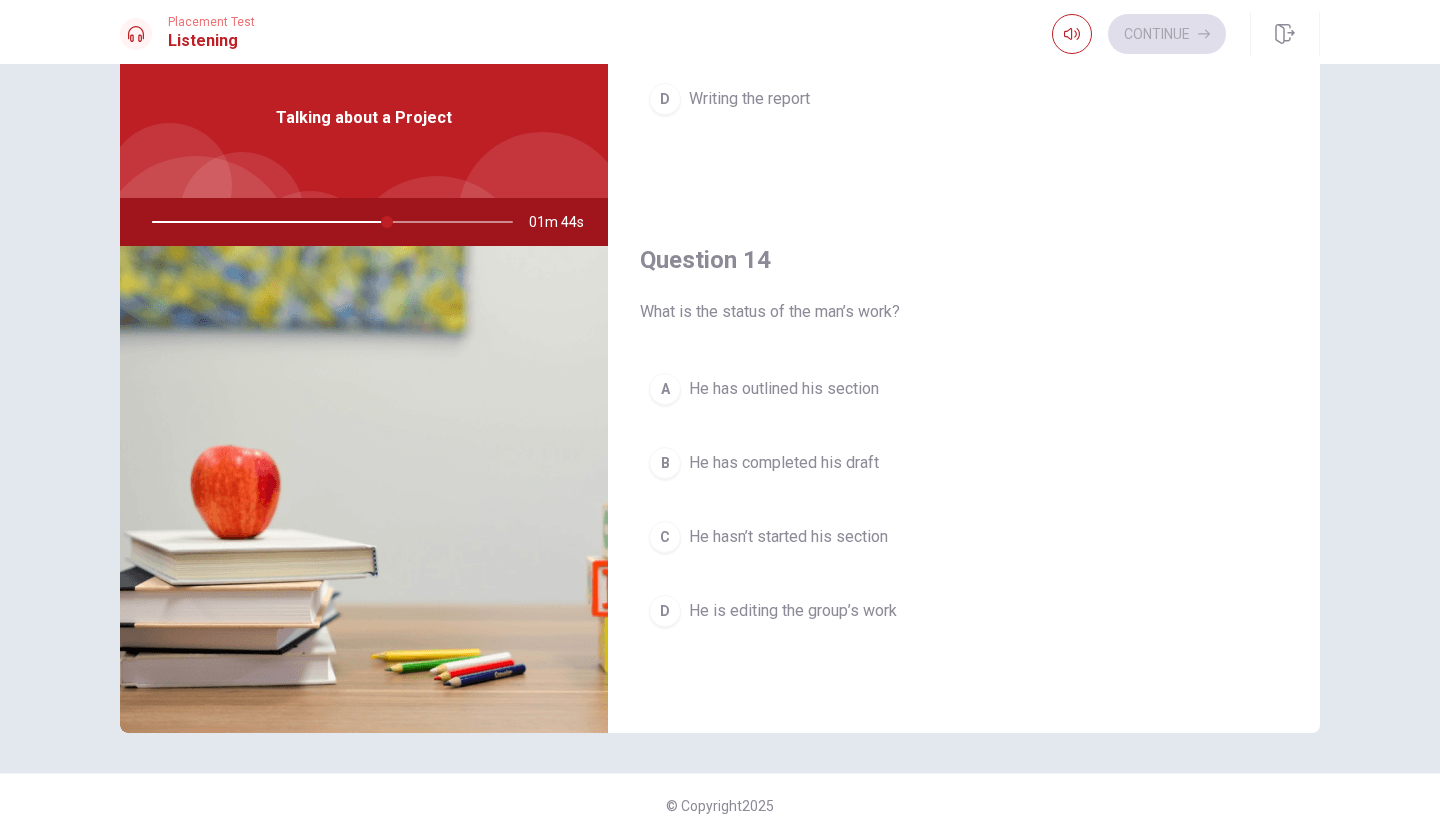 click on "B" at bounding box center [665, 463] 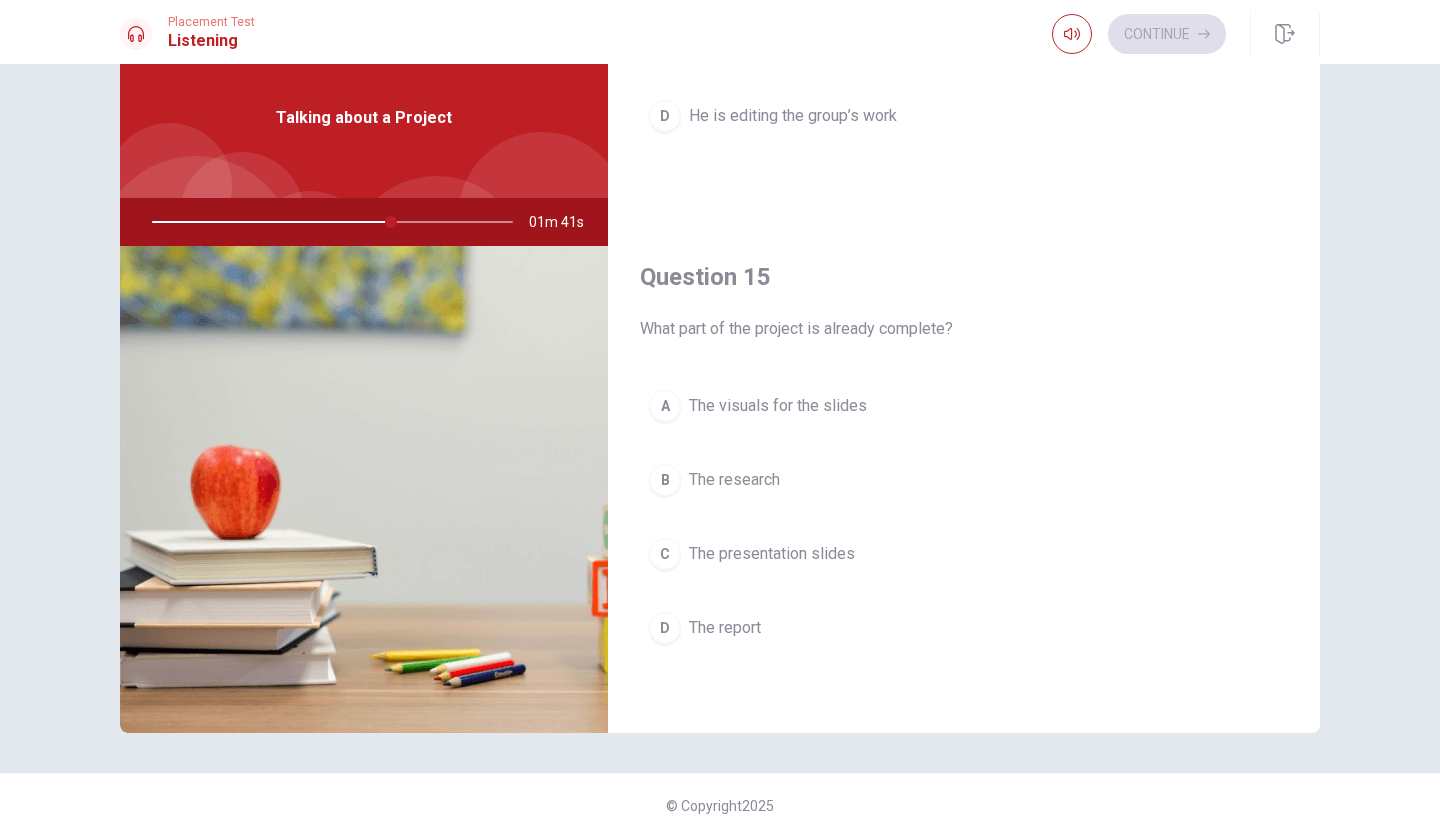 scroll, scrollTop: 1865, scrollLeft: 0, axis: vertical 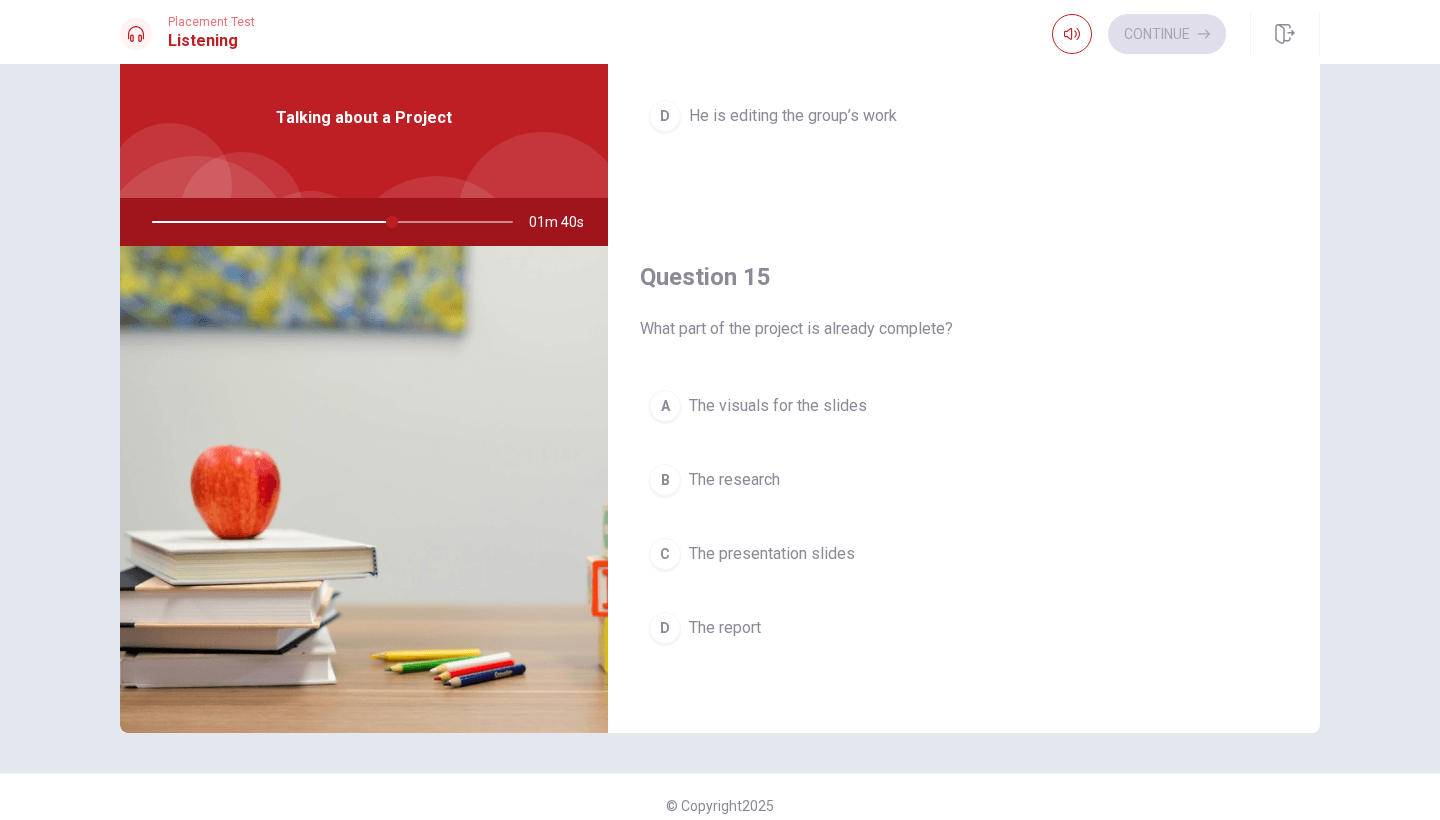 click on "B" at bounding box center (665, 480) 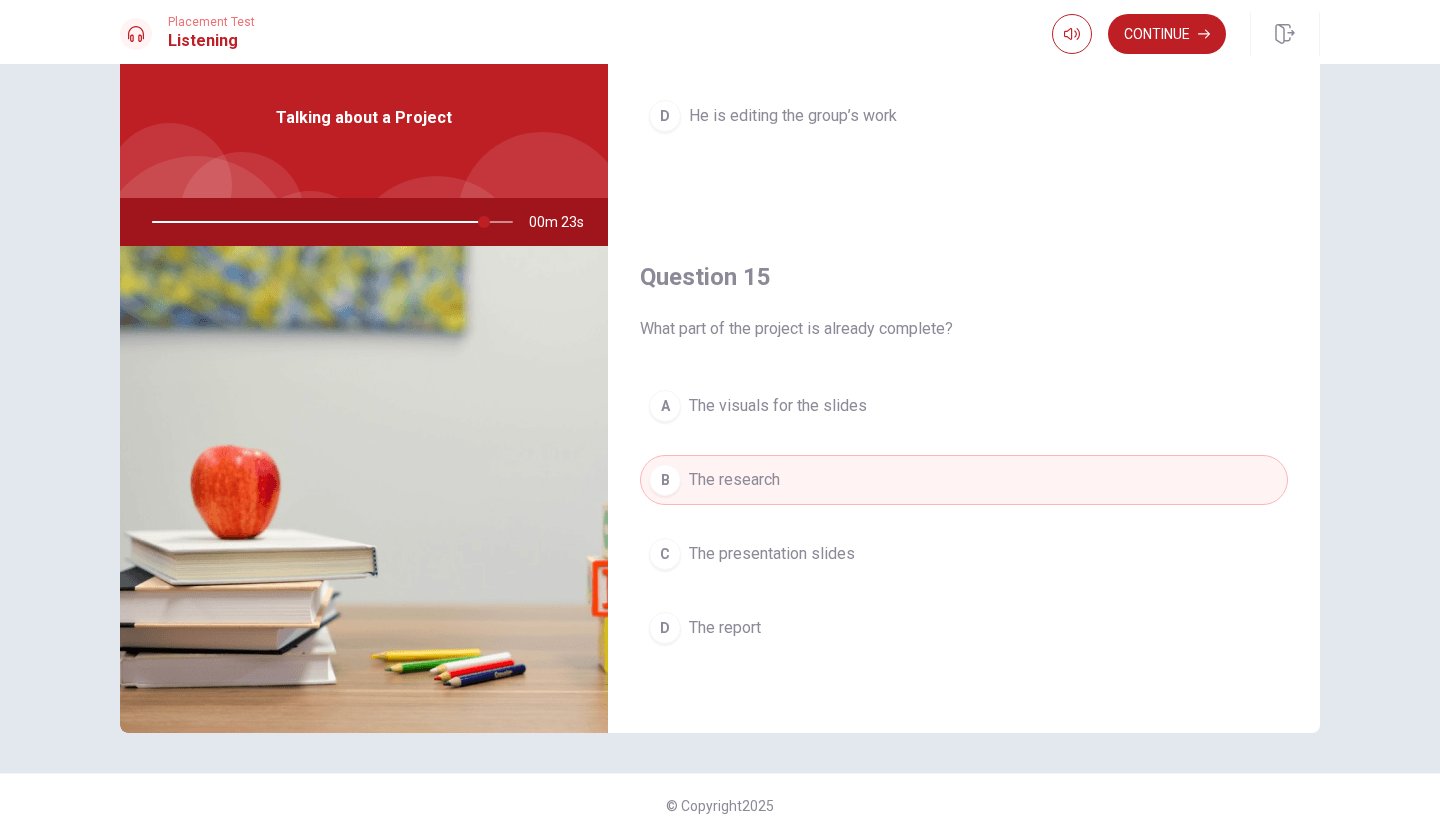 scroll, scrollTop: 1865, scrollLeft: 0, axis: vertical 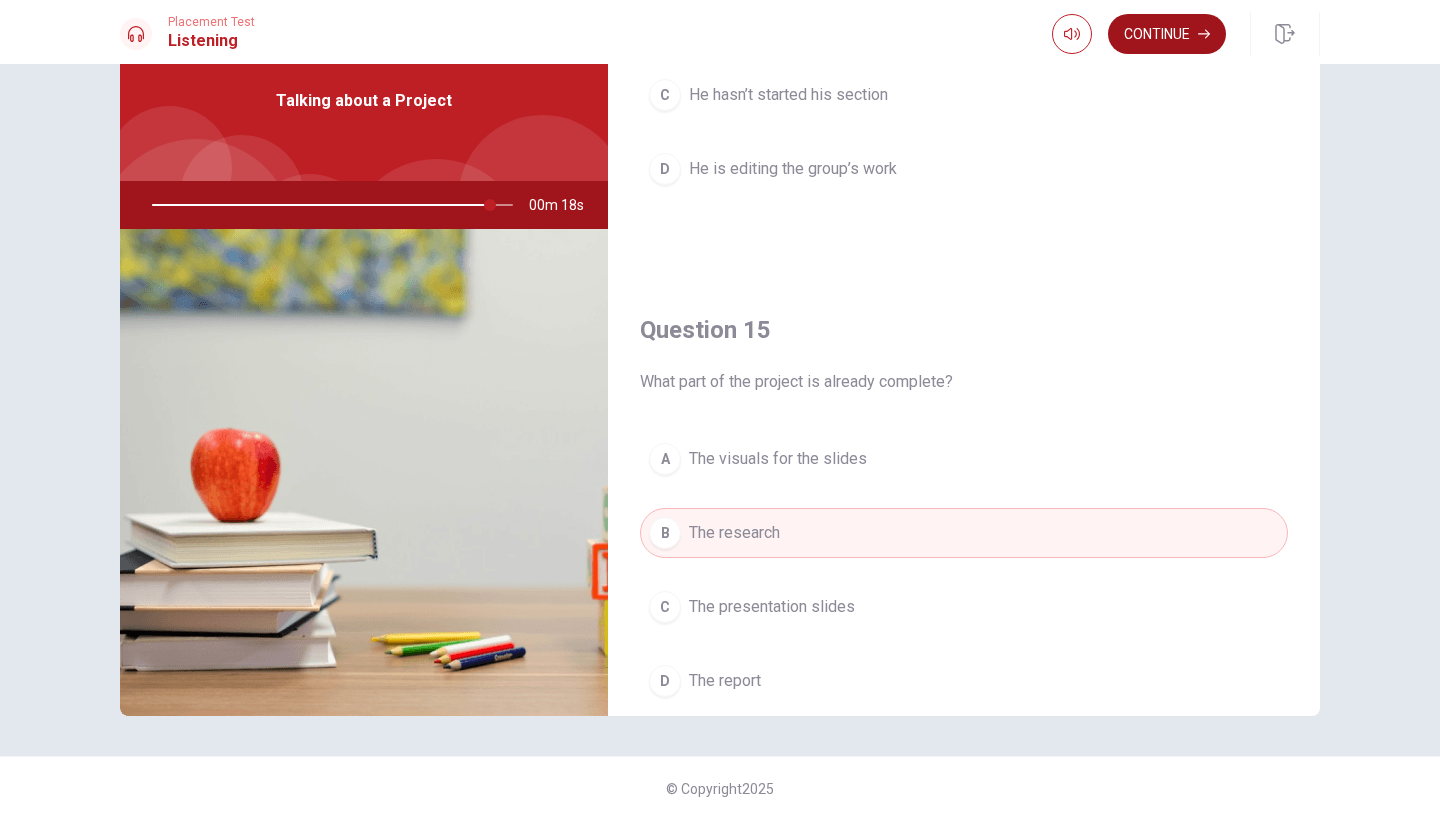 click on "Continue" at bounding box center [1167, 34] 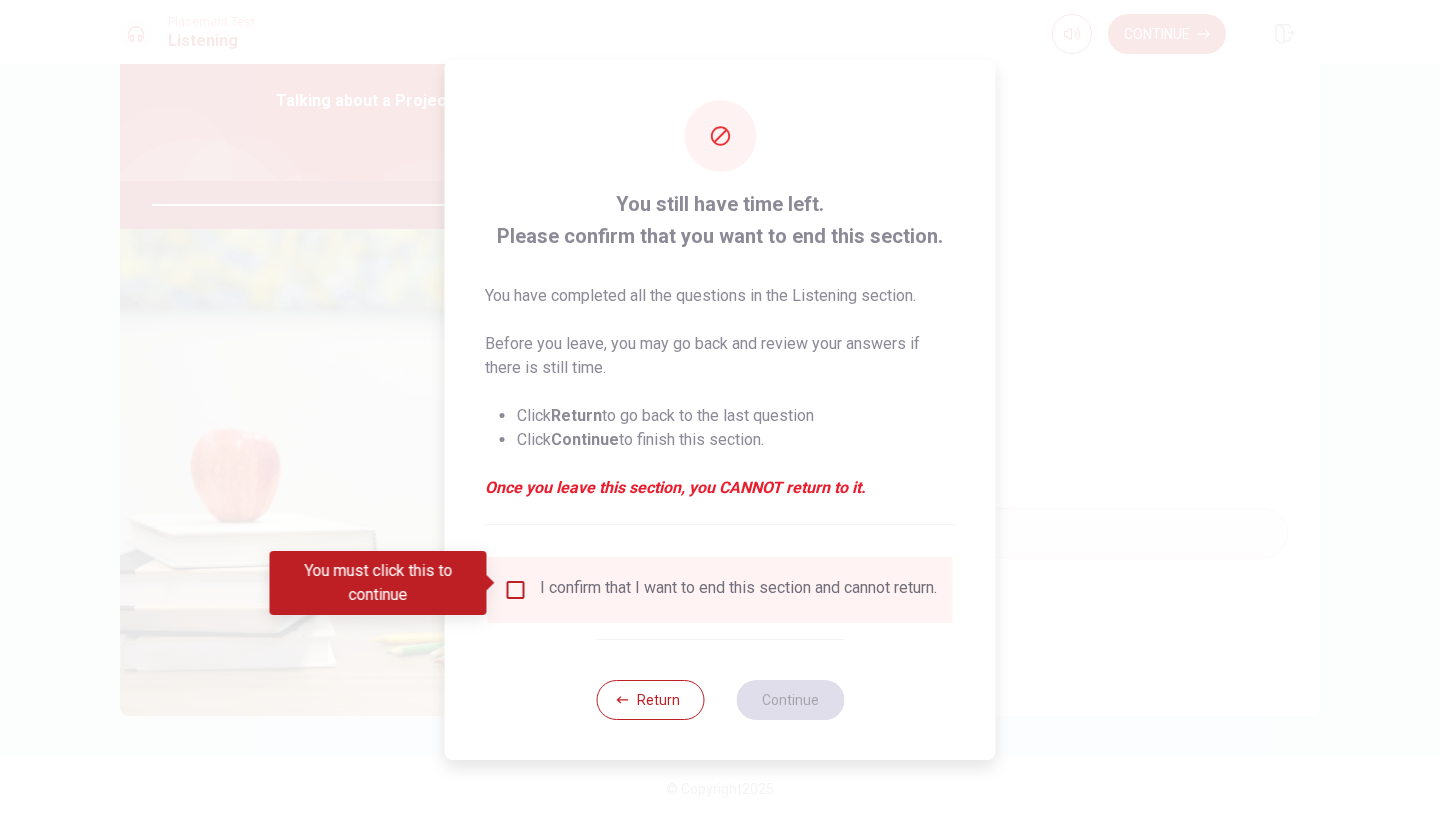 click at bounding box center [516, 590] 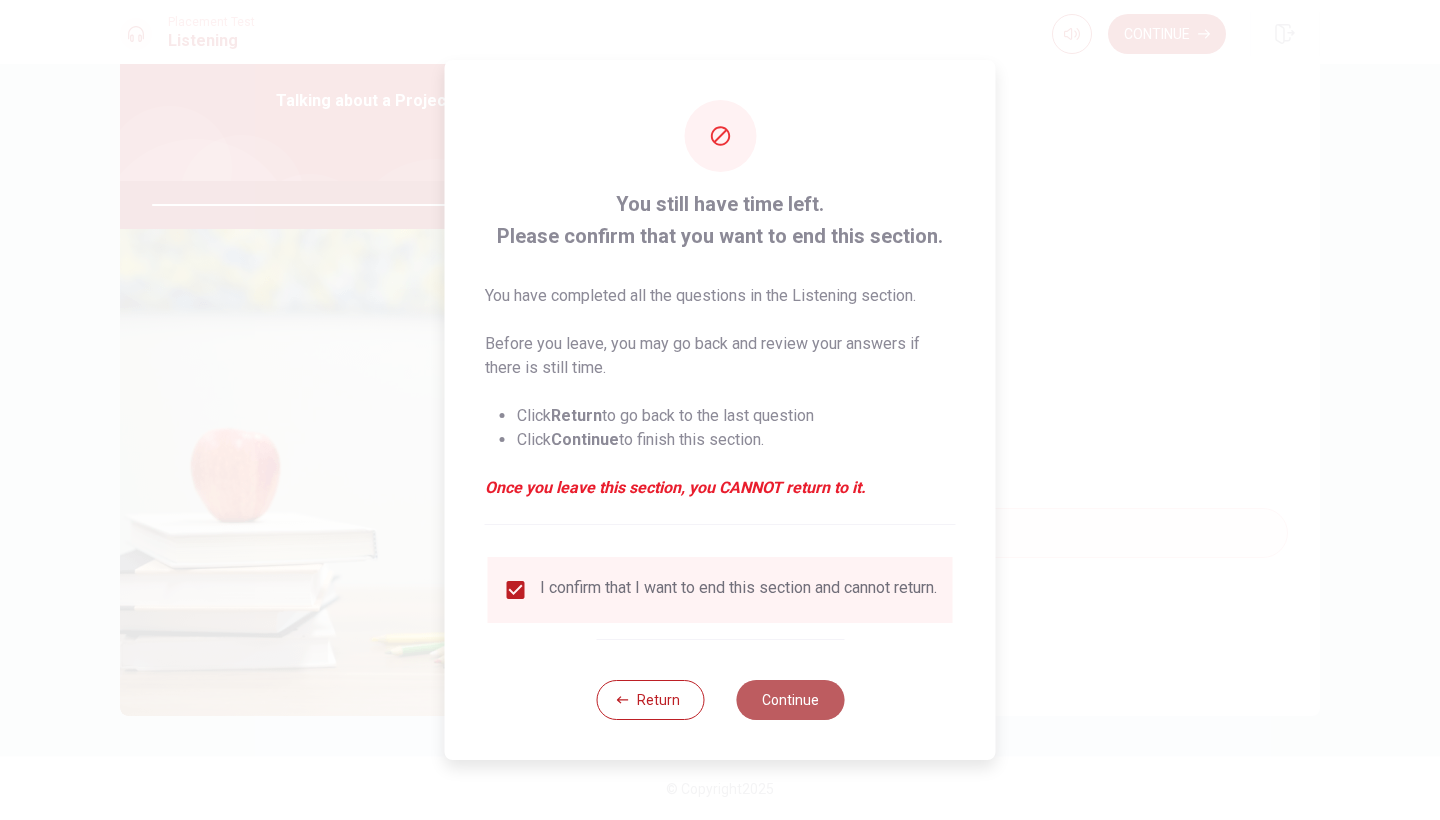 click on "Continue" at bounding box center (790, 700) 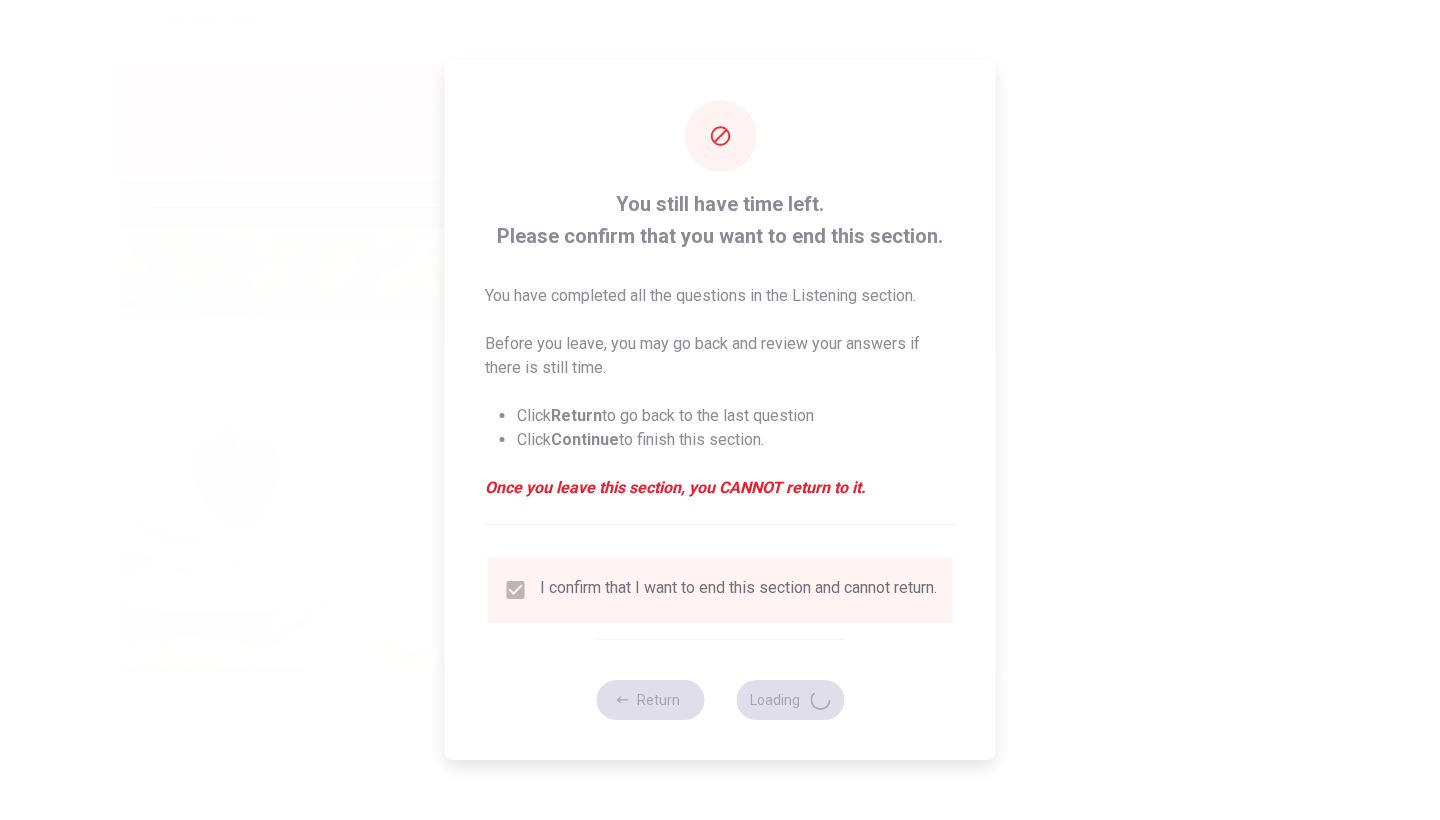 type on "96" 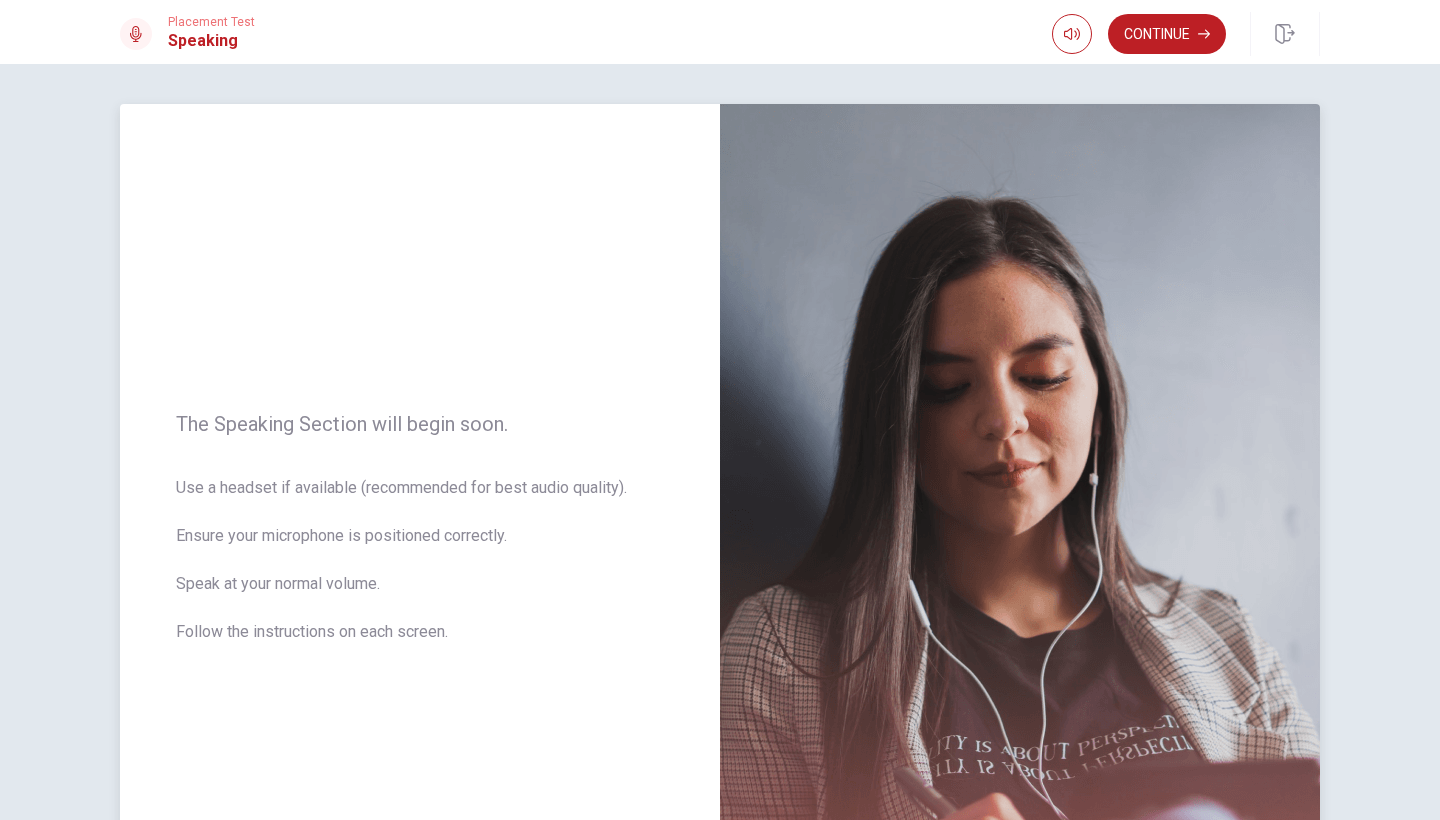 scroll, scrollTop: 0, scrollLeft: 0, axis: both 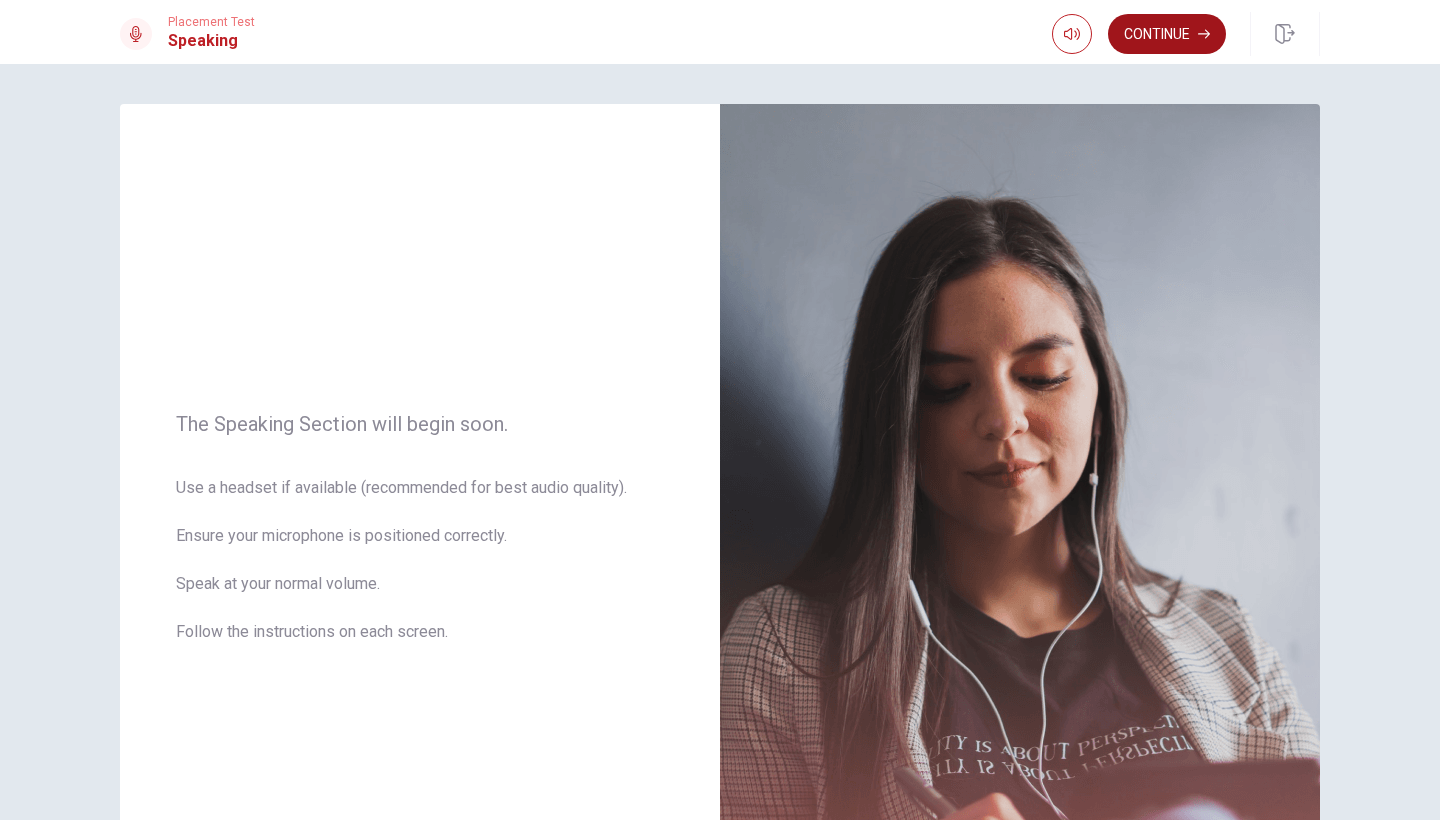 click on "Continue" at bounding box center (1167, 34) 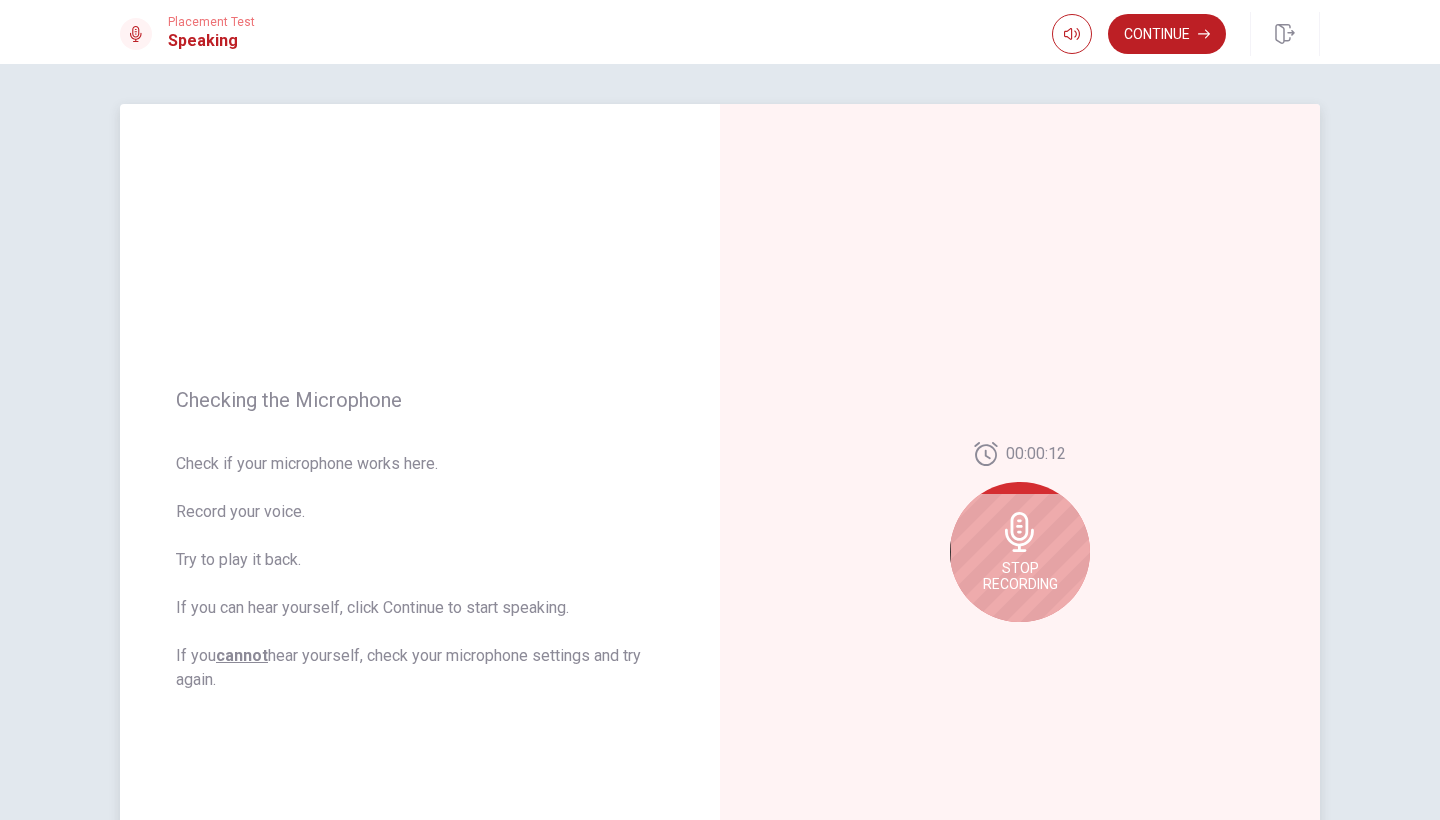 click 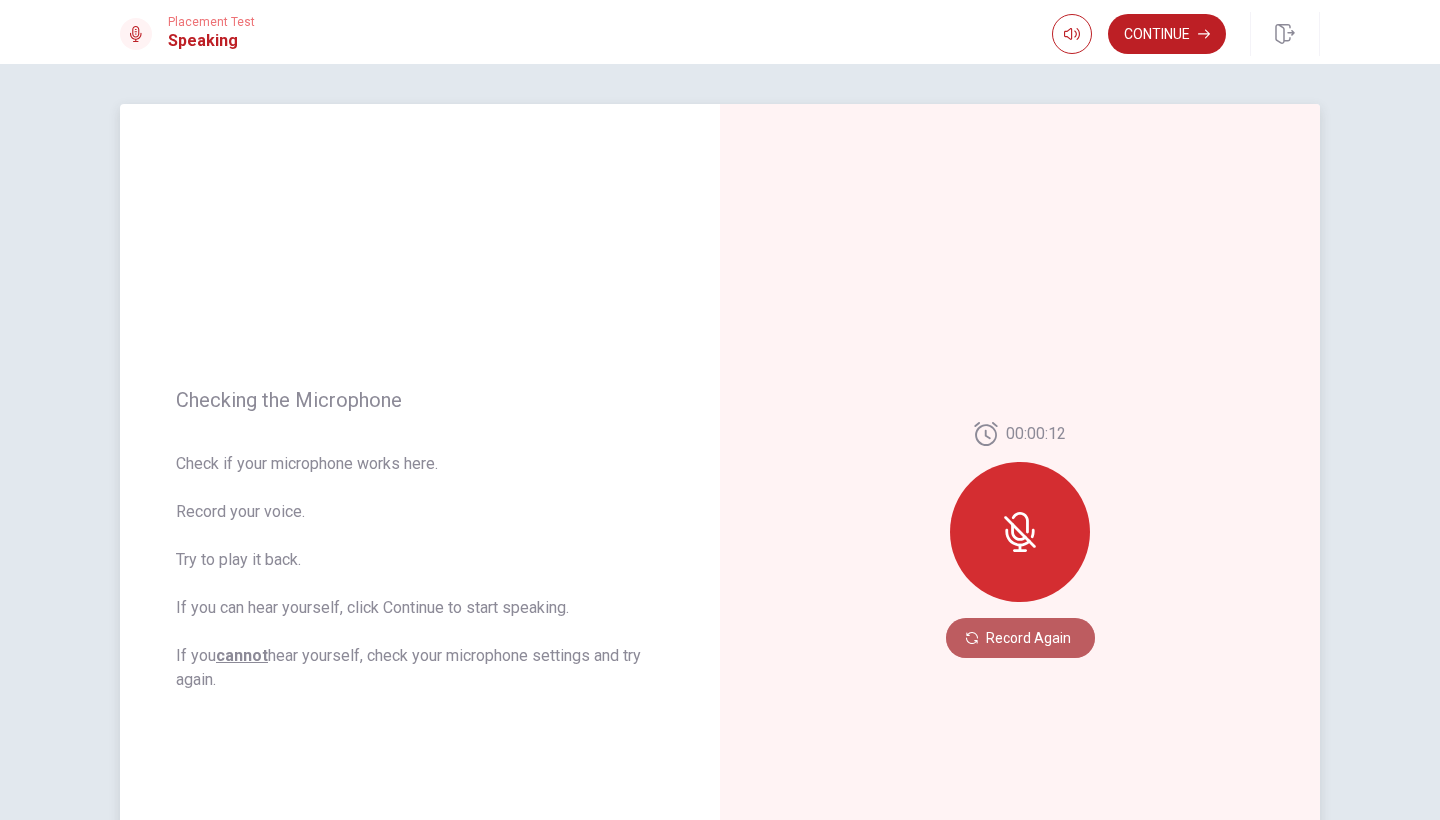 click on "Record Again" at bounding box center (1020, 638) 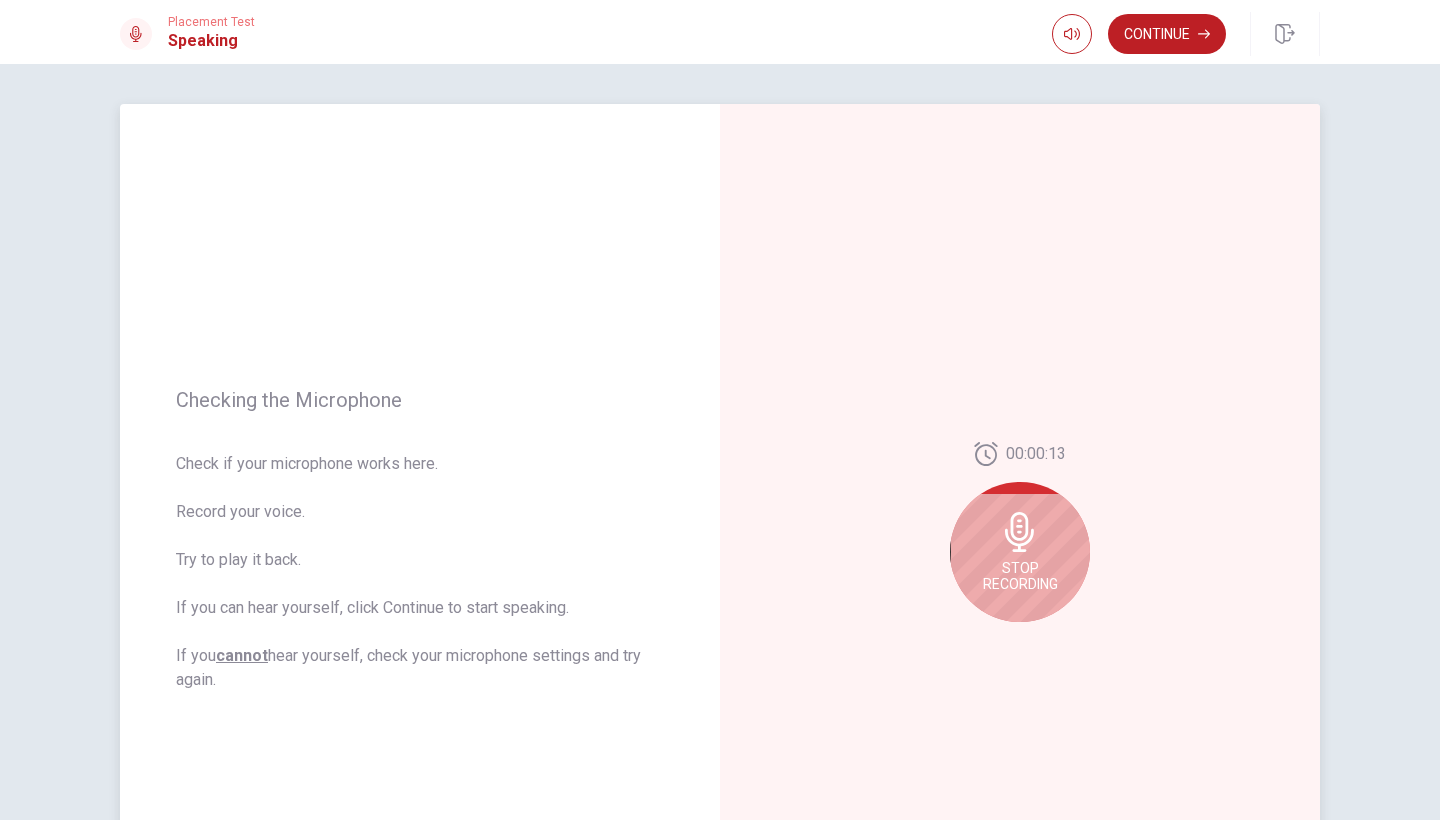 click on "Stop   Recording" at bounding box center [1020, 576] 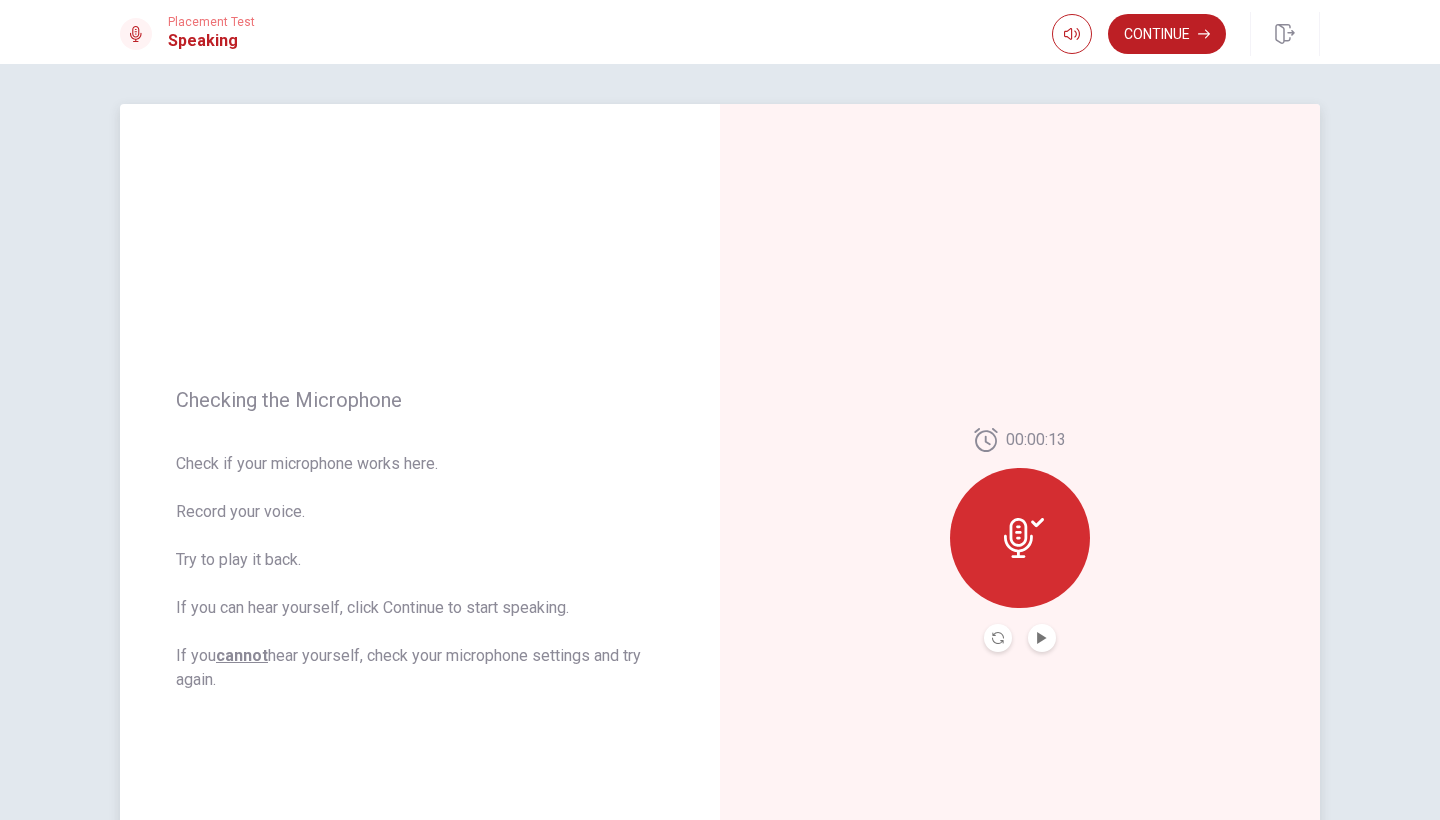 click at bounding box center [1020, 638] 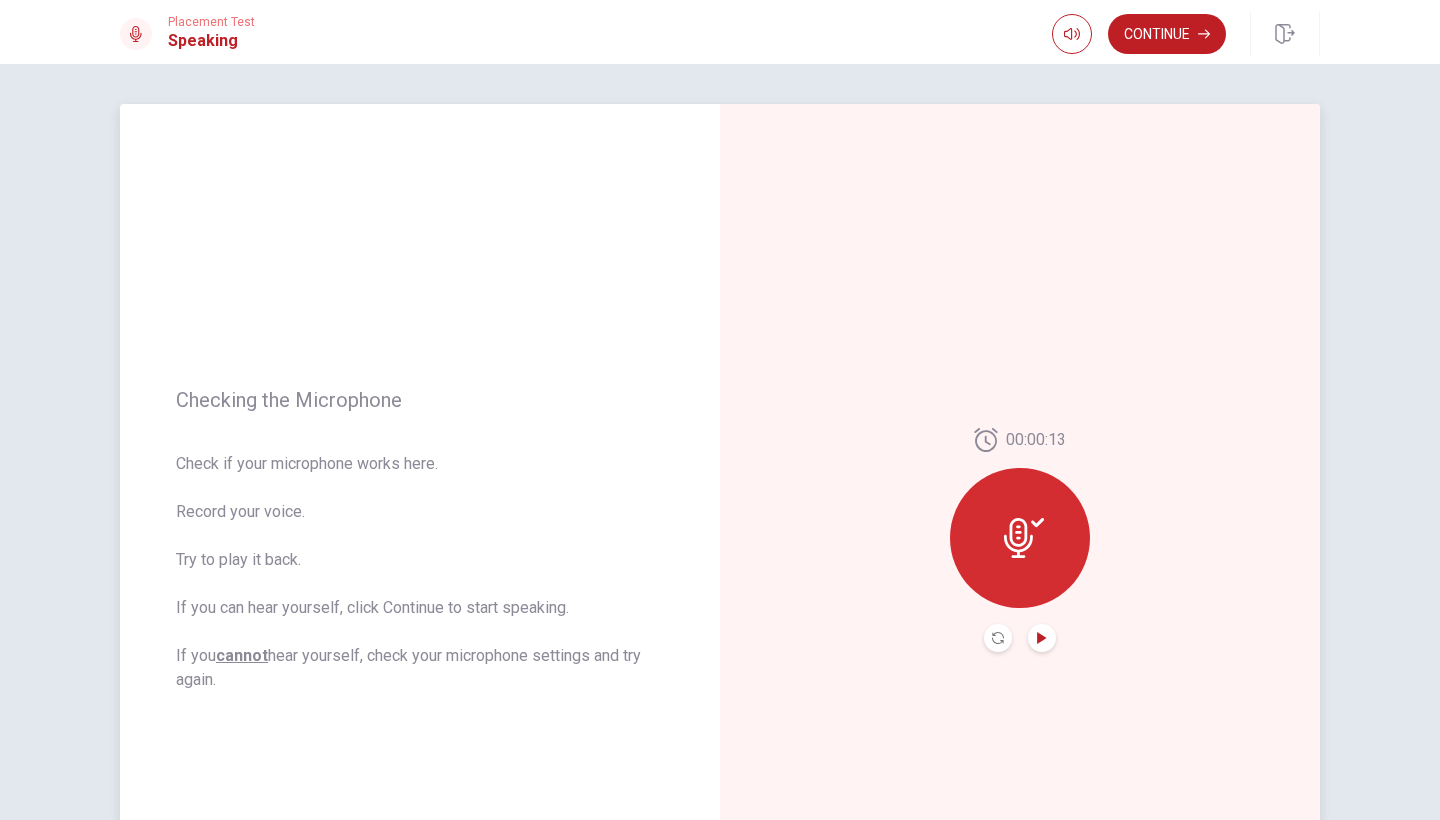click 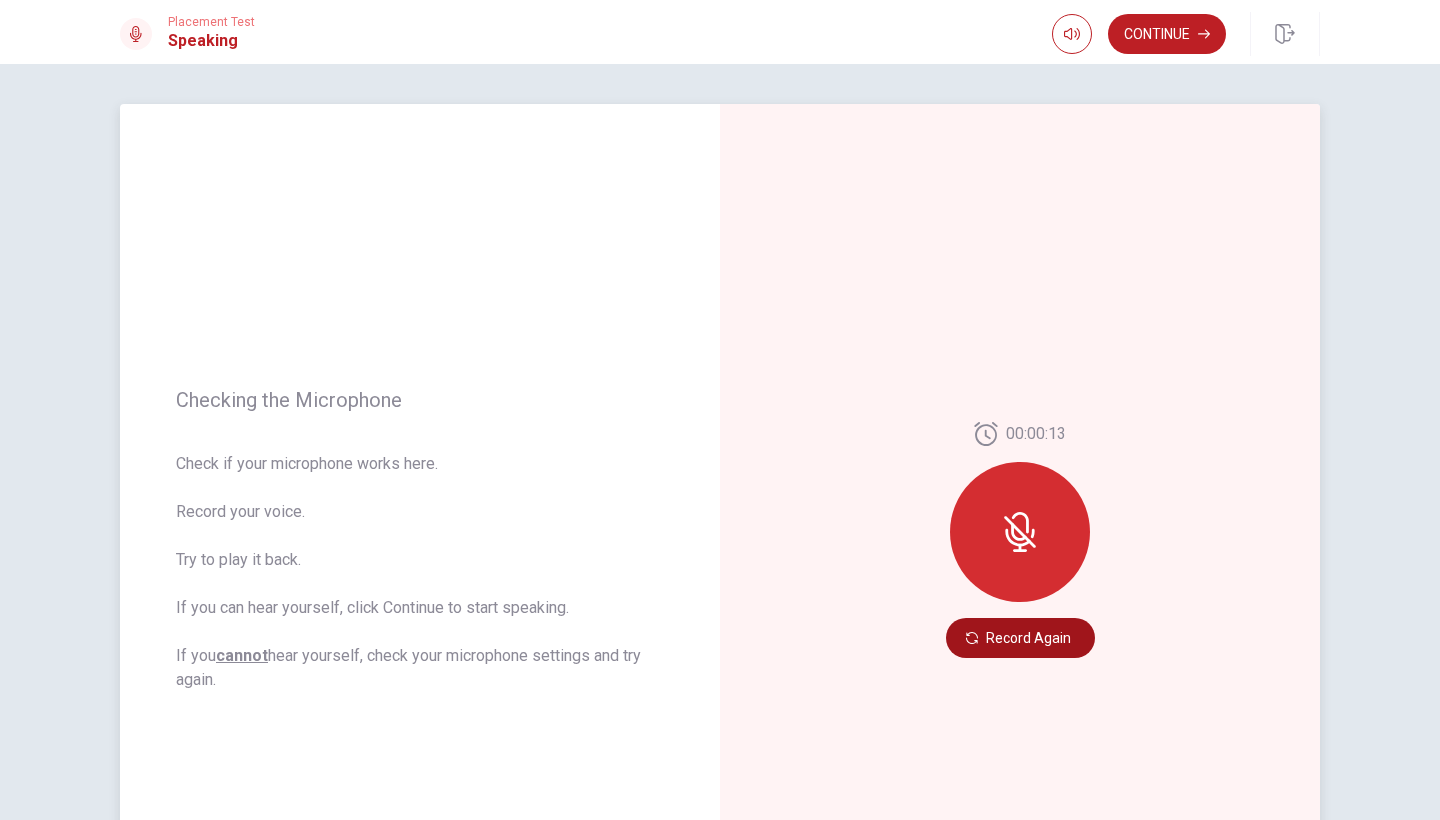 click on "Record Again" at bounding box center [1020, 638] 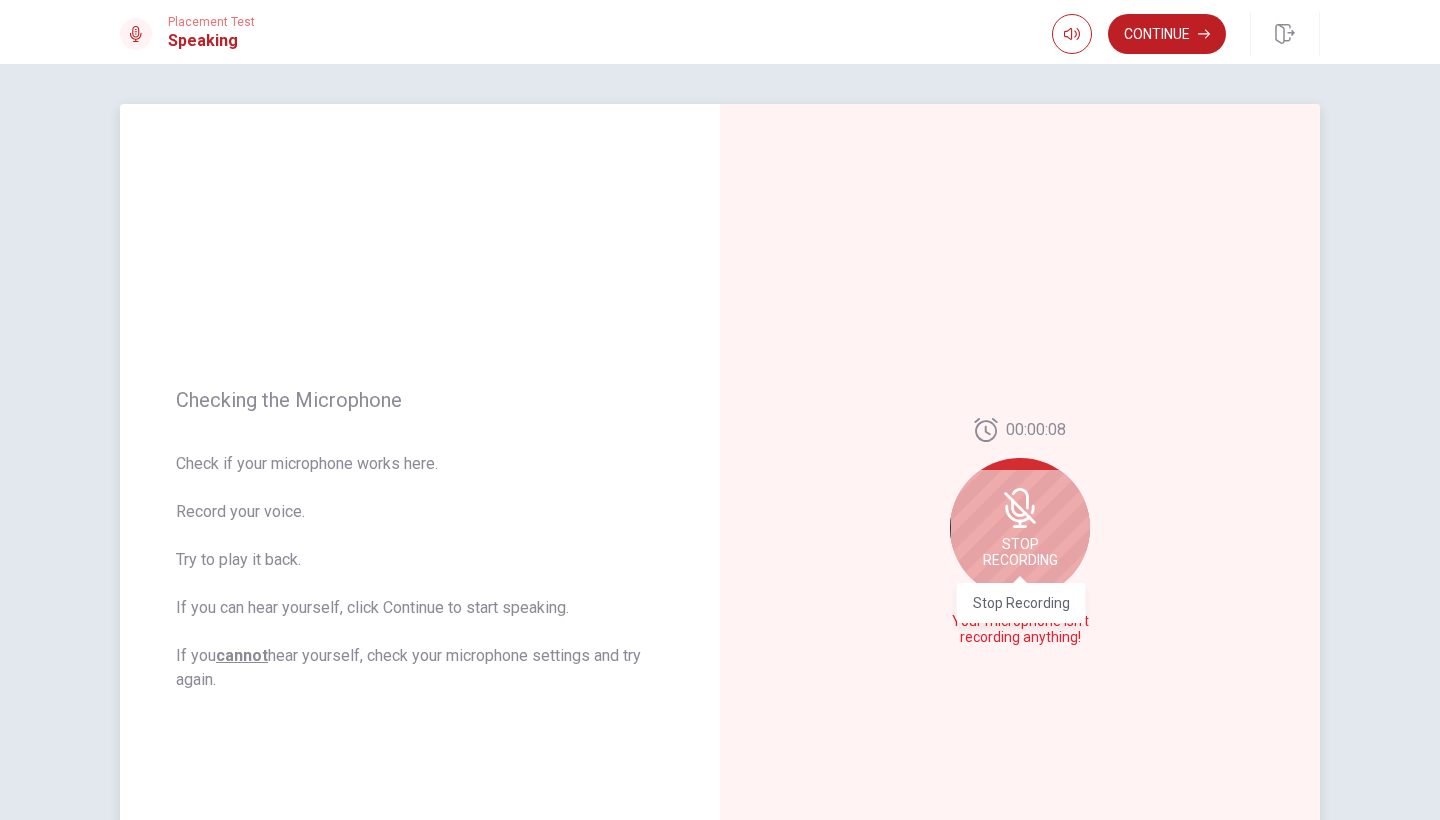 click on "Stop   Recording" at bounding box center (1020, 552) 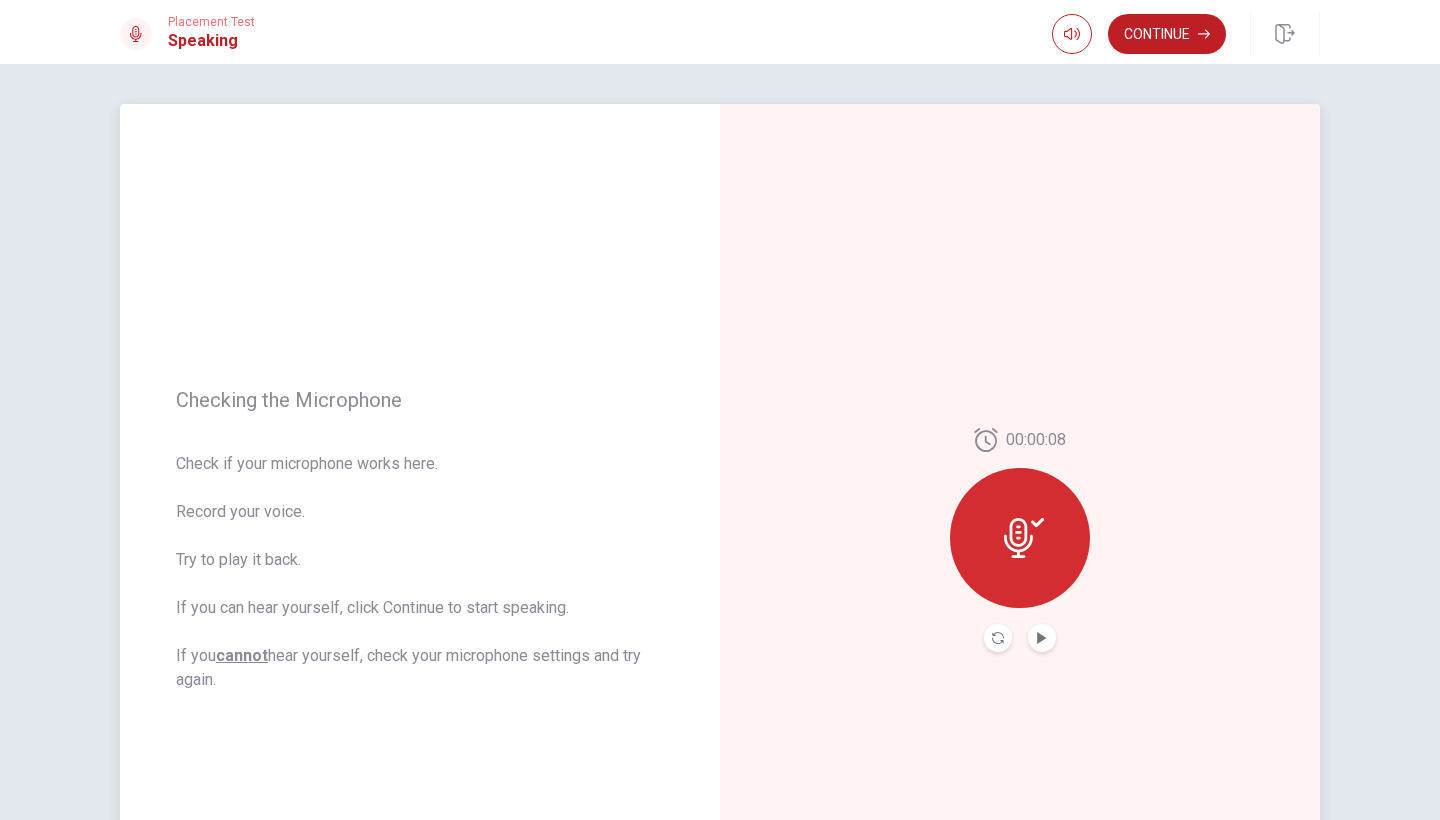 click at bounding box center [998, 638] 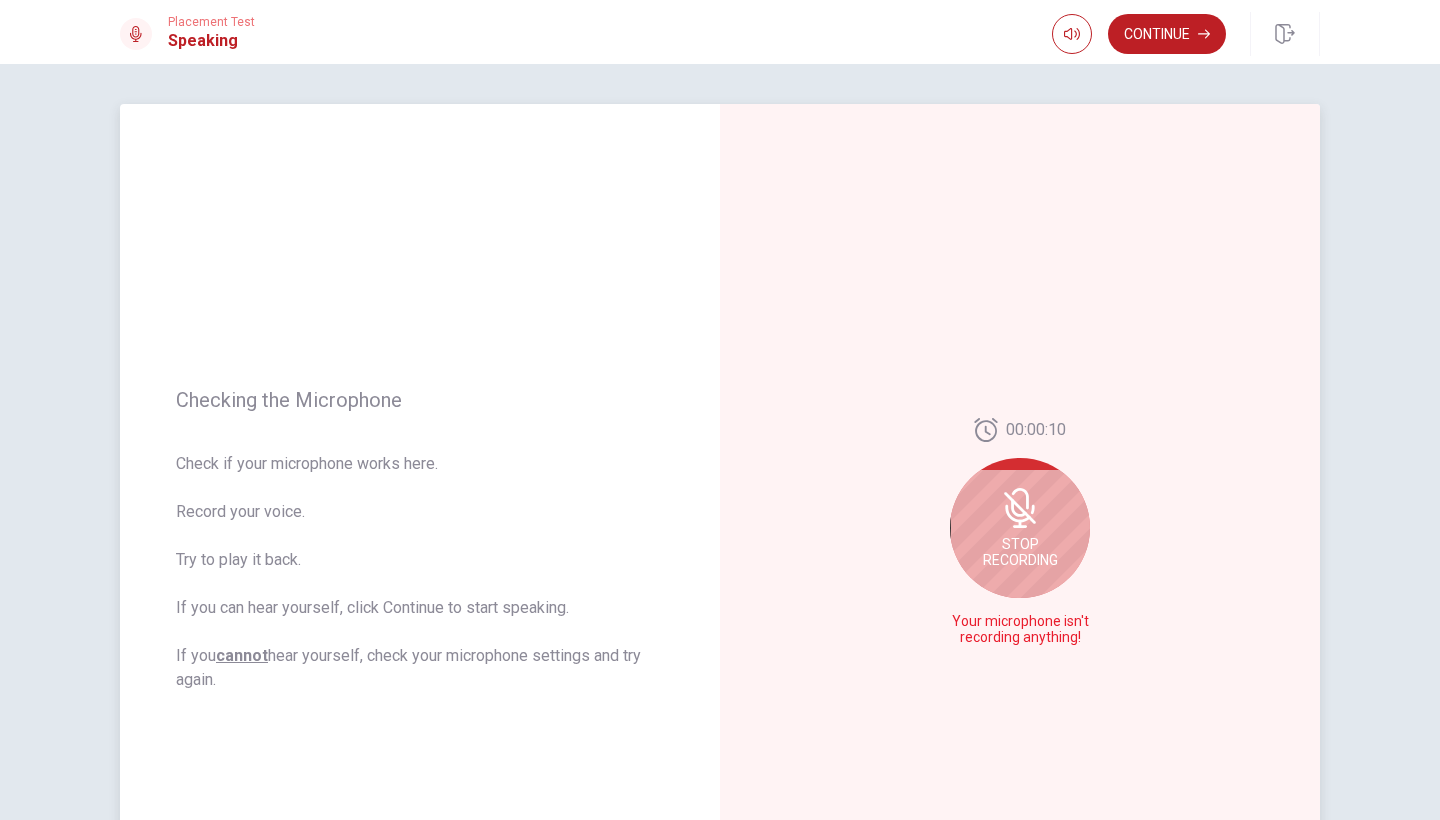 click on "Stop   Recording" at bounding box center [1020, 552] 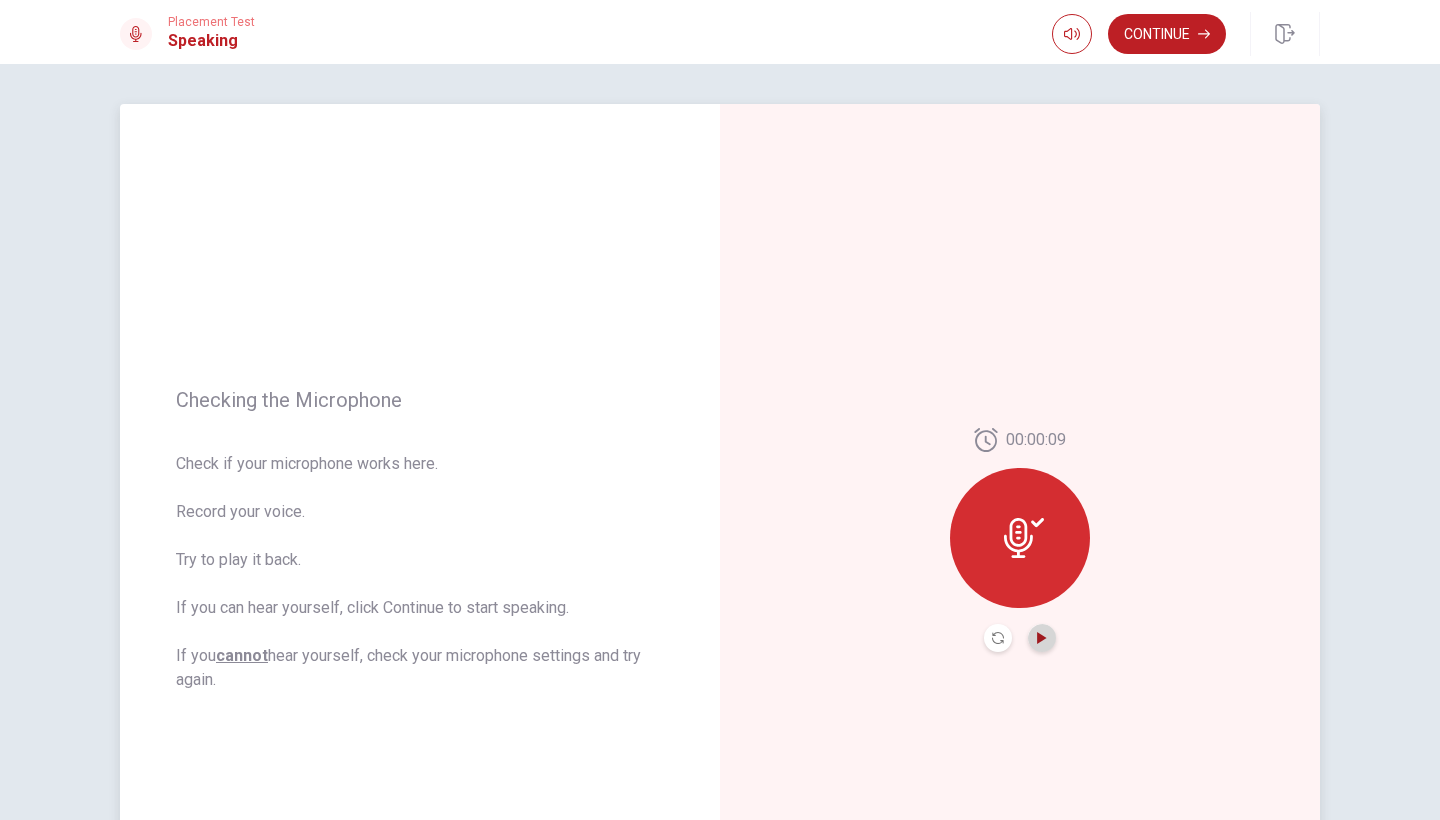 click 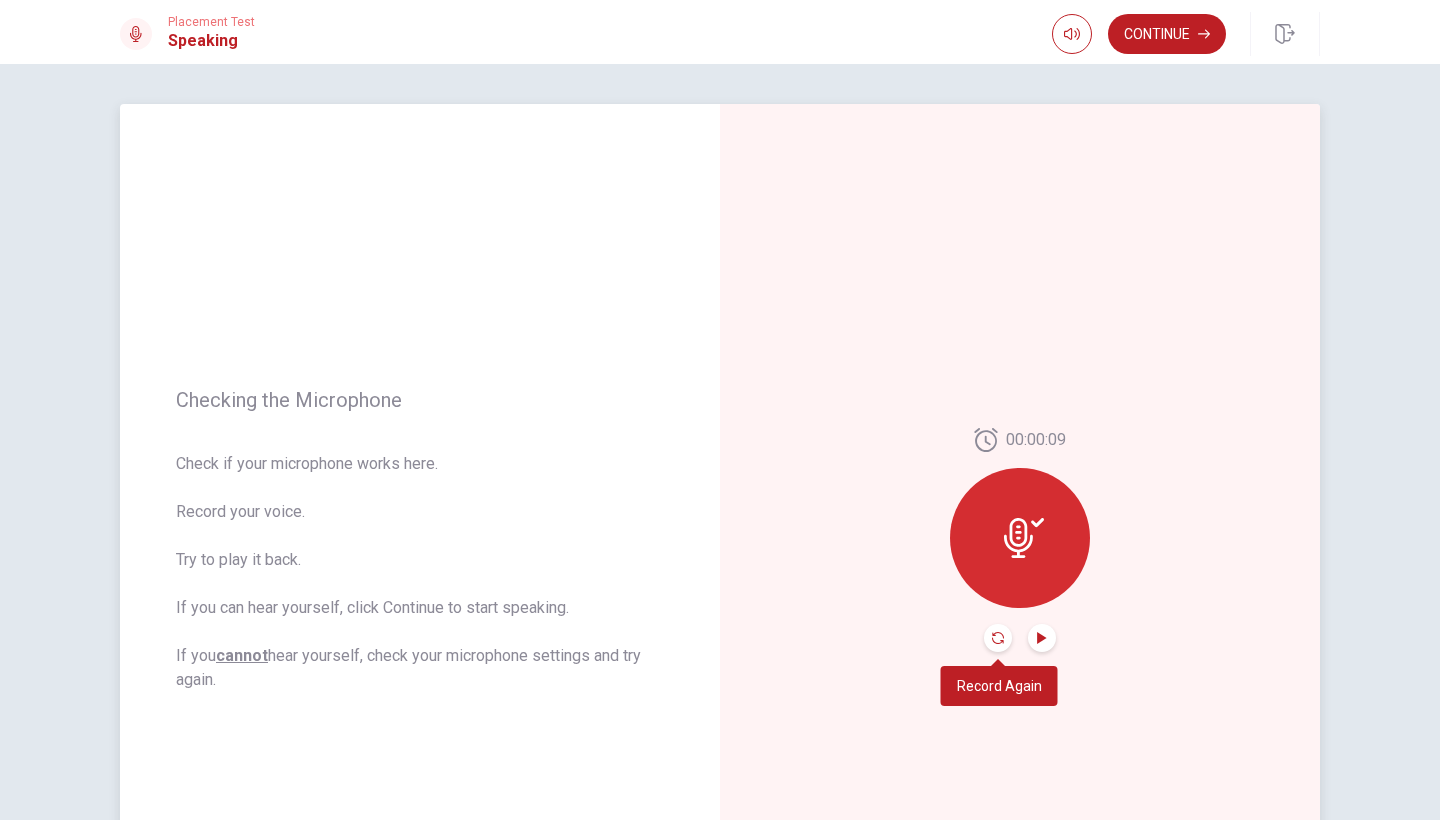 click 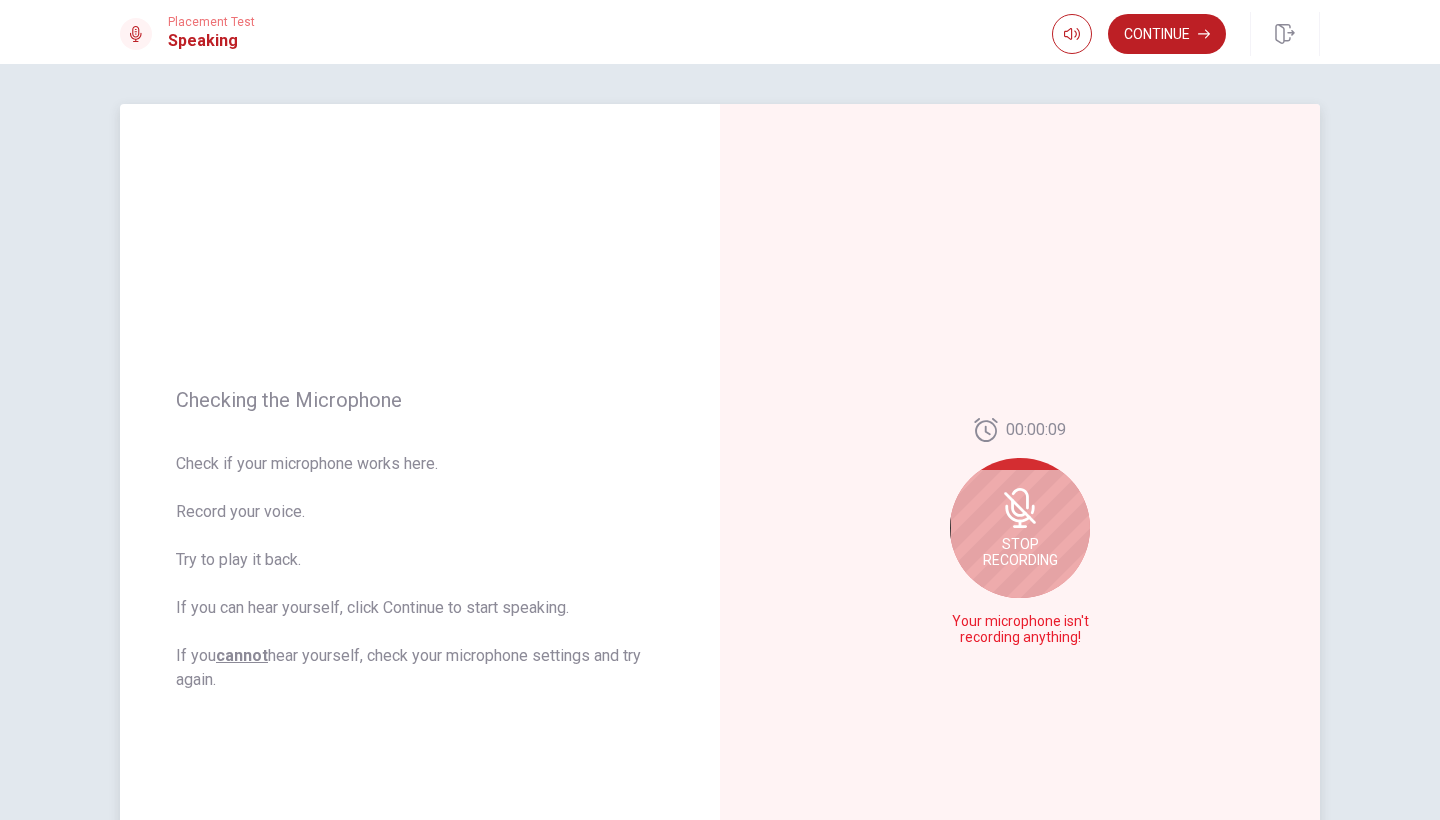 click on "Stop   Recording" at bounding box center (1020, 528) 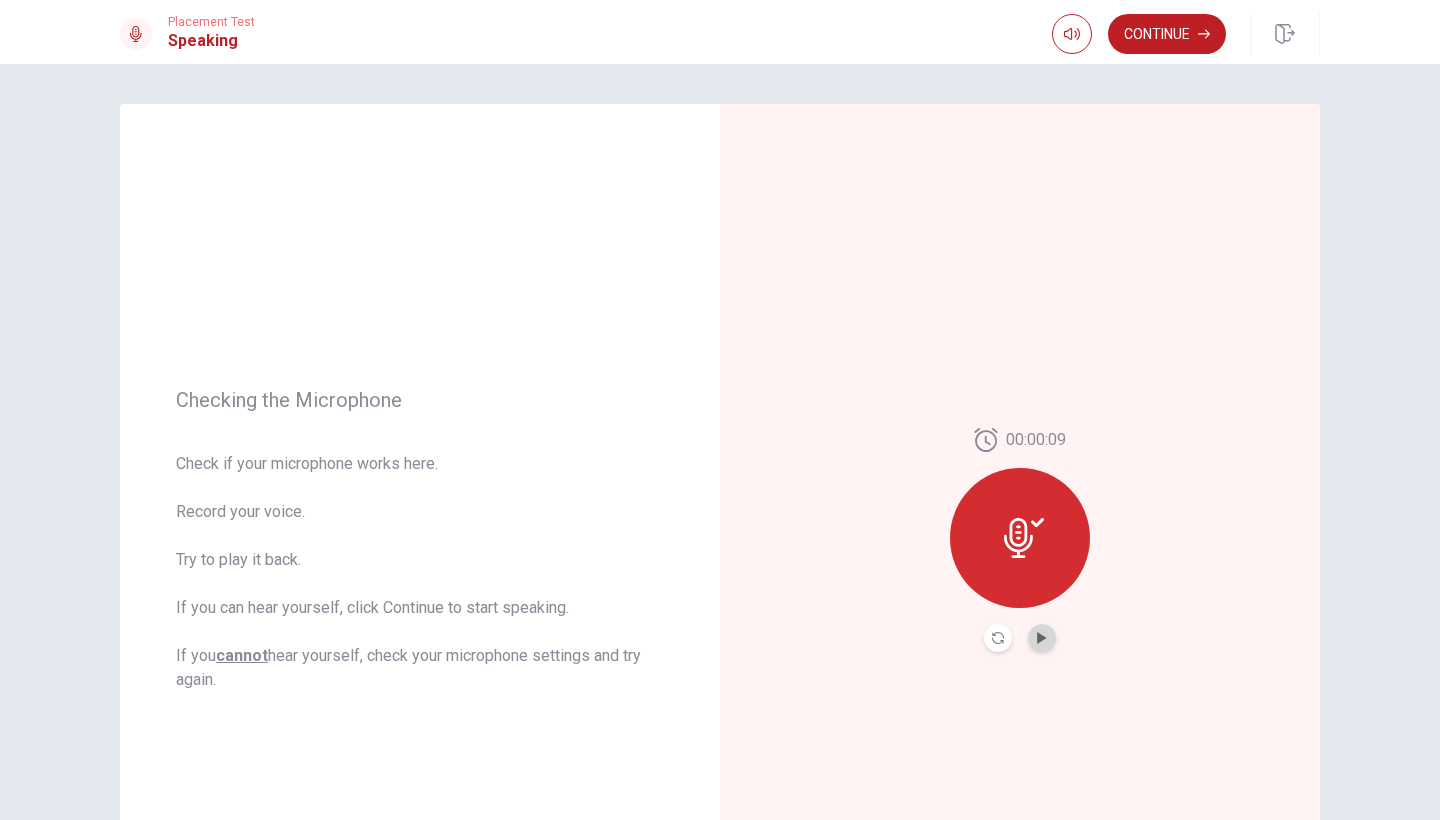 click at bounding box center [1042, 638] 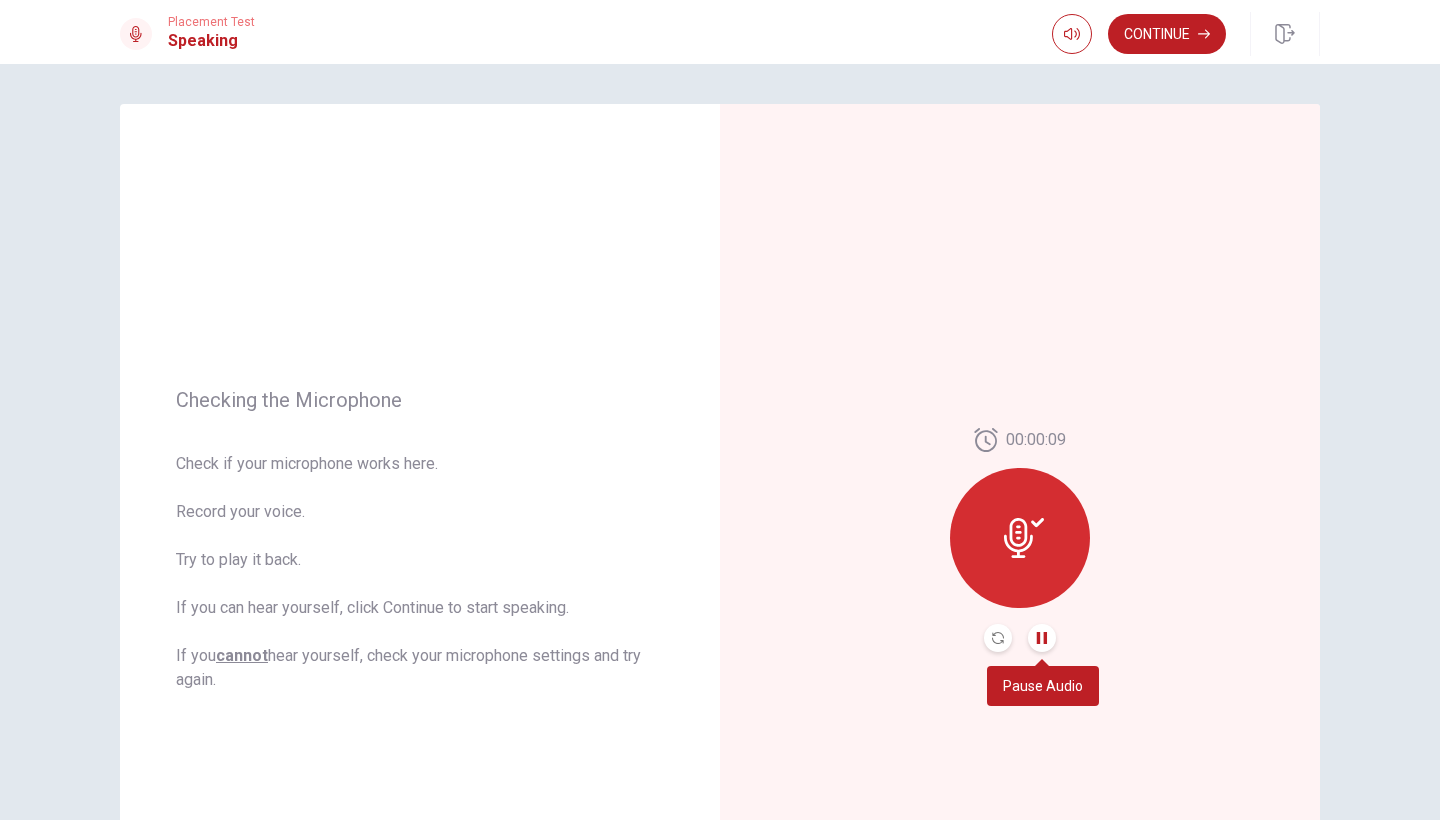 click 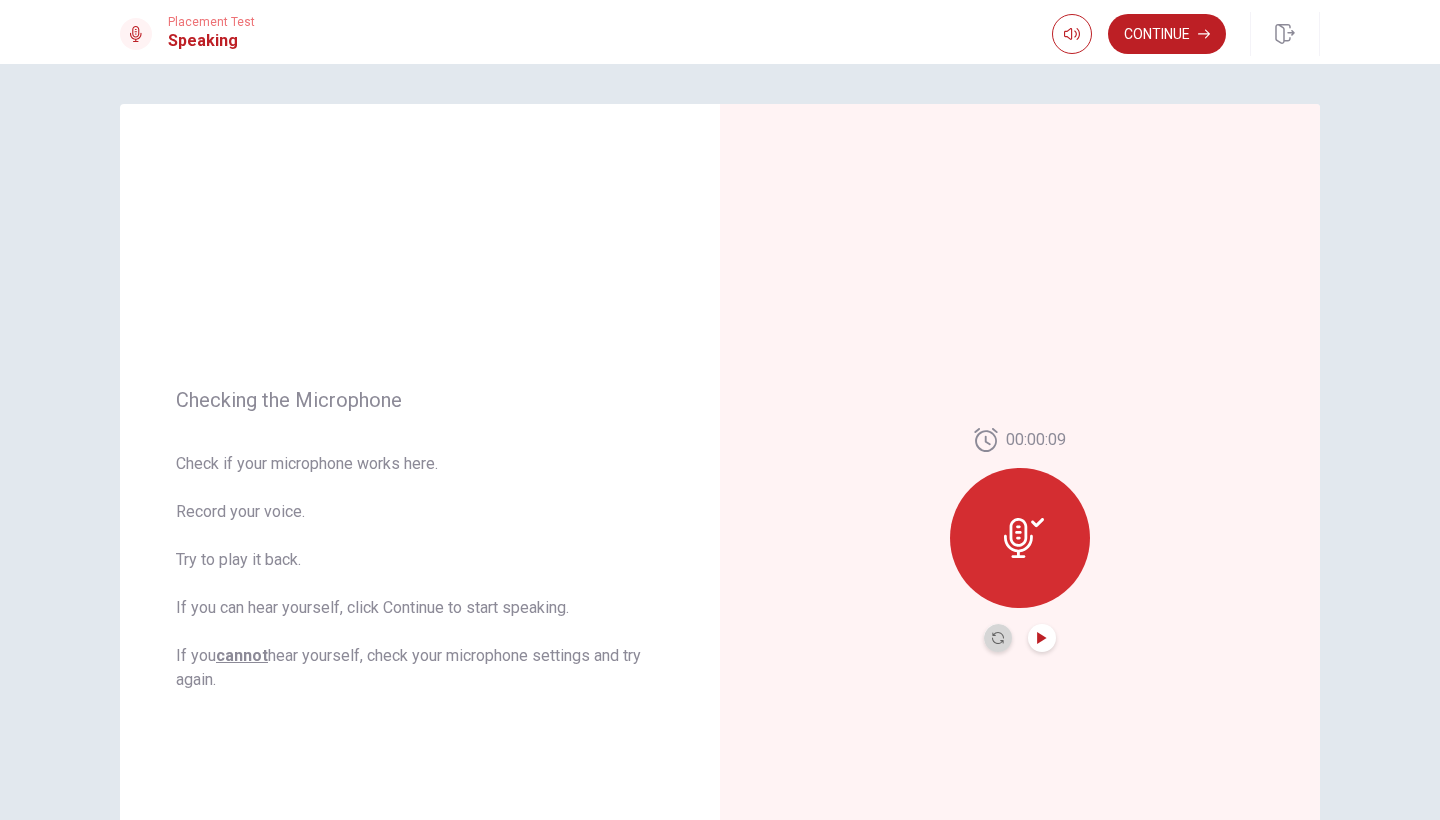 click at bounding box center [998, 638] 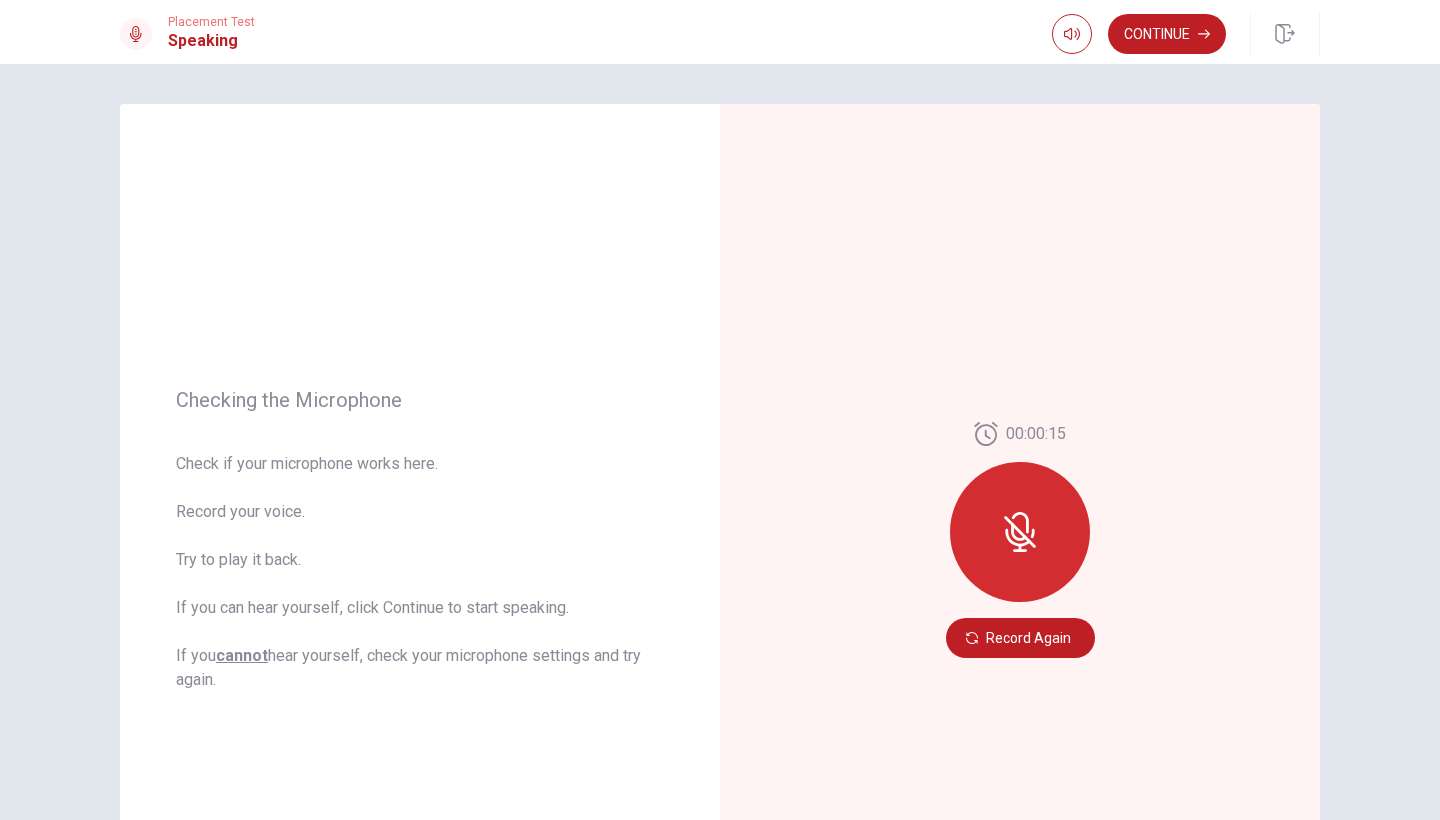click on "Record Again" at bounding box center (1020, 638) 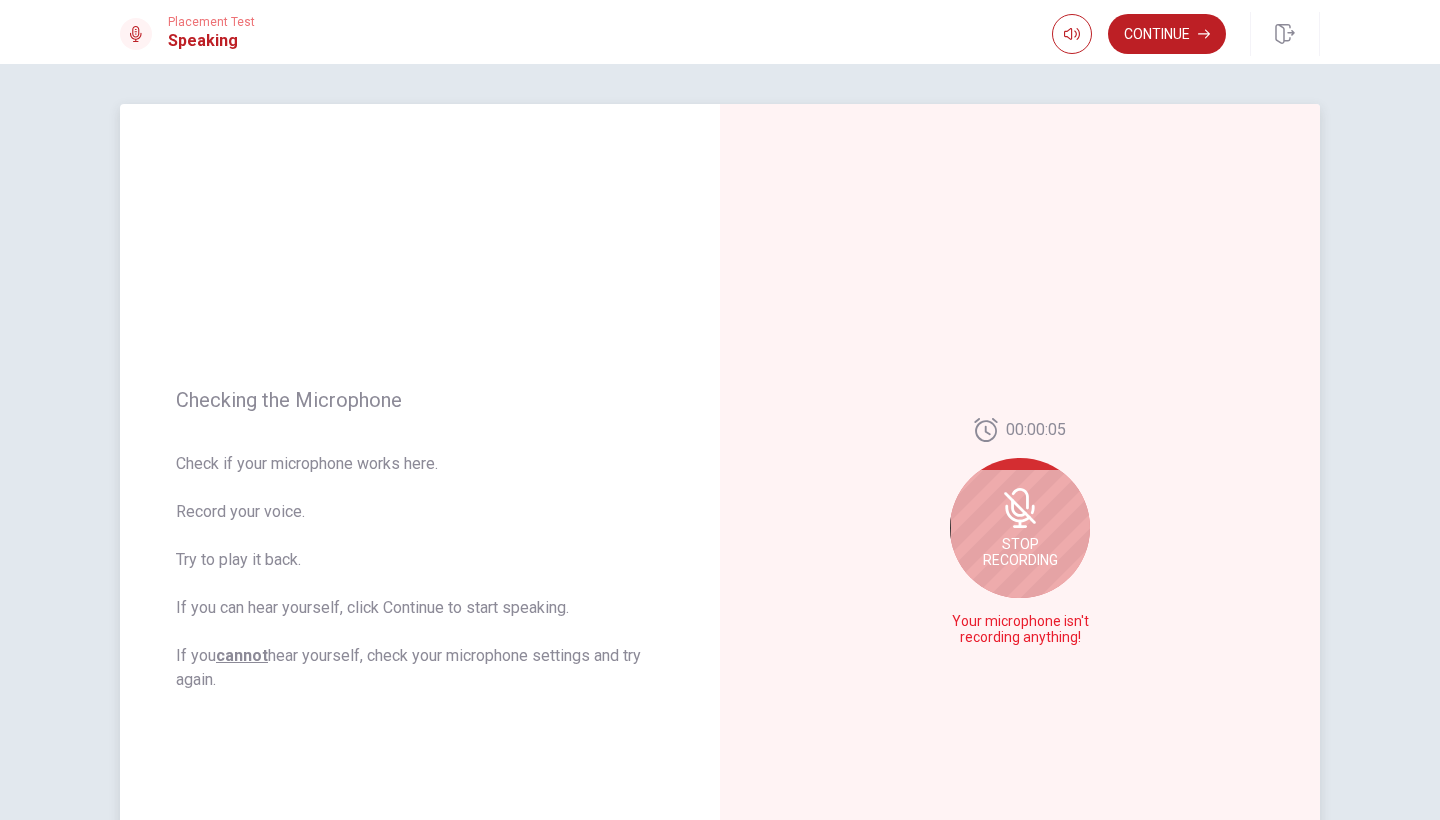 drag, startPoint x: 1124, startPoint y: 3, endPoint x: 1032, endPoint y: 566, distance: 570.46735 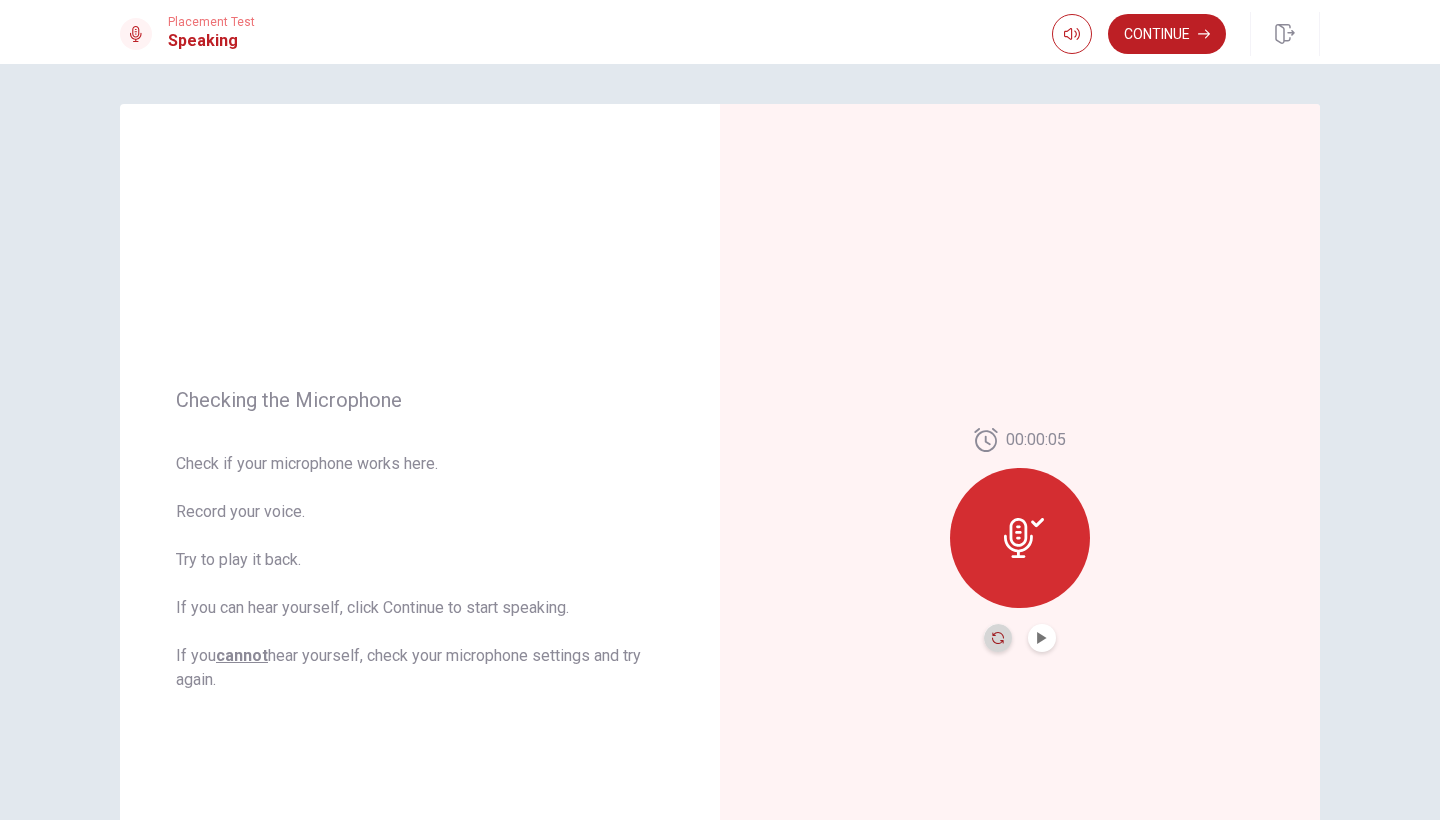 click 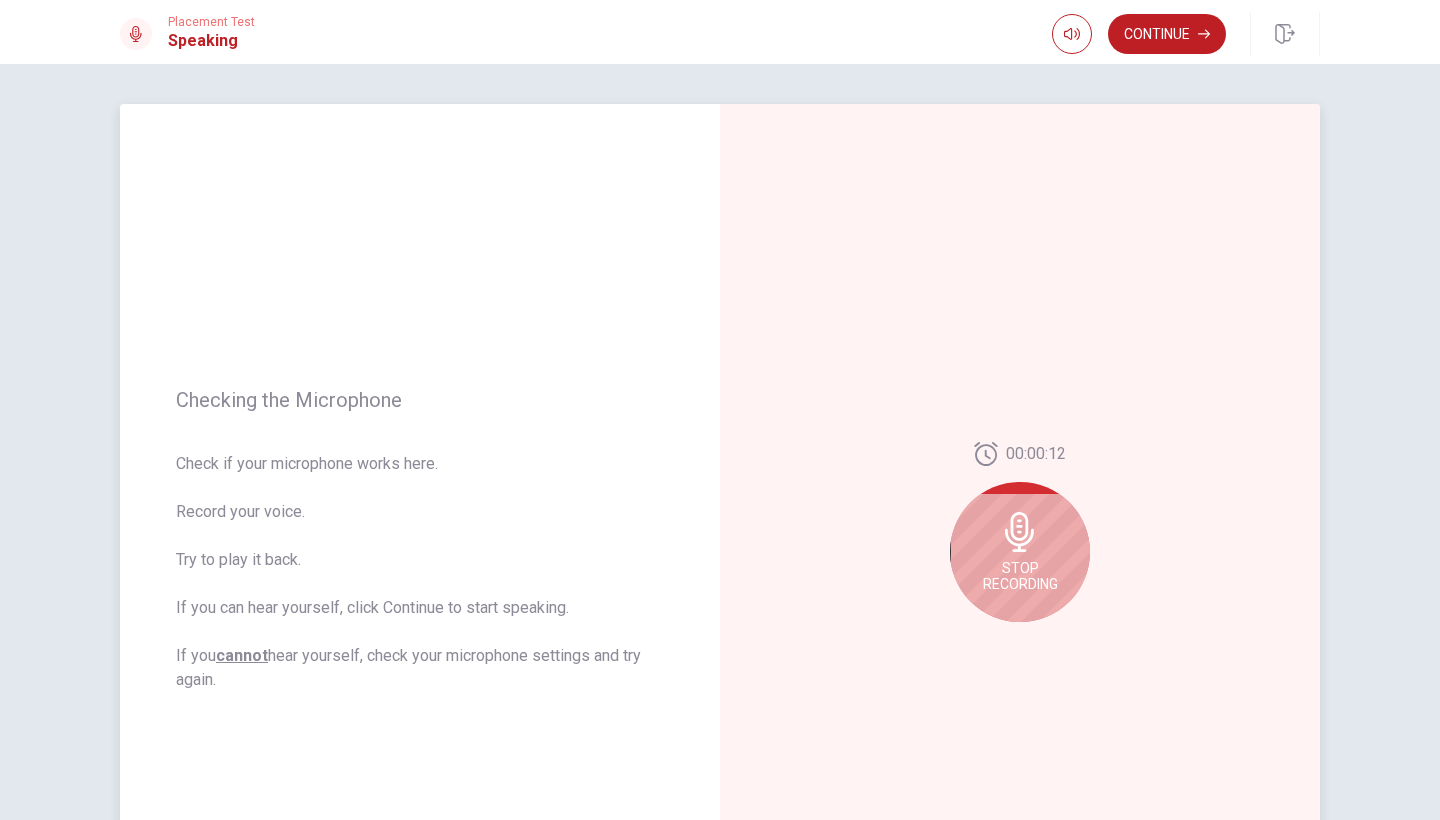 click on "Stop   Recording" at bounding box center [1020, 552] 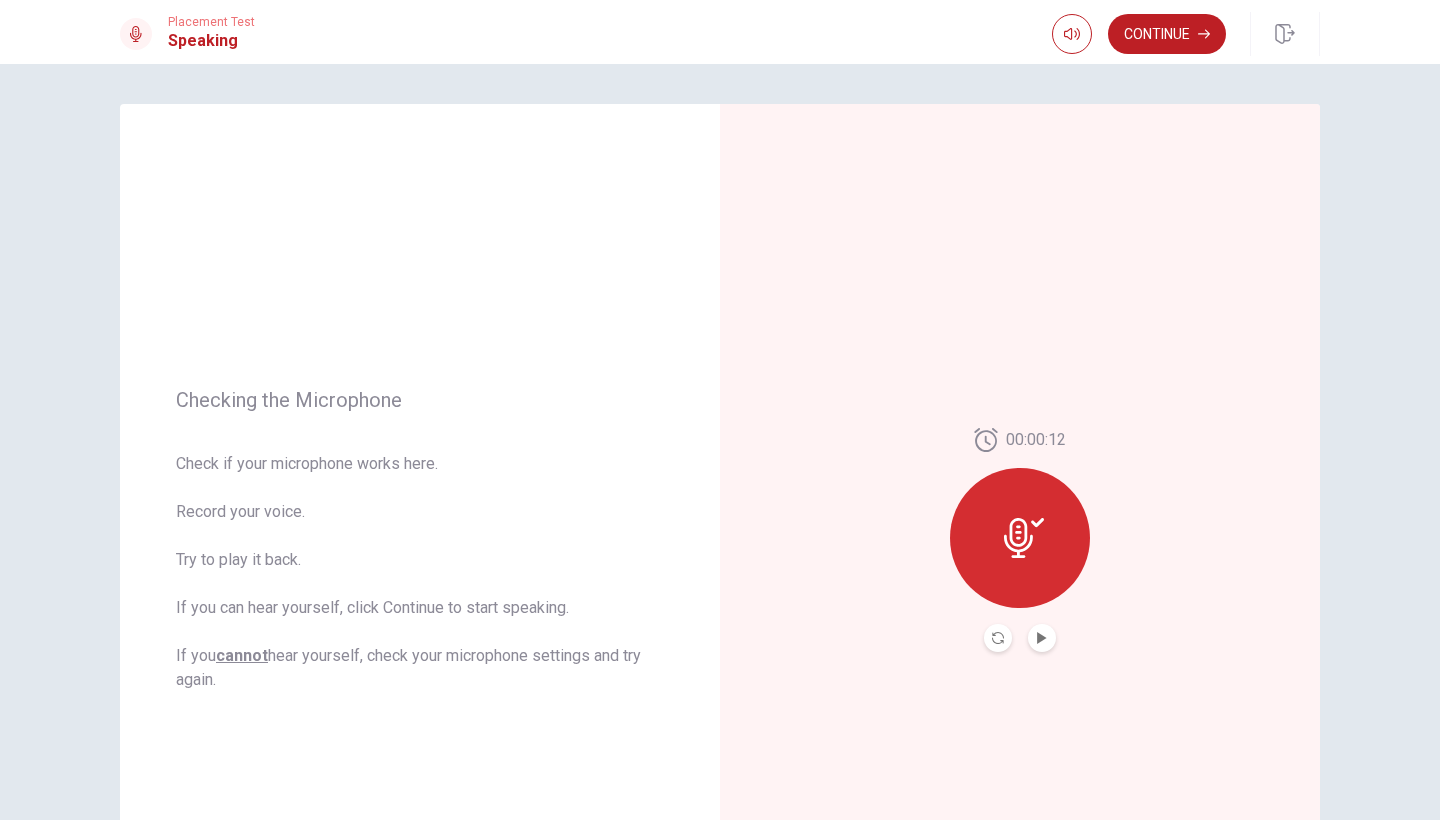 click at bounding box center (1042, 638) 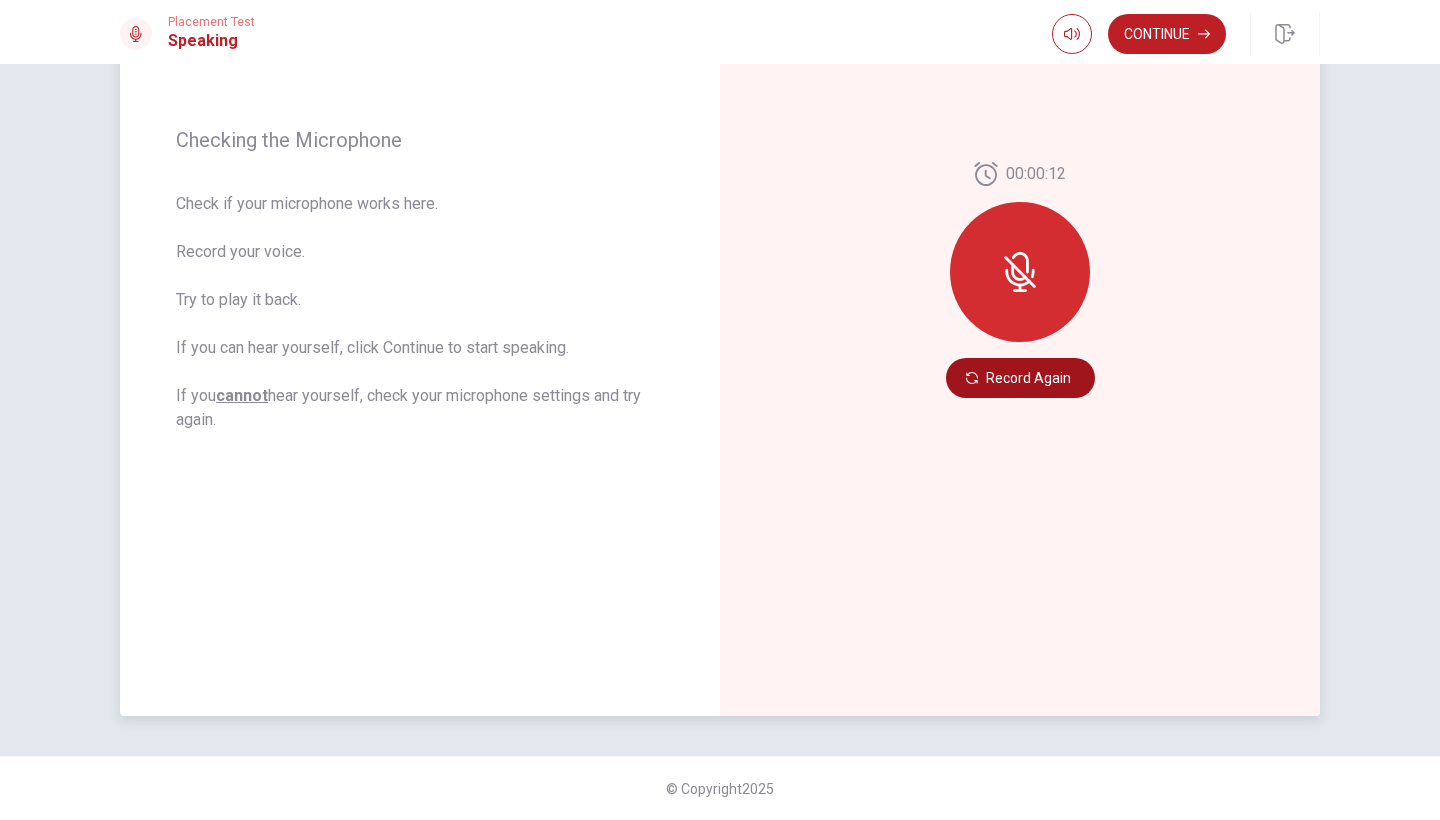 scroll, scrollTop: 260, scrollLeft: 0, axis: vertical 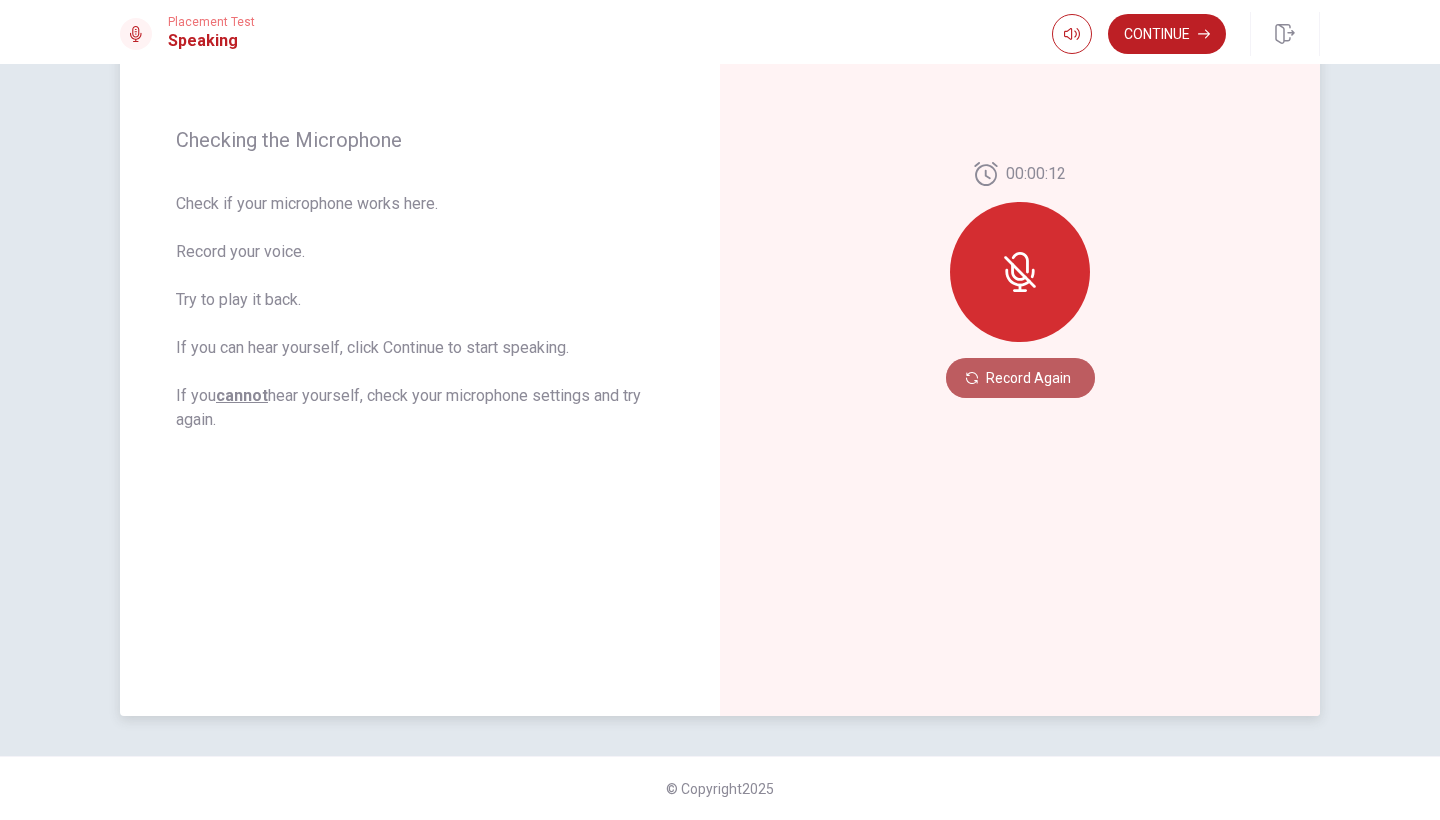 click on "Record Again" at bounding box center [1020, 378] 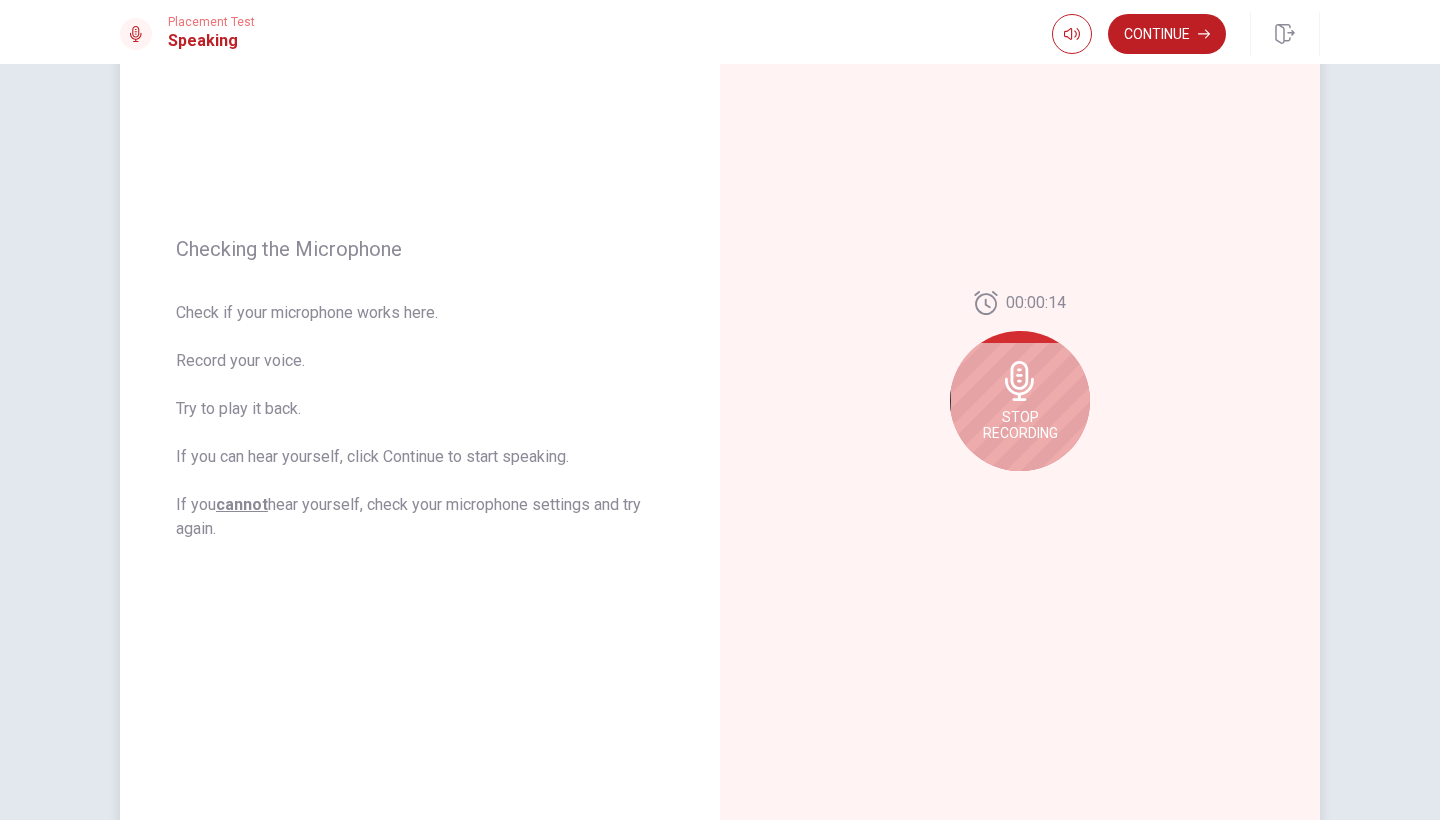 scroll, scrollTop: 118, scrollLeft: 0, axis: vertical 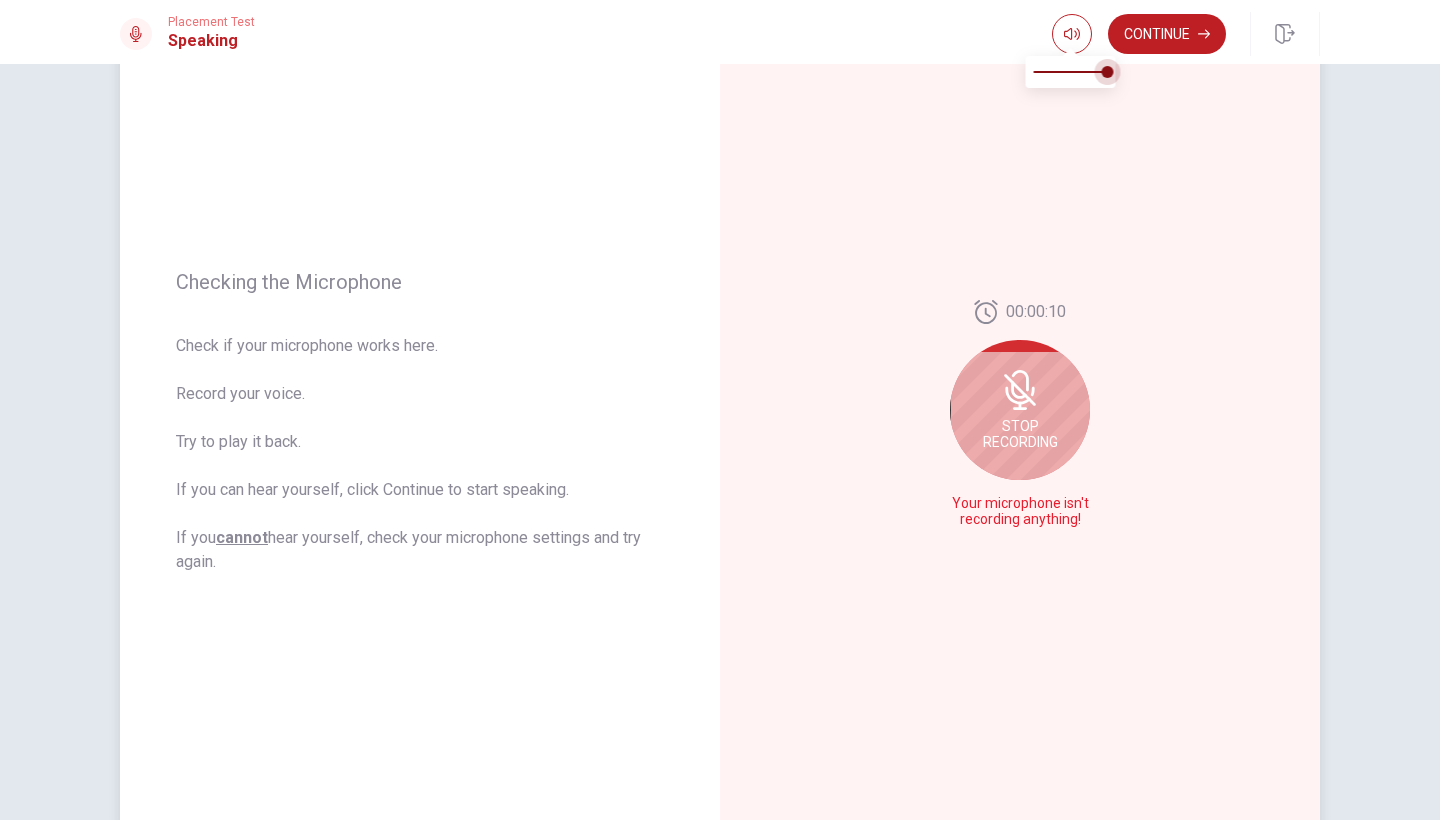 drag, startPoint x: 1104, startPoint y: 74, endPoint x: 1256, endPoint y: 139, distance: 165.31485 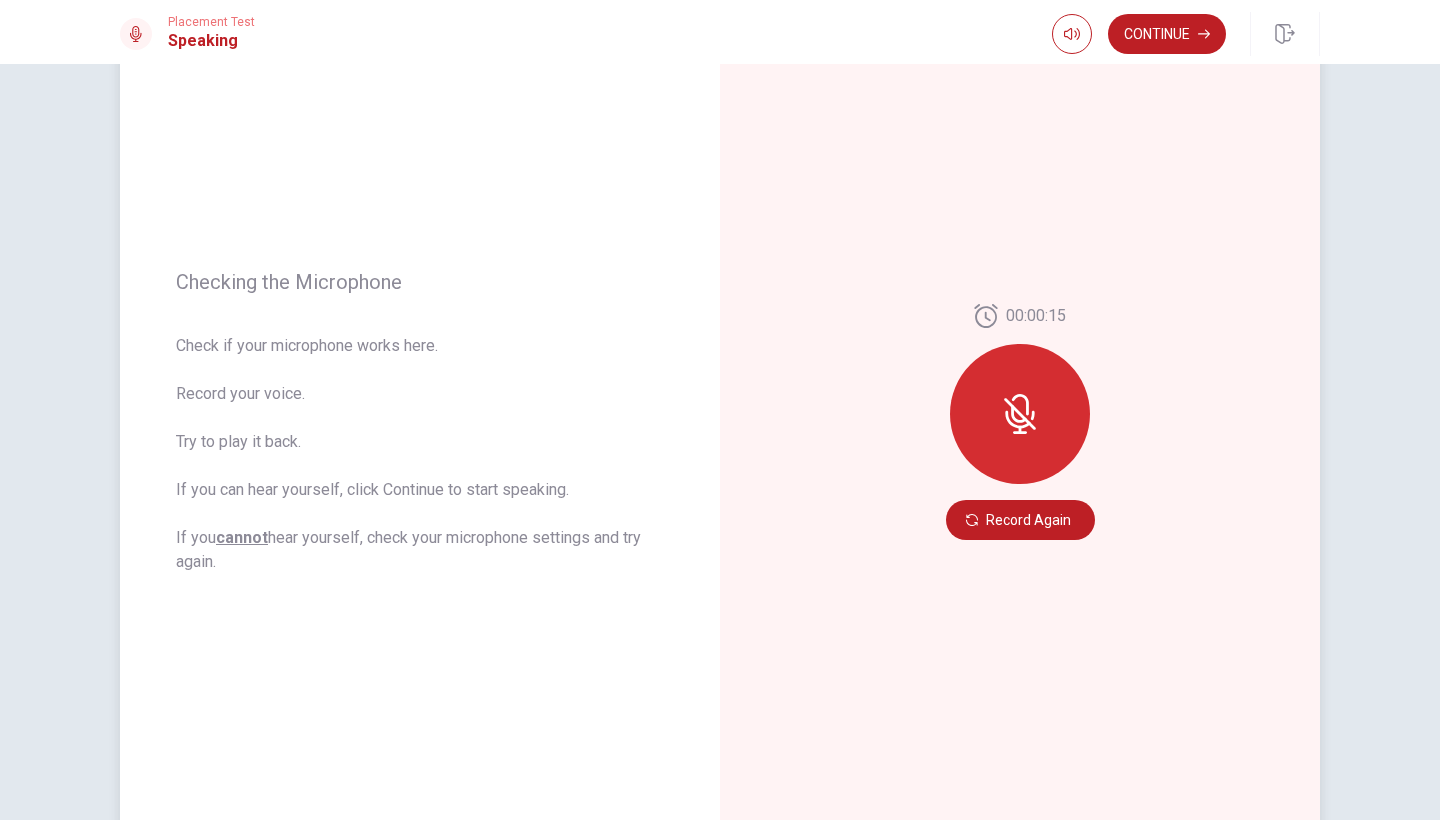 click 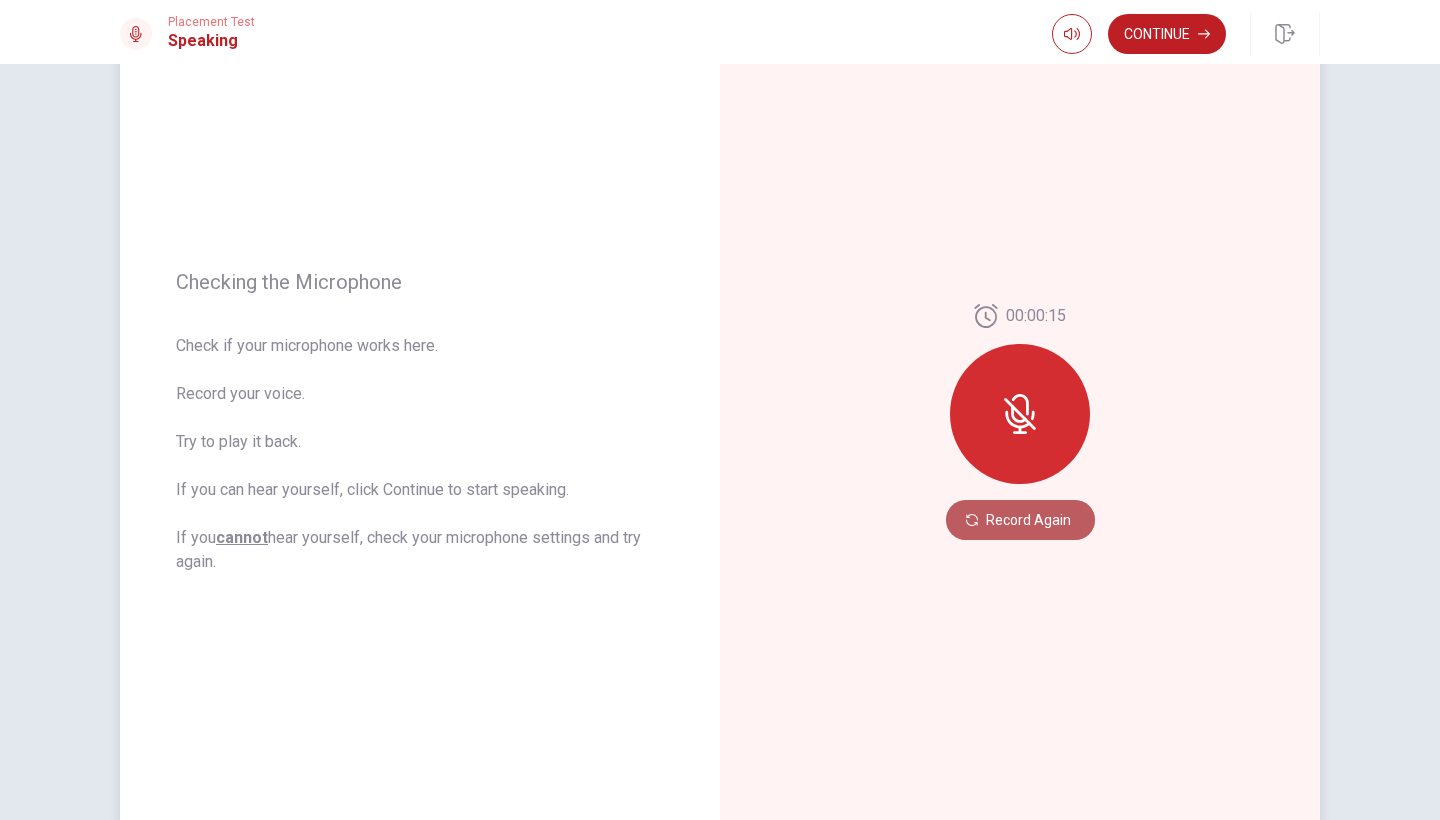 click on "Record Again" at bounding box center [1020, 520] 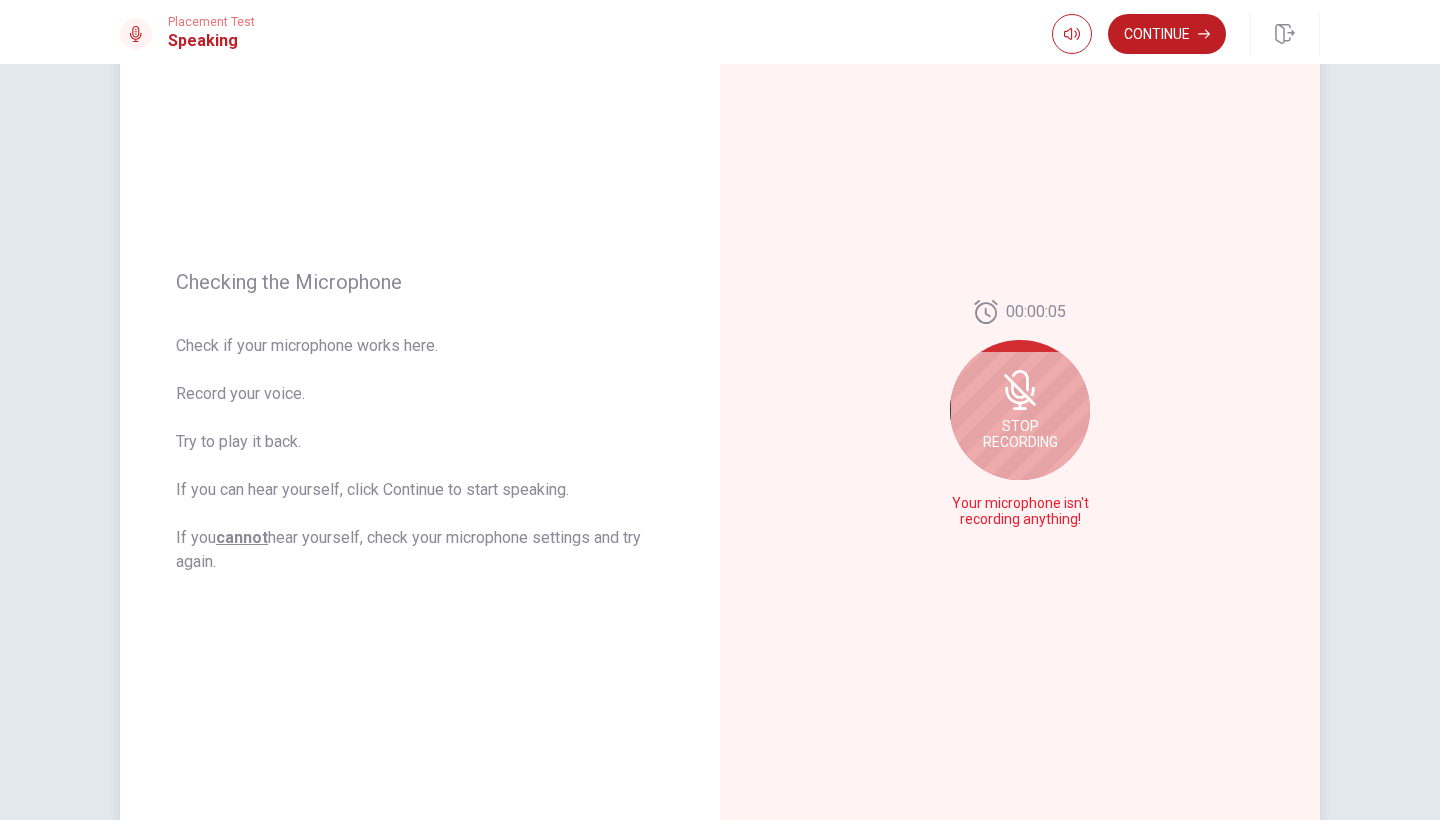 click on "Stop   Recording" at bounding box center [1020, 410] 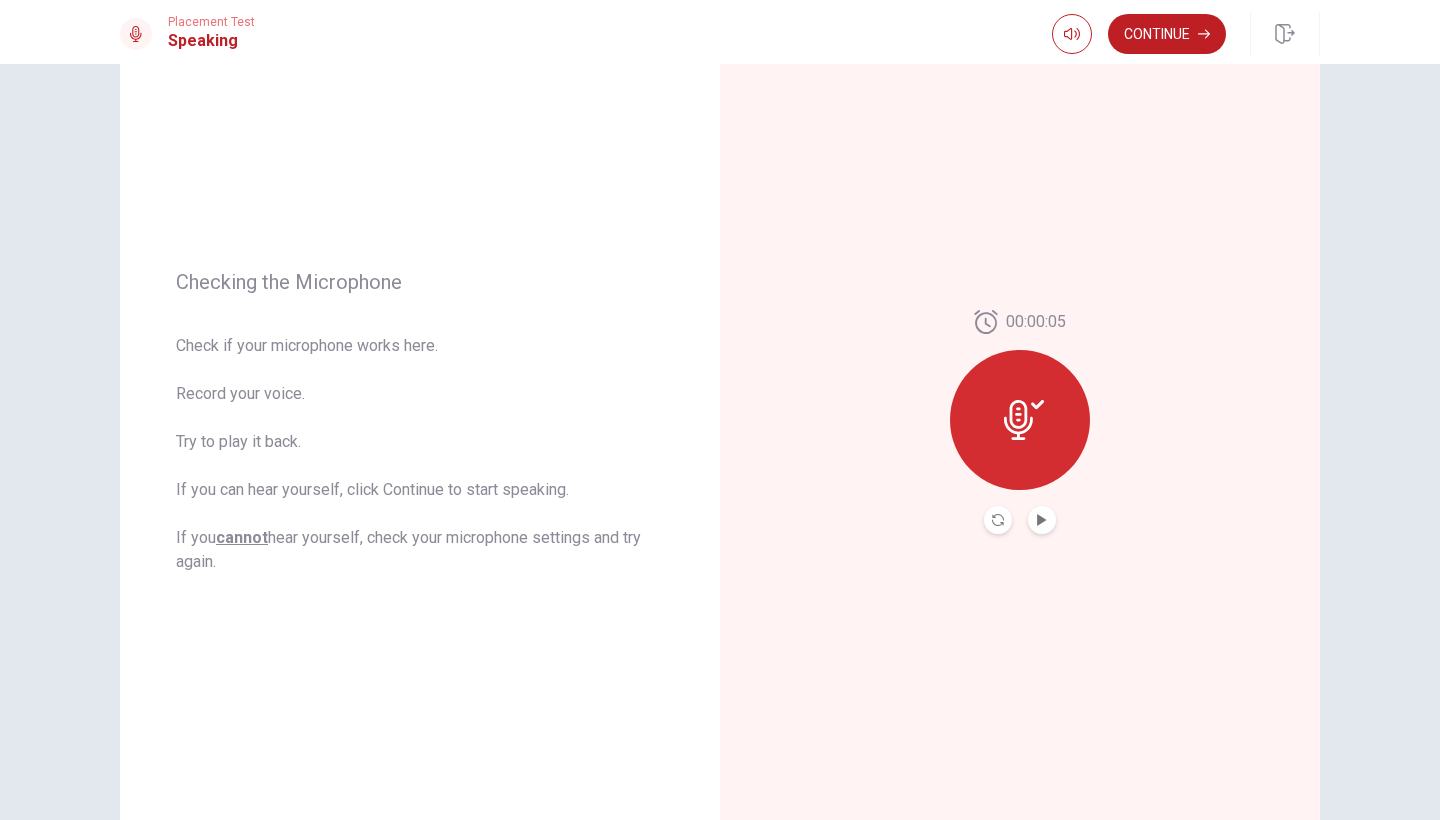 click at bounding box center [998, 520] 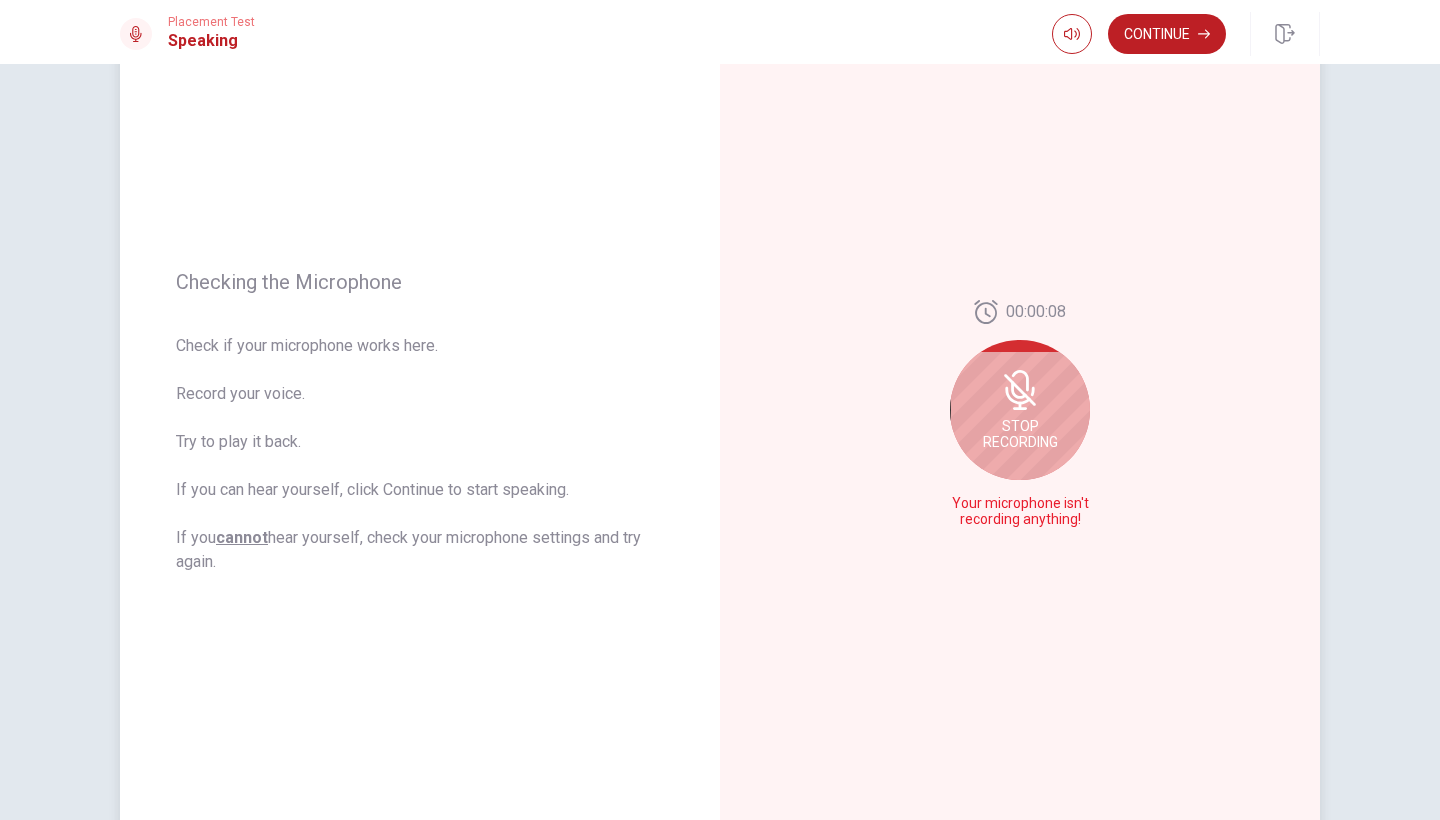 click 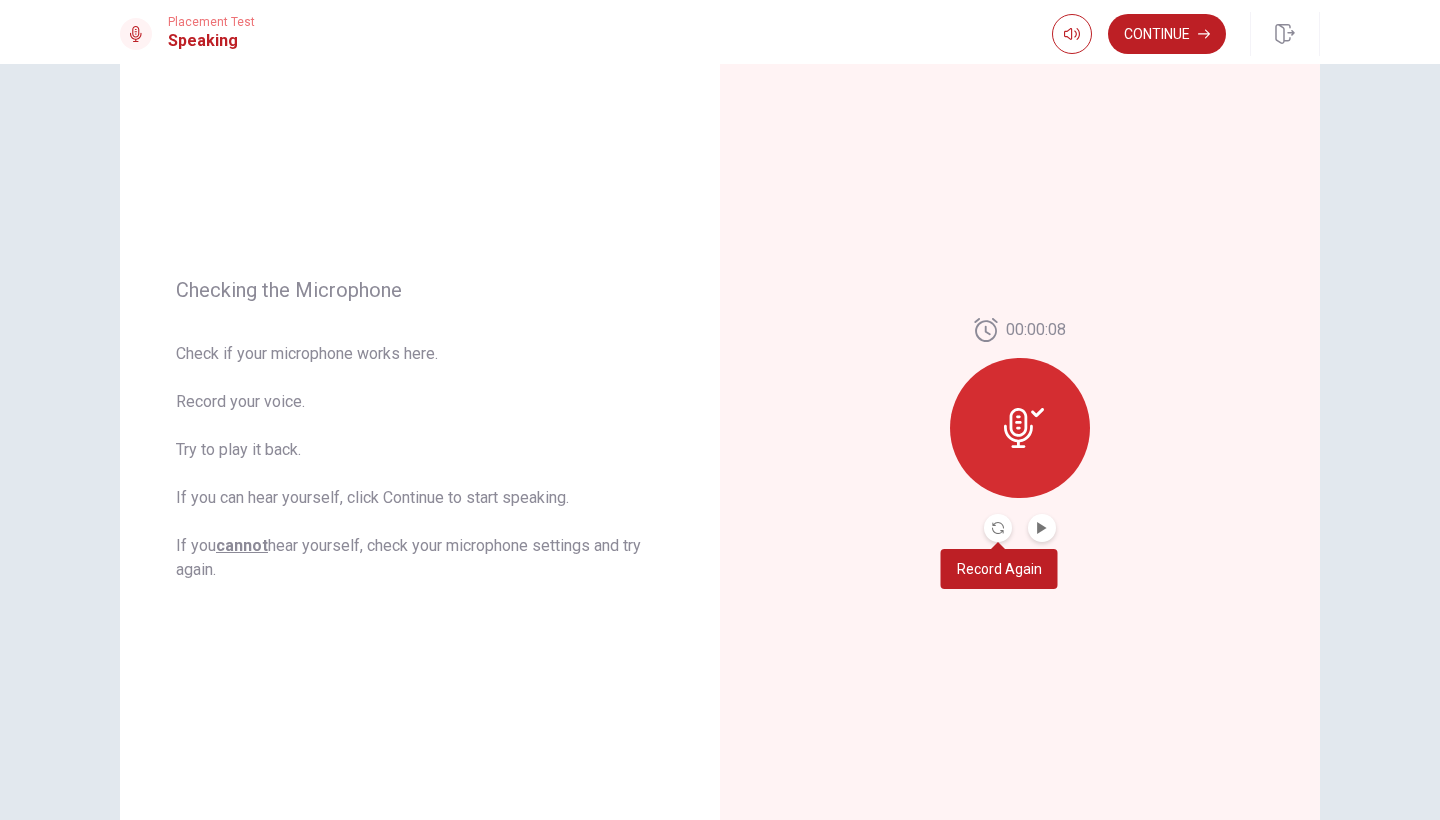 scroll, scrollTop: 103, scrollLeft: 0, axis: vertical 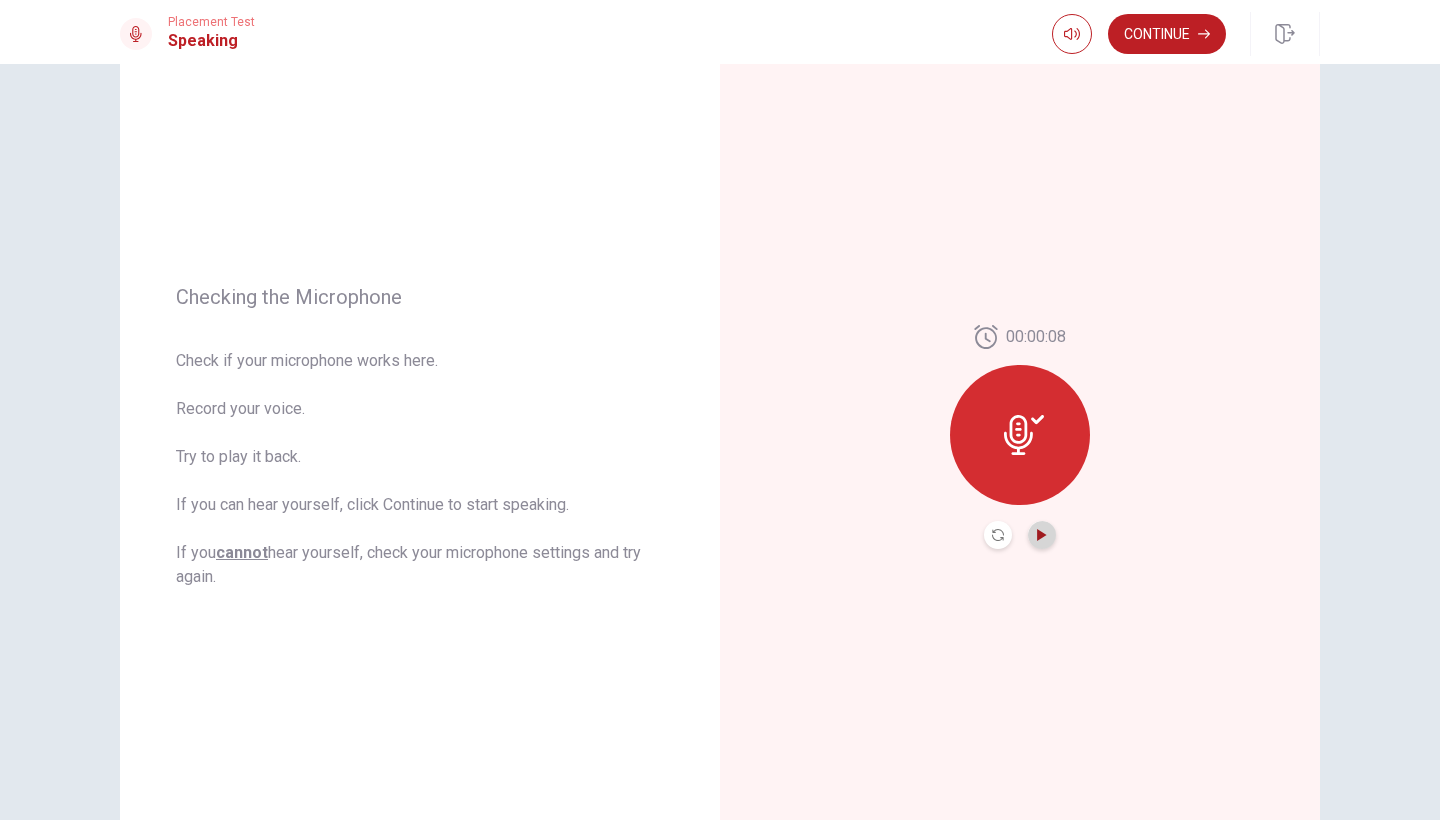 click 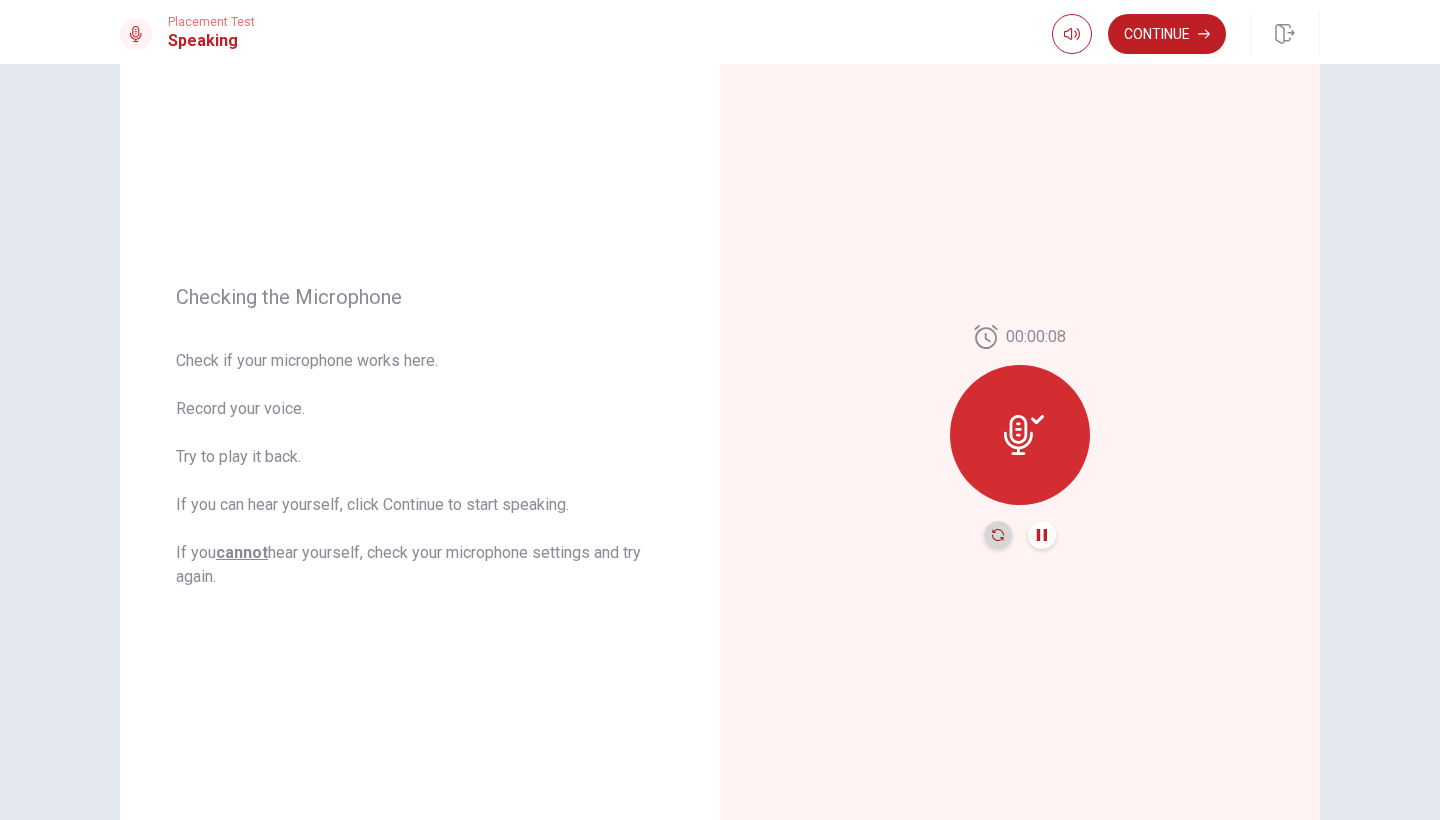 click 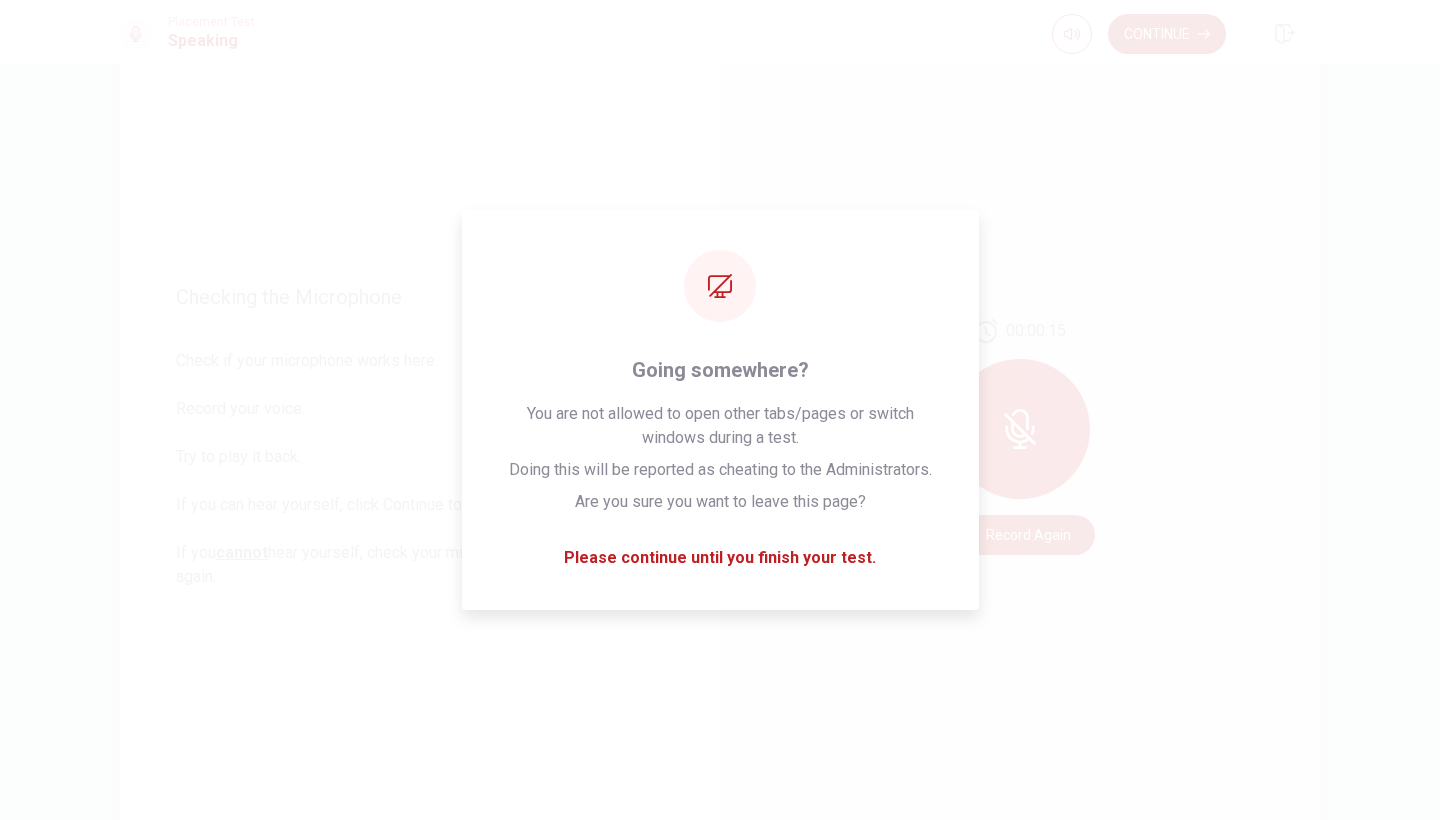 drag, startPoint x: 1036, startPoint y: 359, endPoint x: 1065, endPoint y: 336, distance: 37.01351 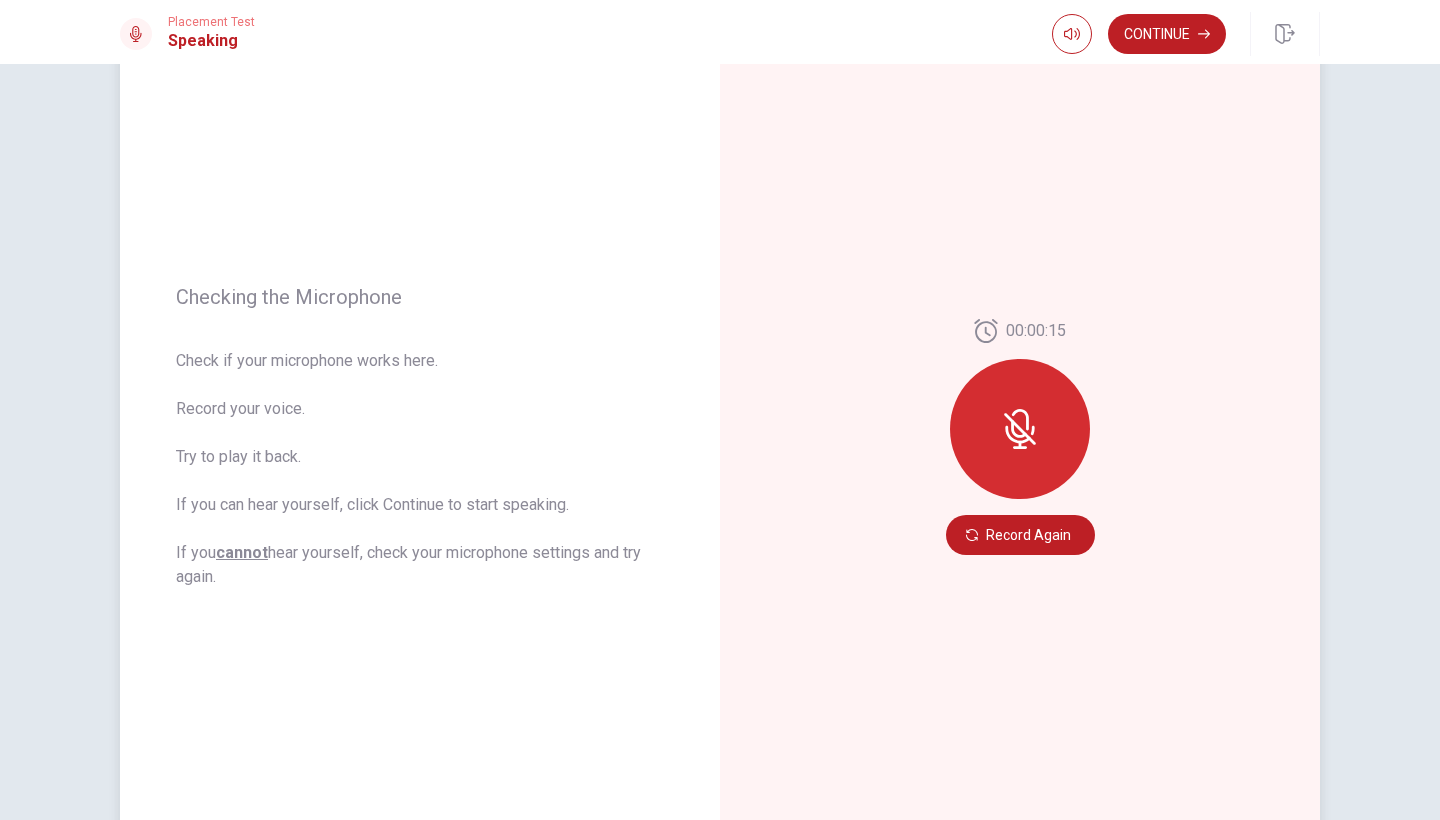 click on "00:00:15" at bounding box center [1036, 331] 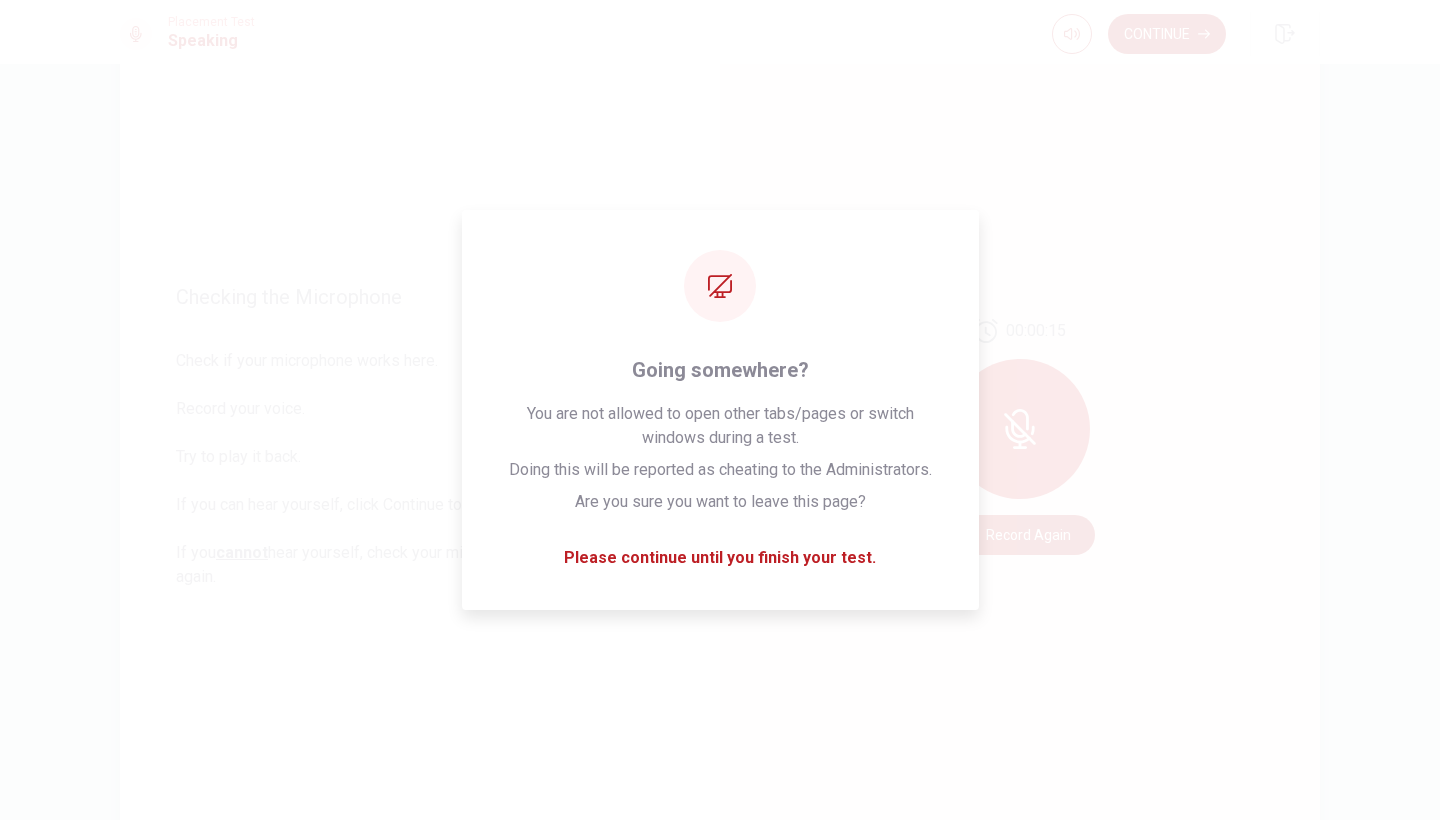 click on "00:00:15 Record Again" at bounding box center [1020, 437] 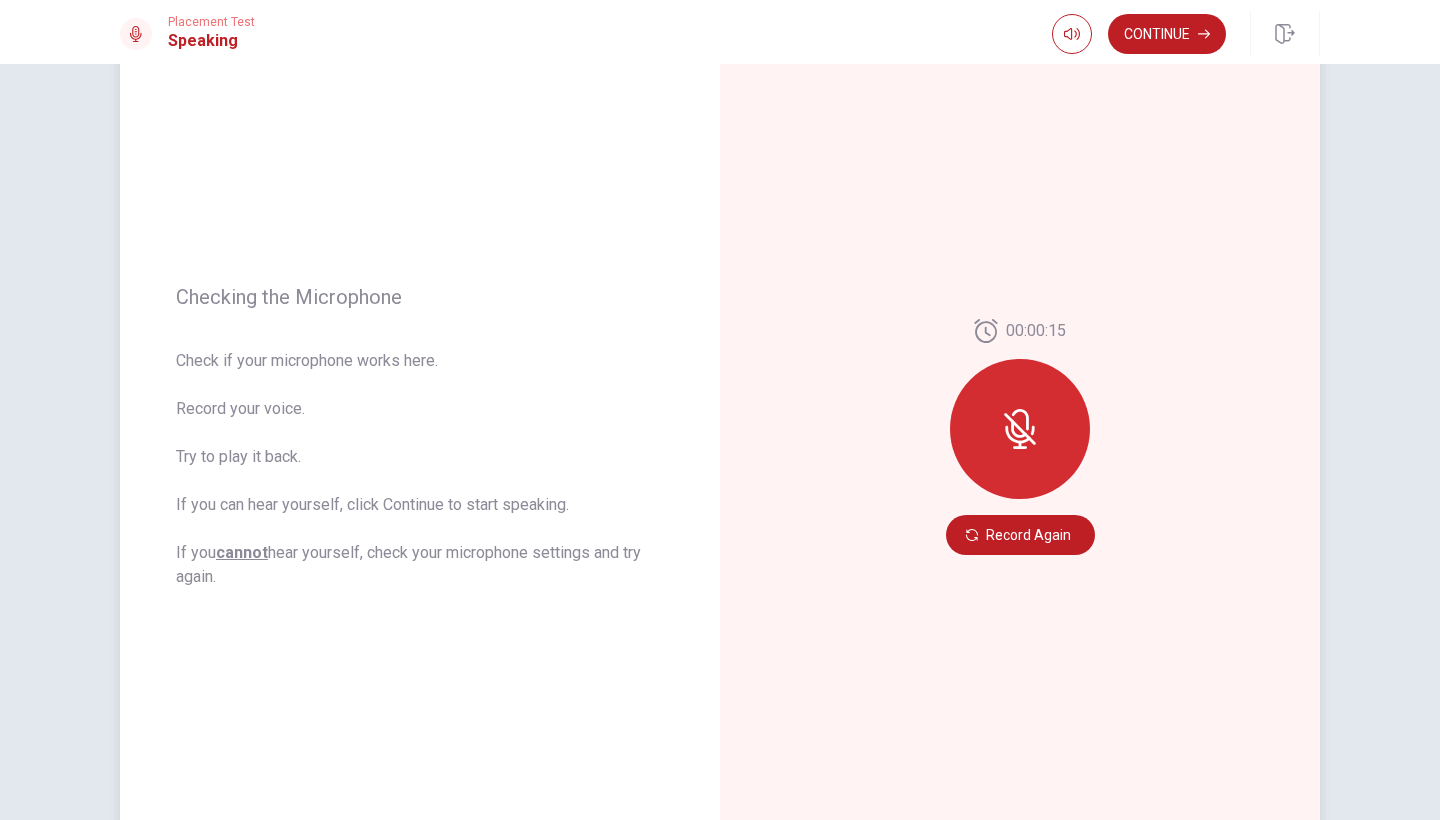 click on "00:00:15 Record Again" at bounding box center (1020, 437) 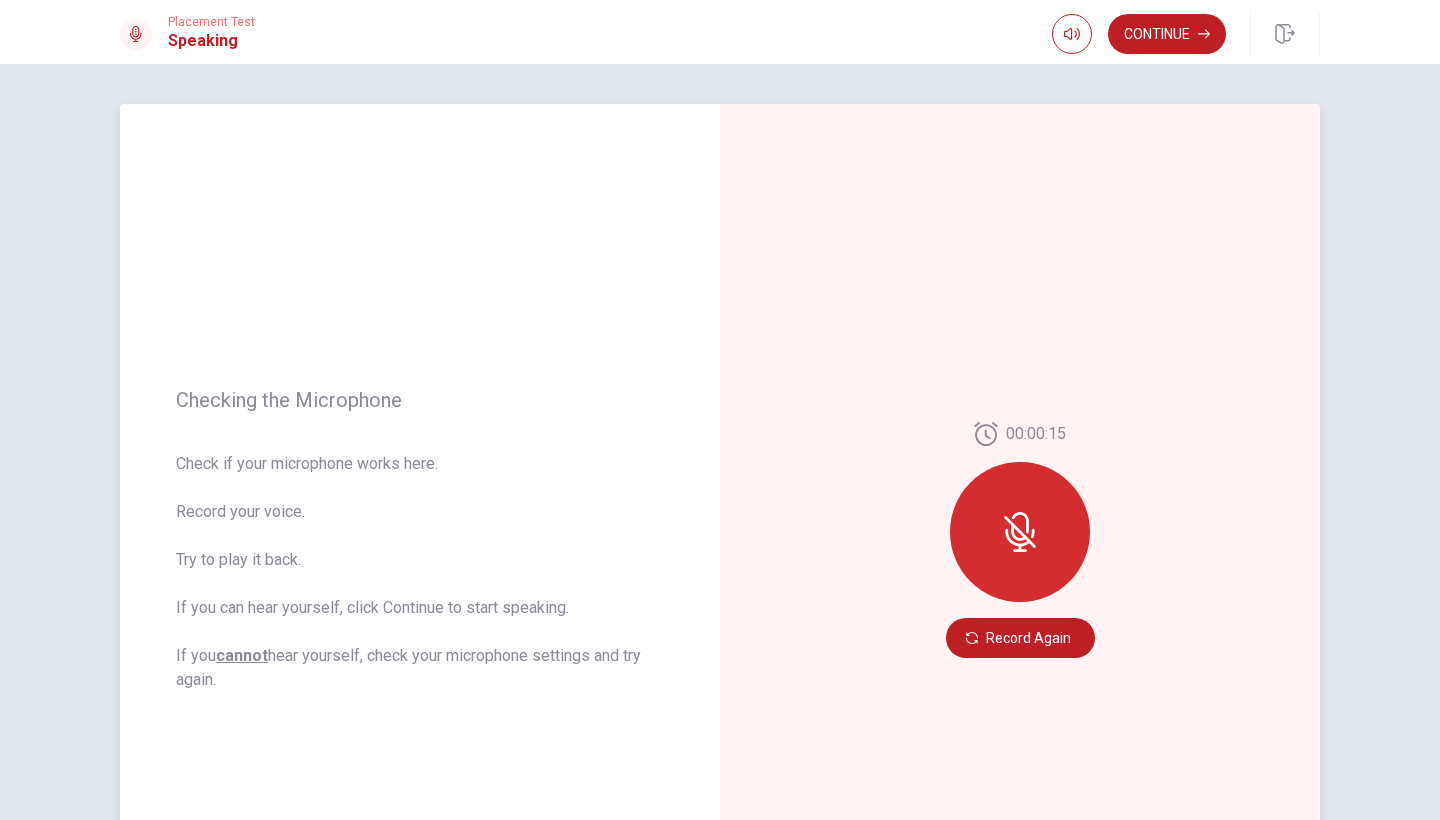 click on "00:00:15 Record Again" at bounding box center [1020, 540] 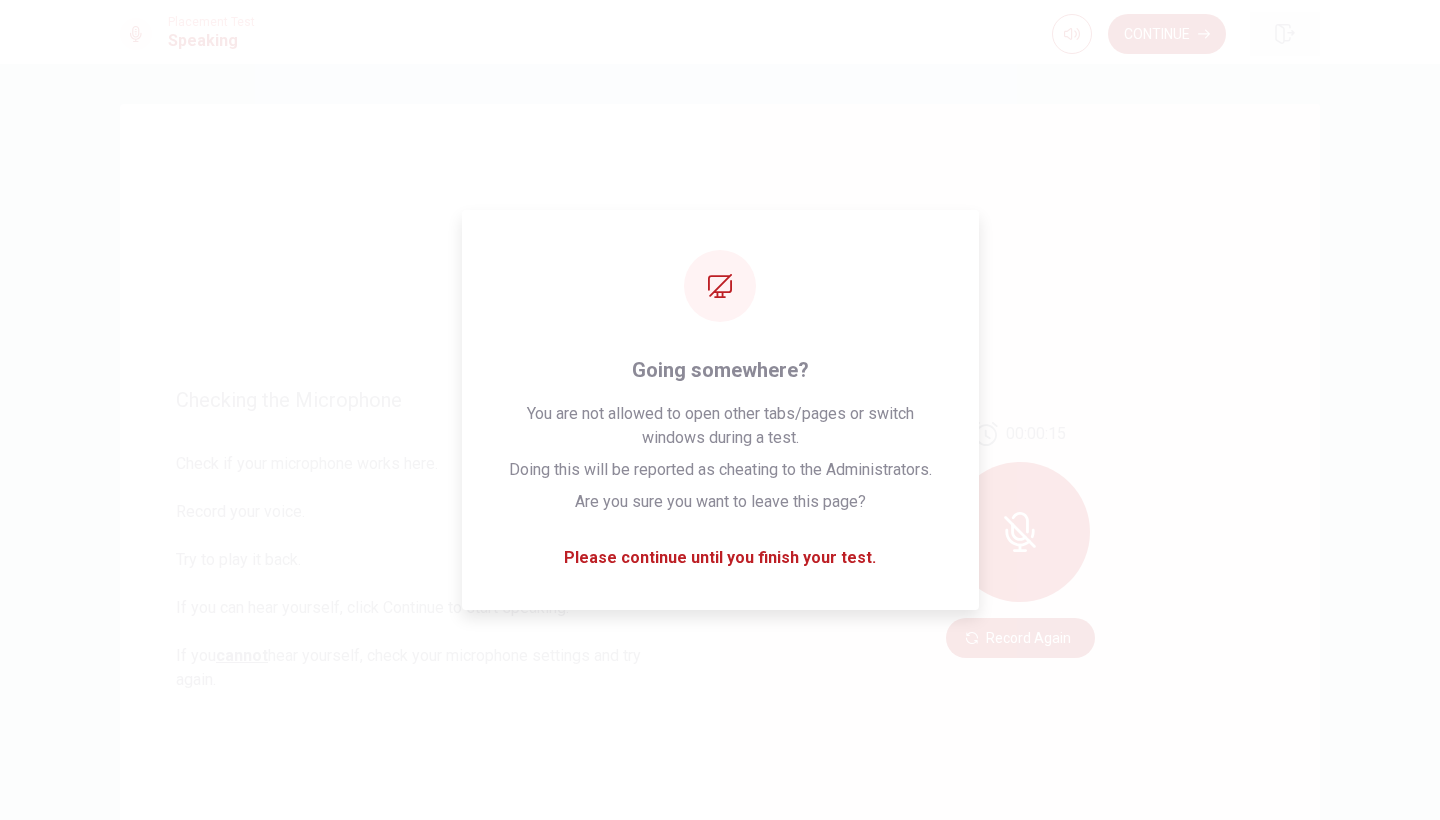 click on "00:00:15 Record Again" at bounding box center [1020, 540] 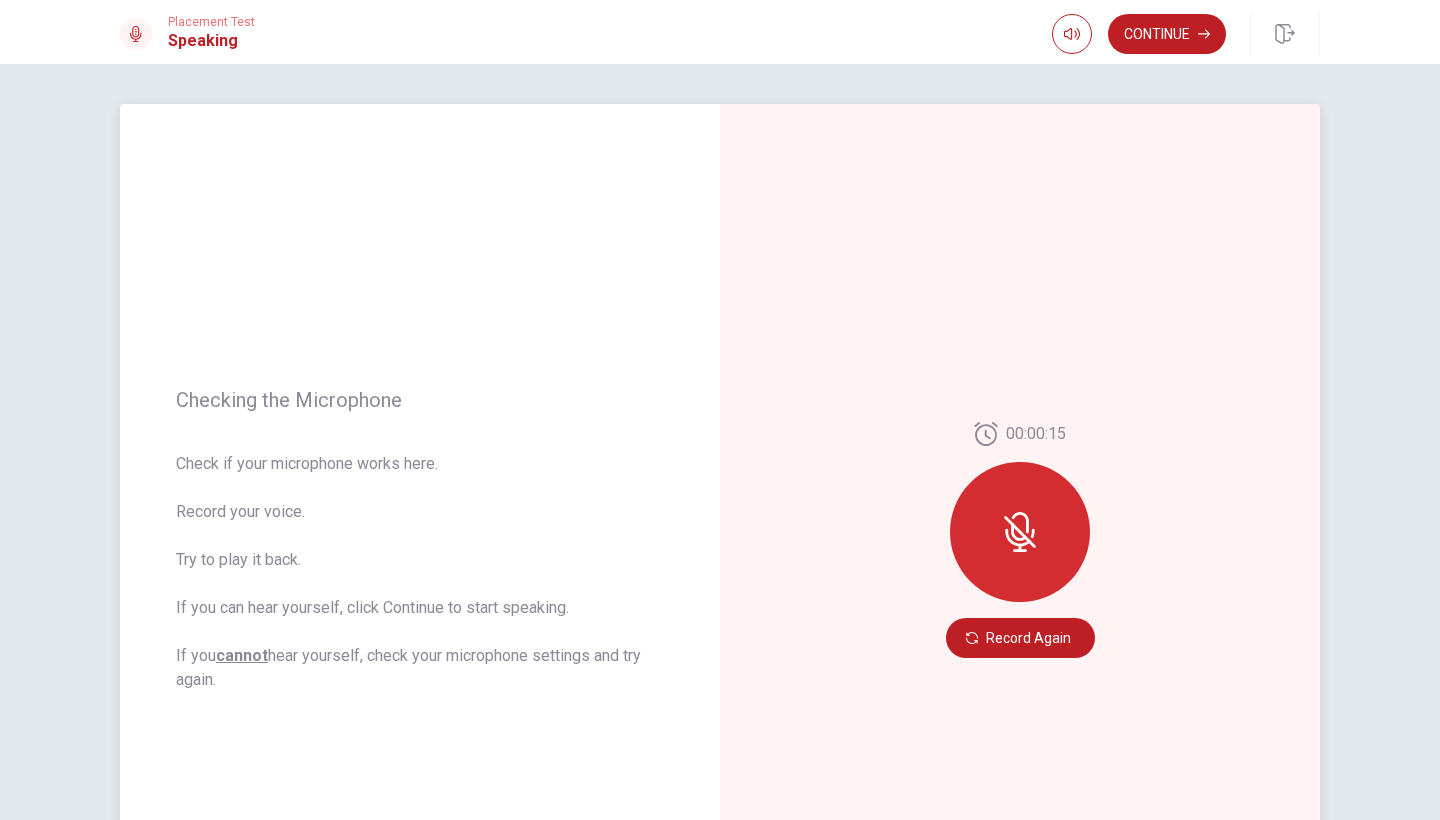 click on "00:00:15 Record Again" at bounding box center [1020, 540] 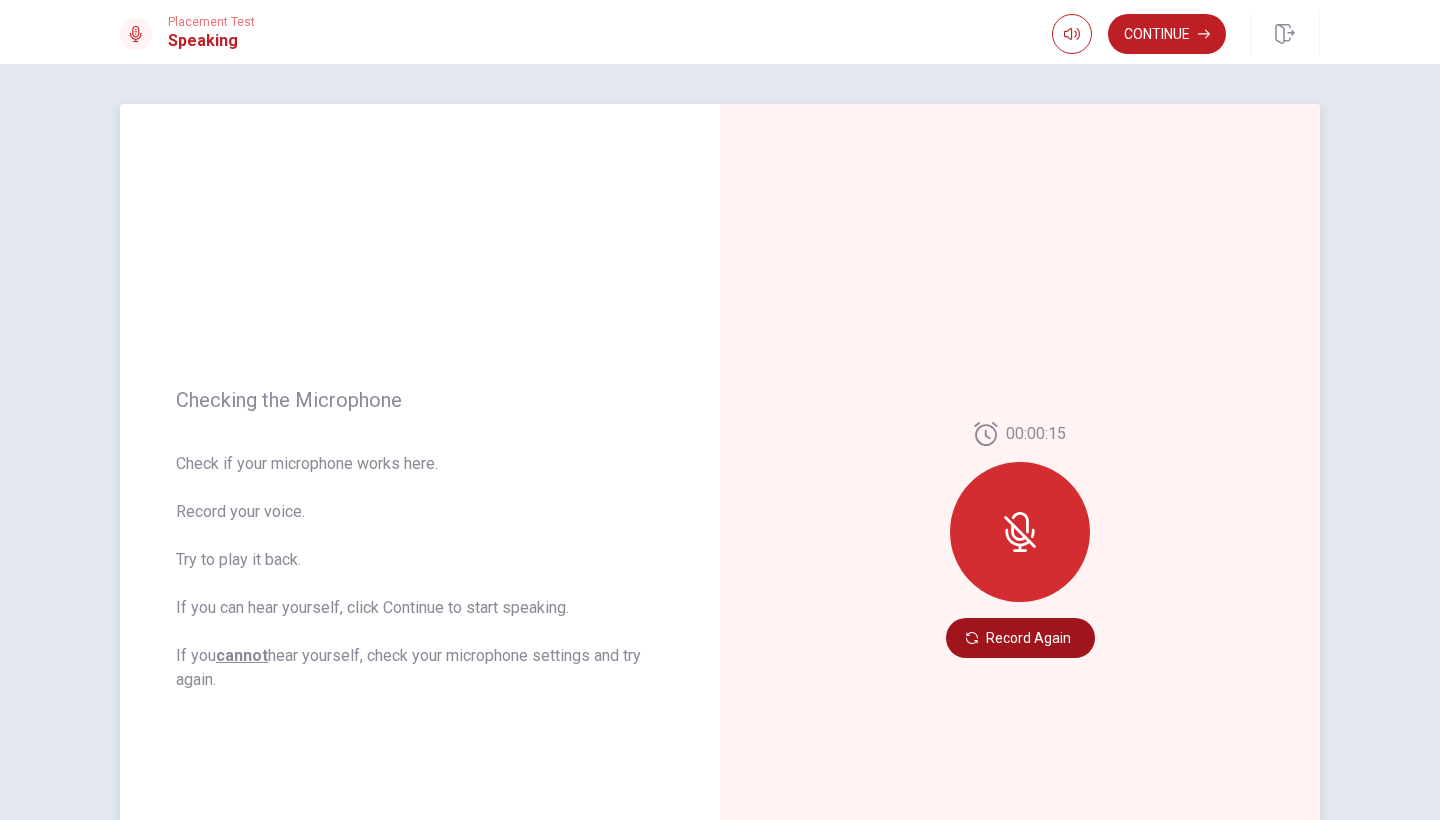 click on "Record Again" at bounding box center [1020, 638] 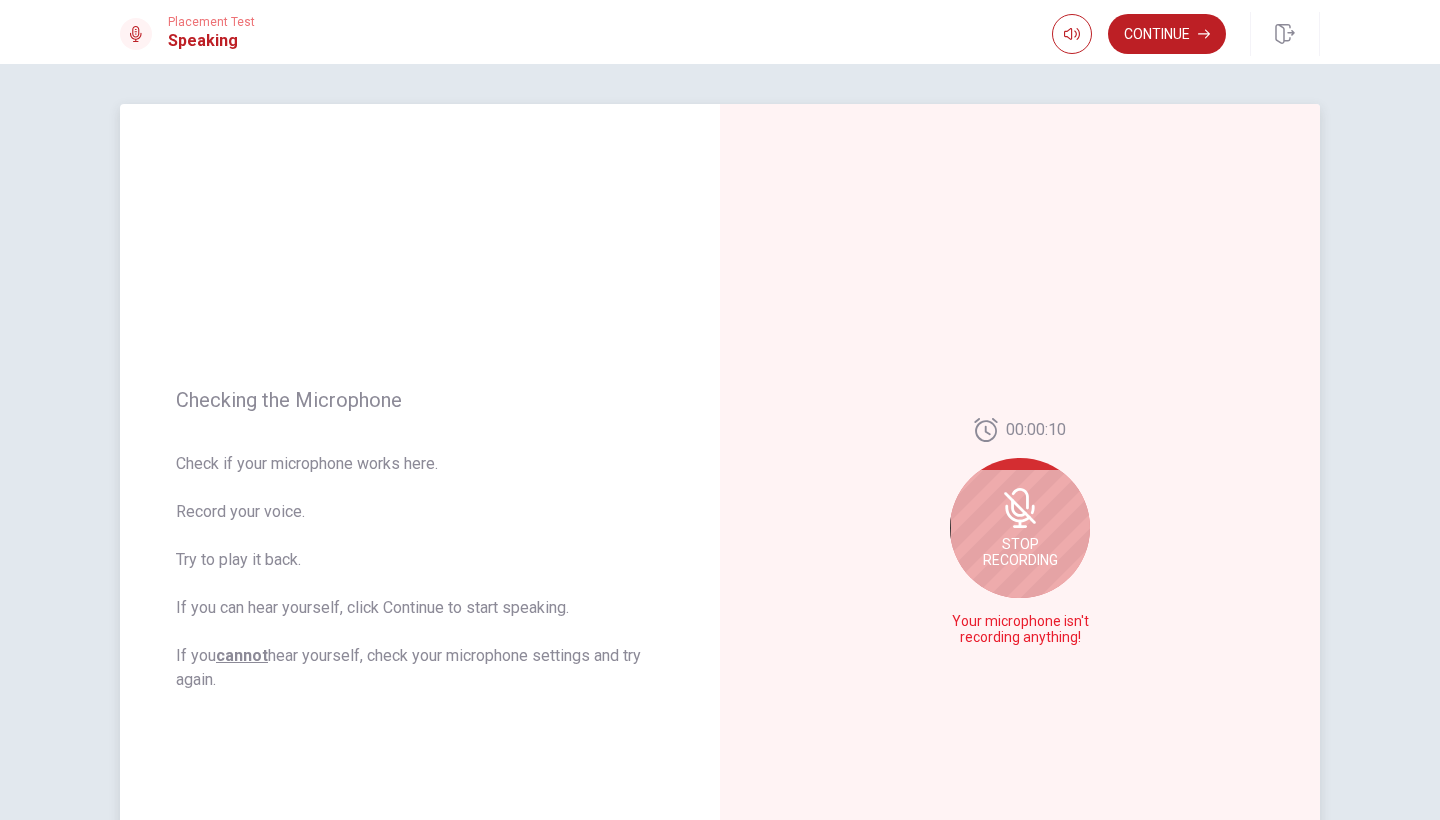 click on "Stop   Recording" at bounding box center [1020, 552] 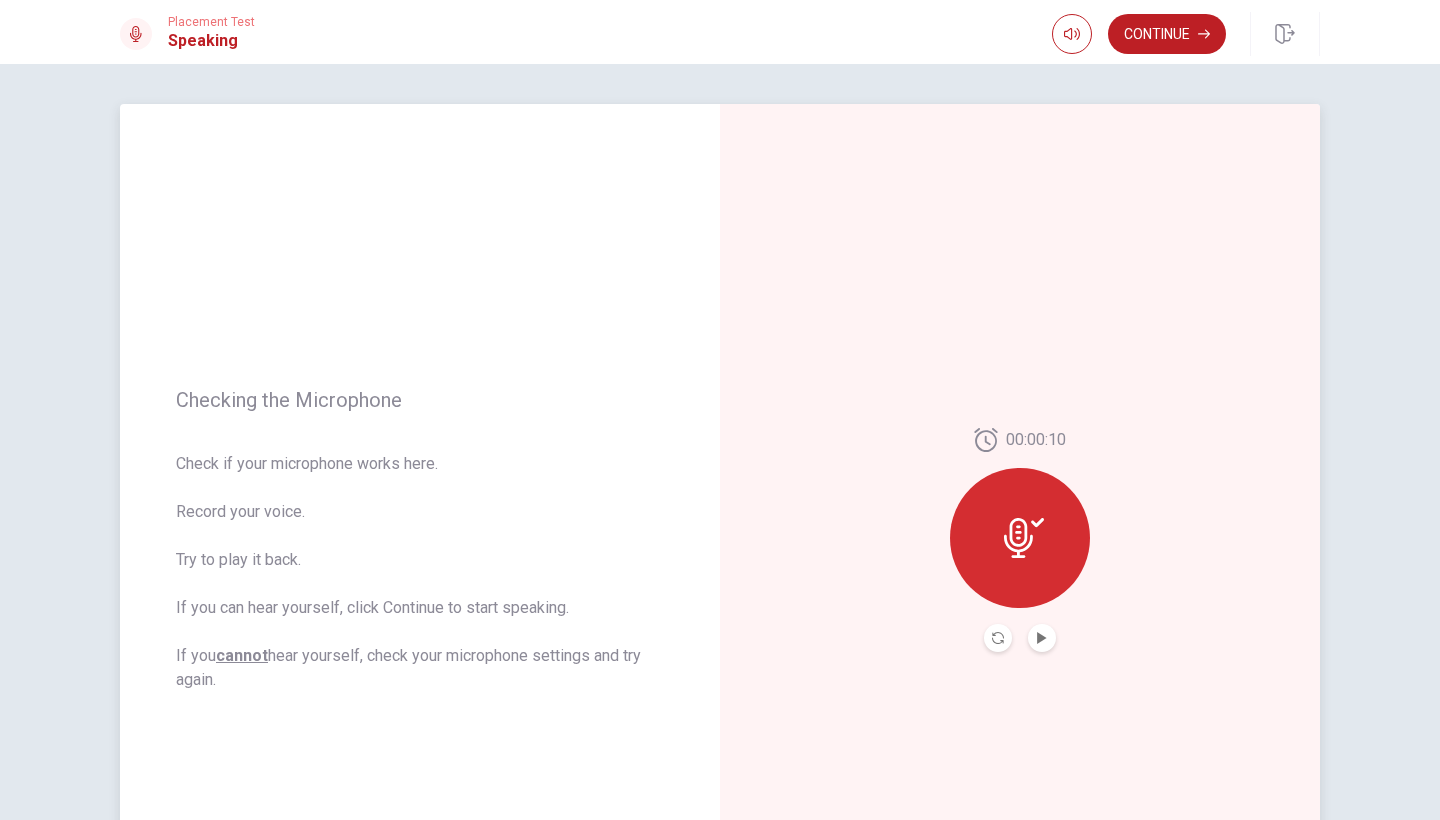 click 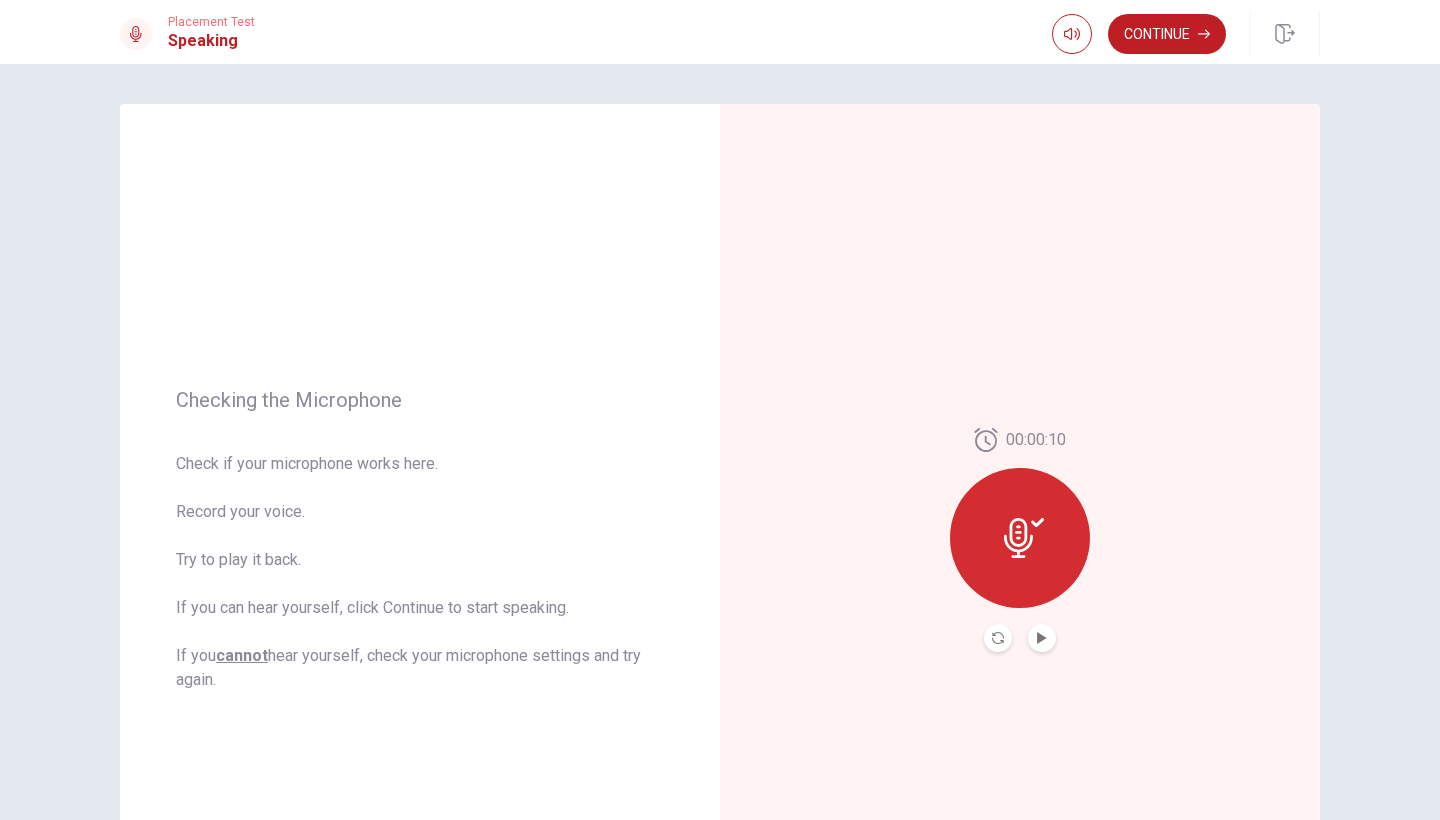 click 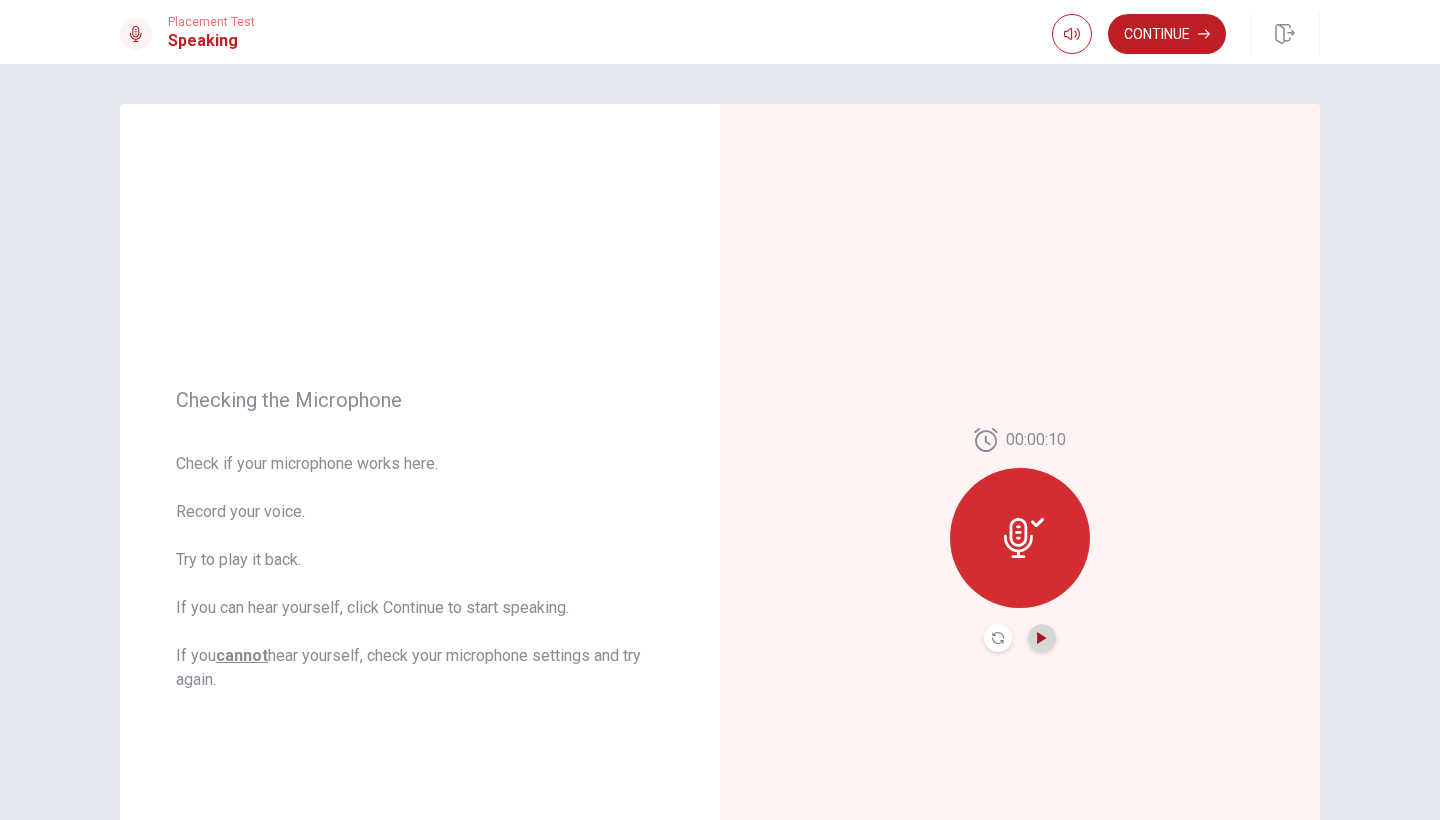 click 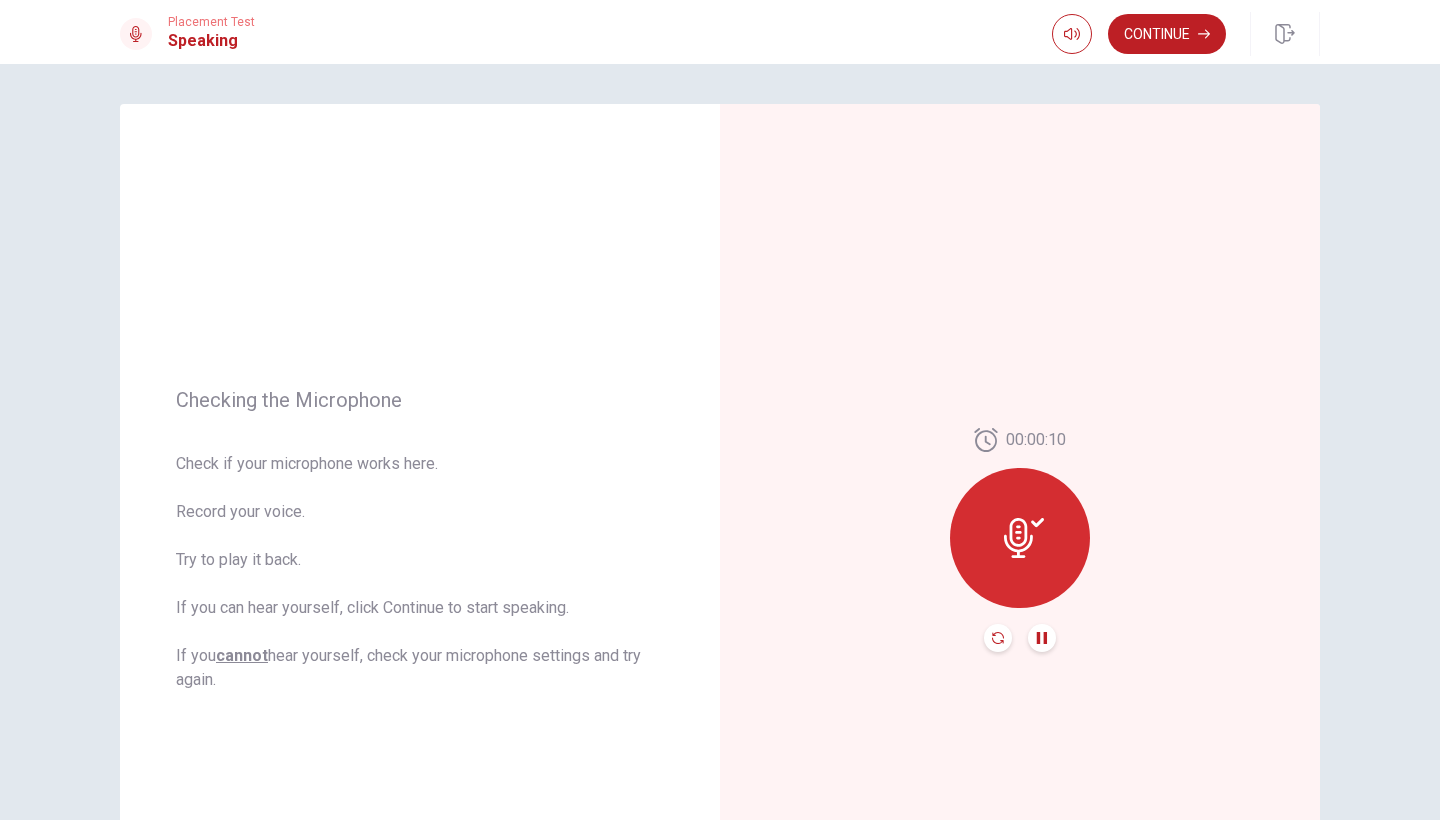 click 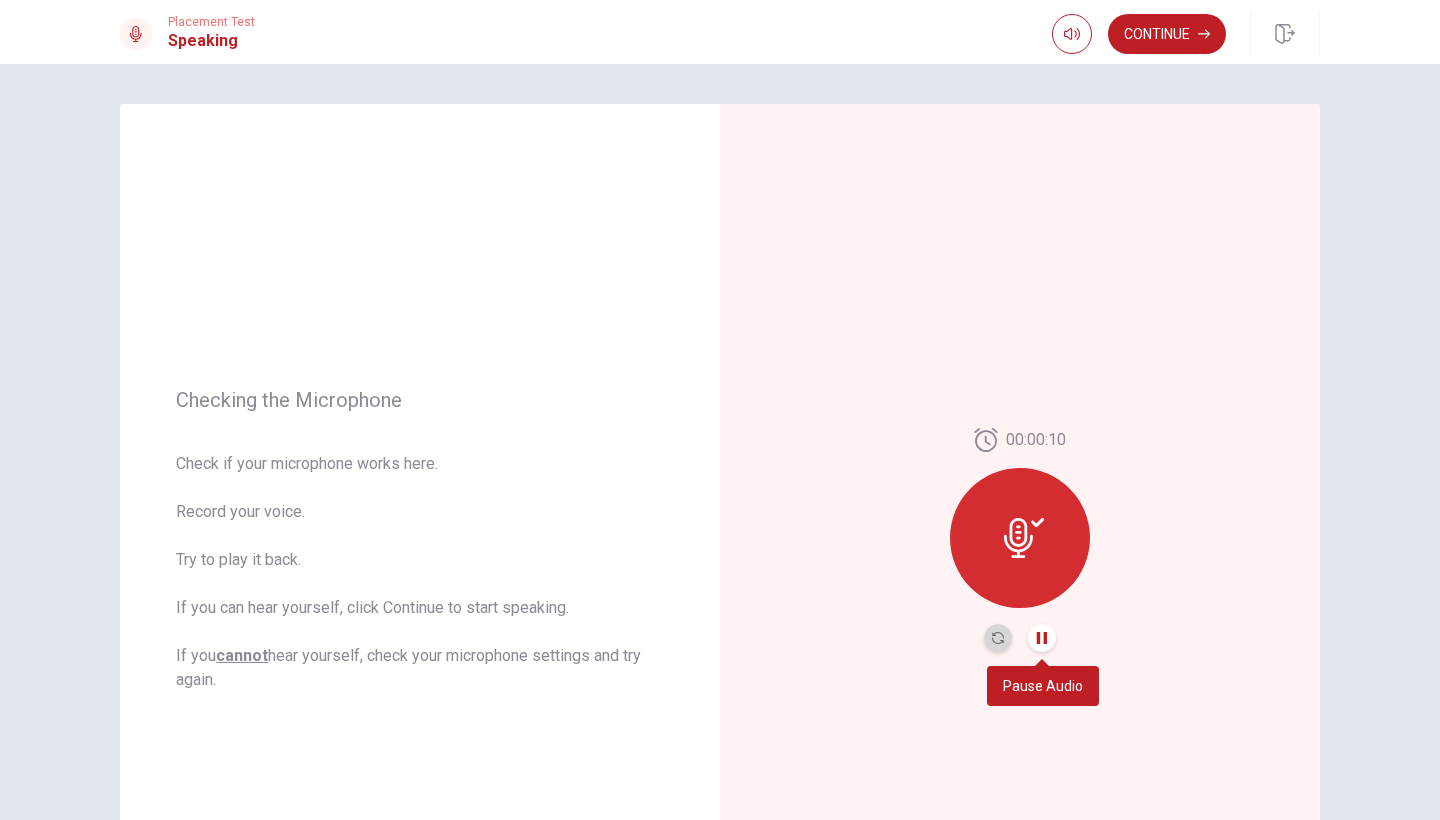 click at bounding box center (998, 638) 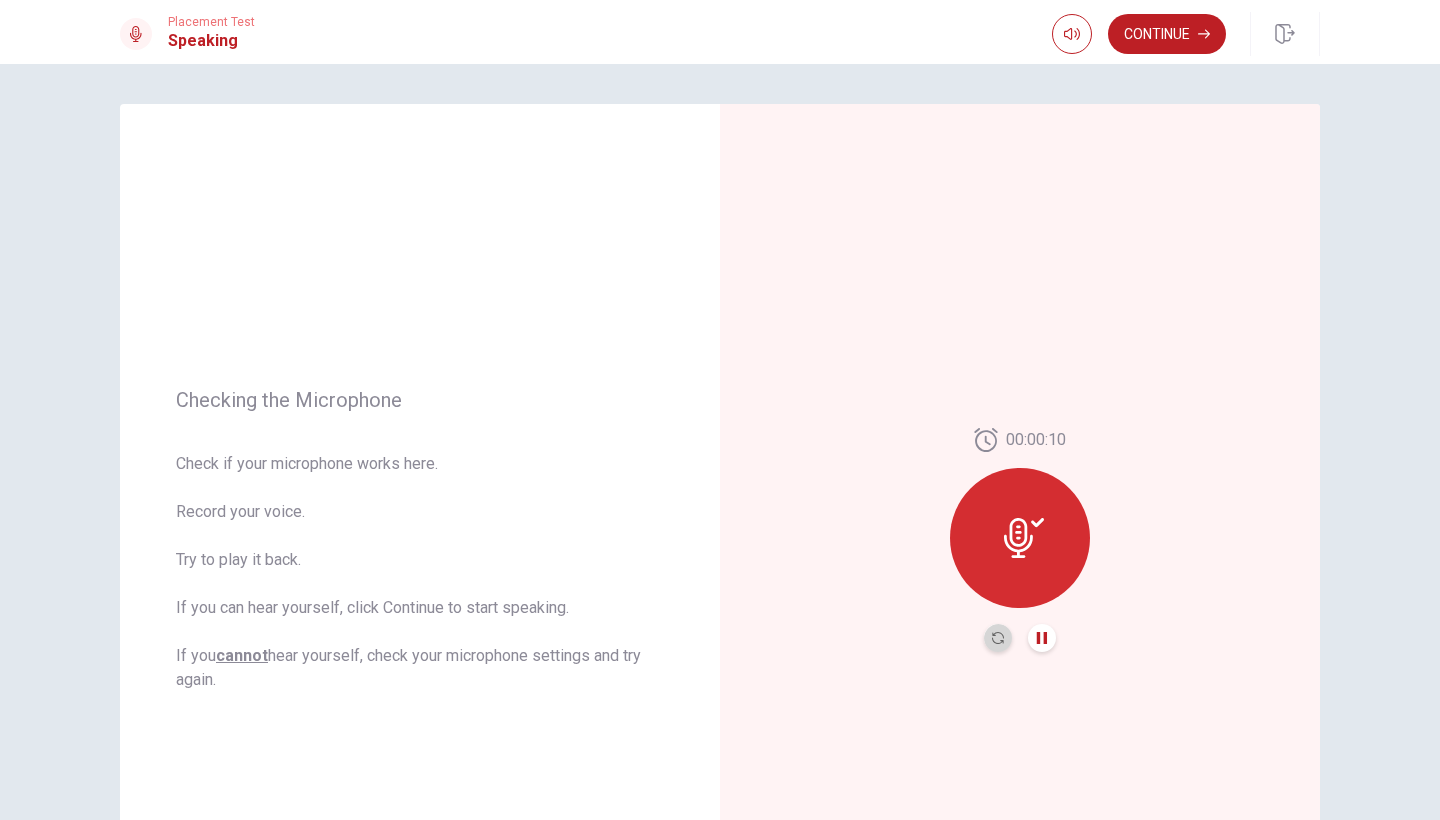 click at bounding box center [998, 638] 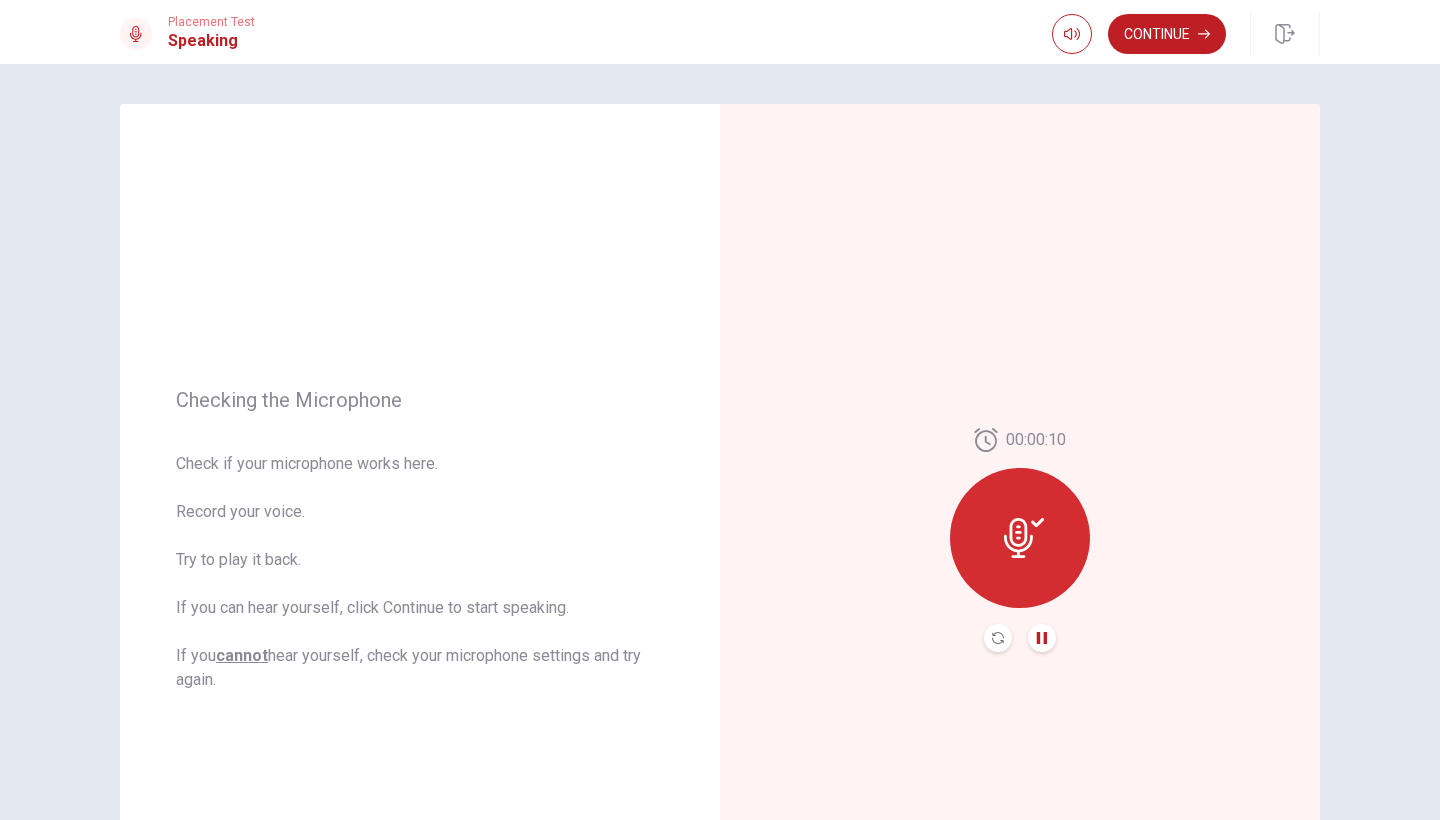 click at bounding box center (998, 638) 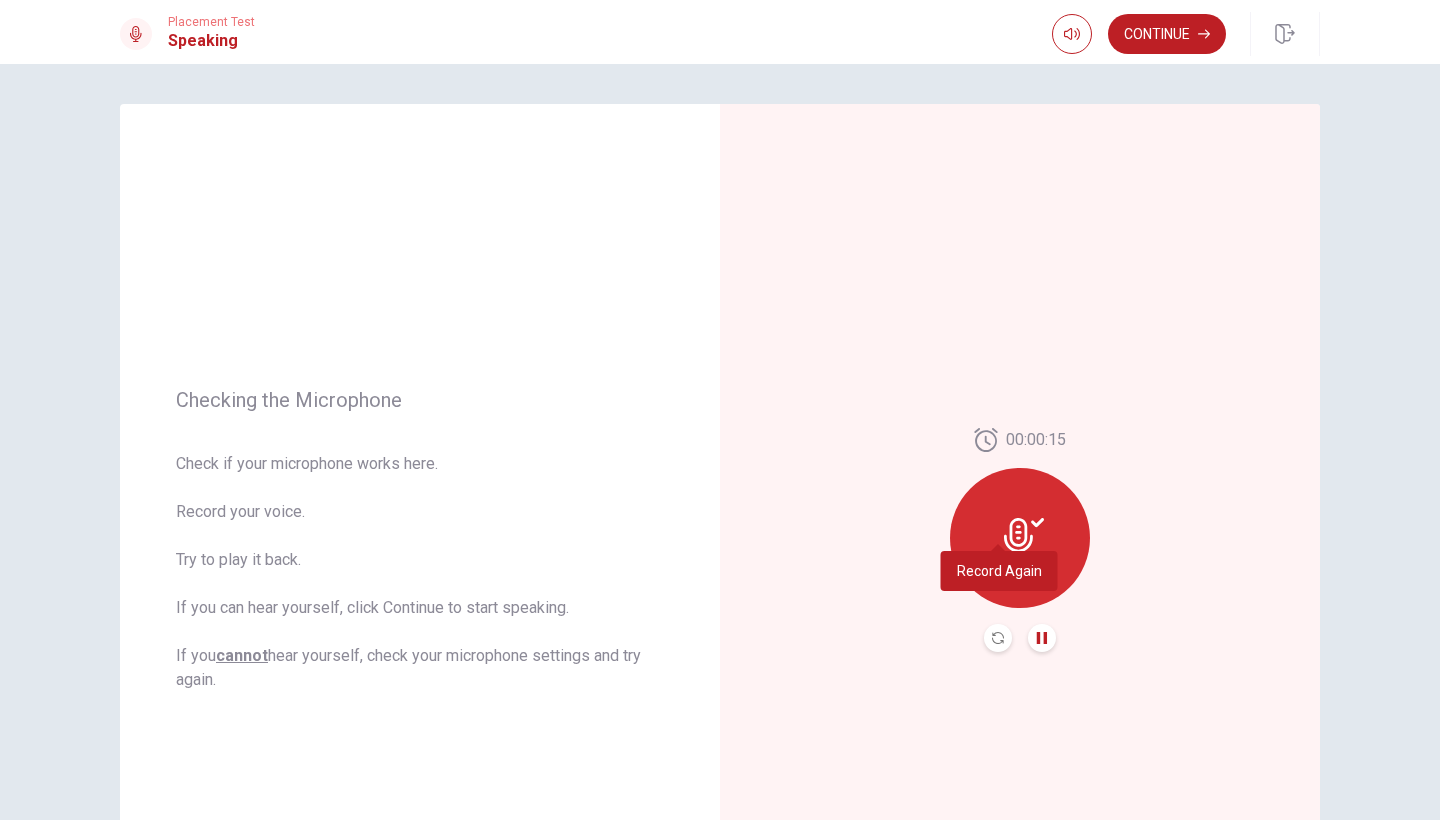click on "00:00:15" at bounding box center [1020, 540] 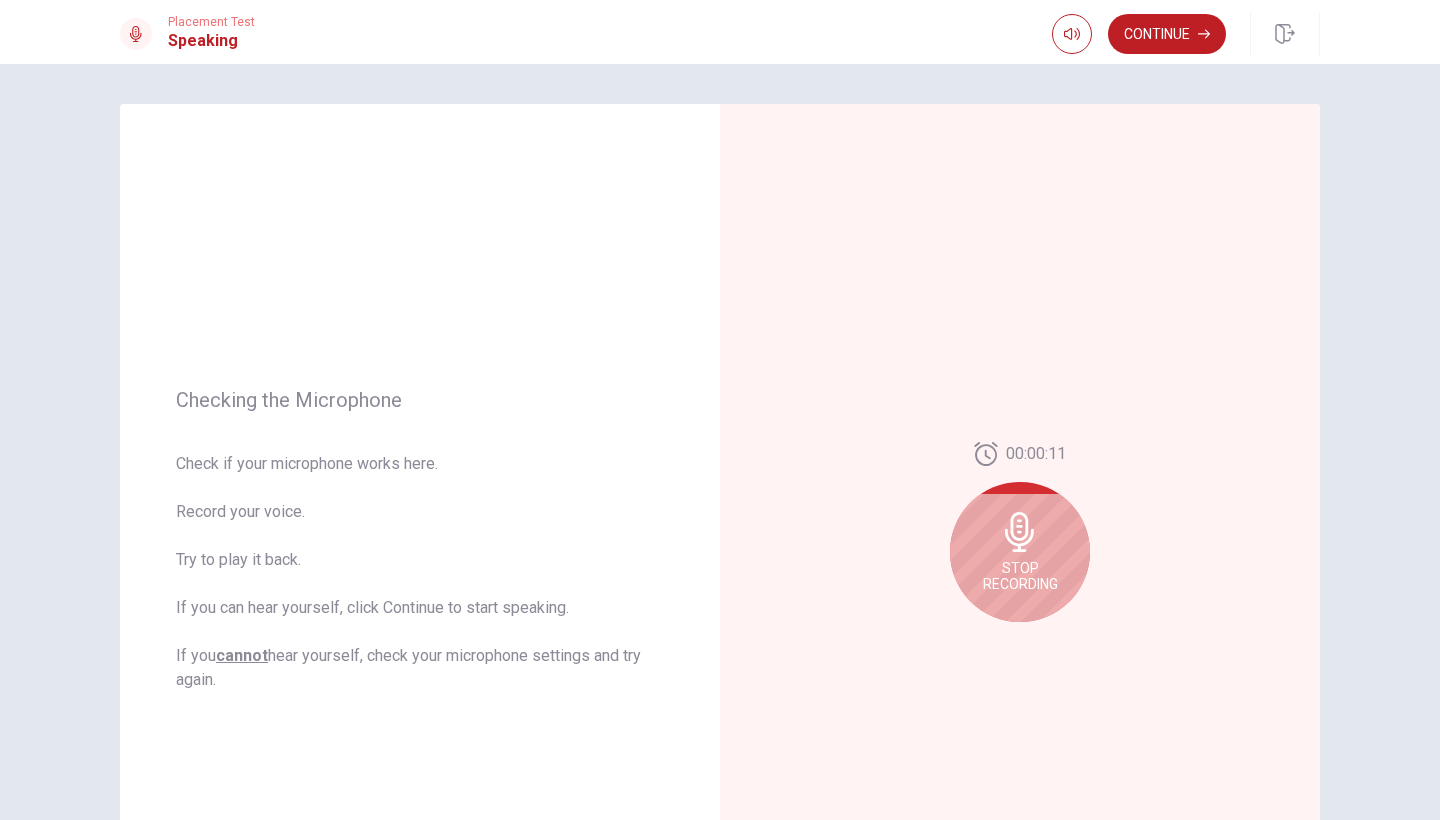 click on "00:00:11 Stop   Recording" at bounding box center (1020, 540) 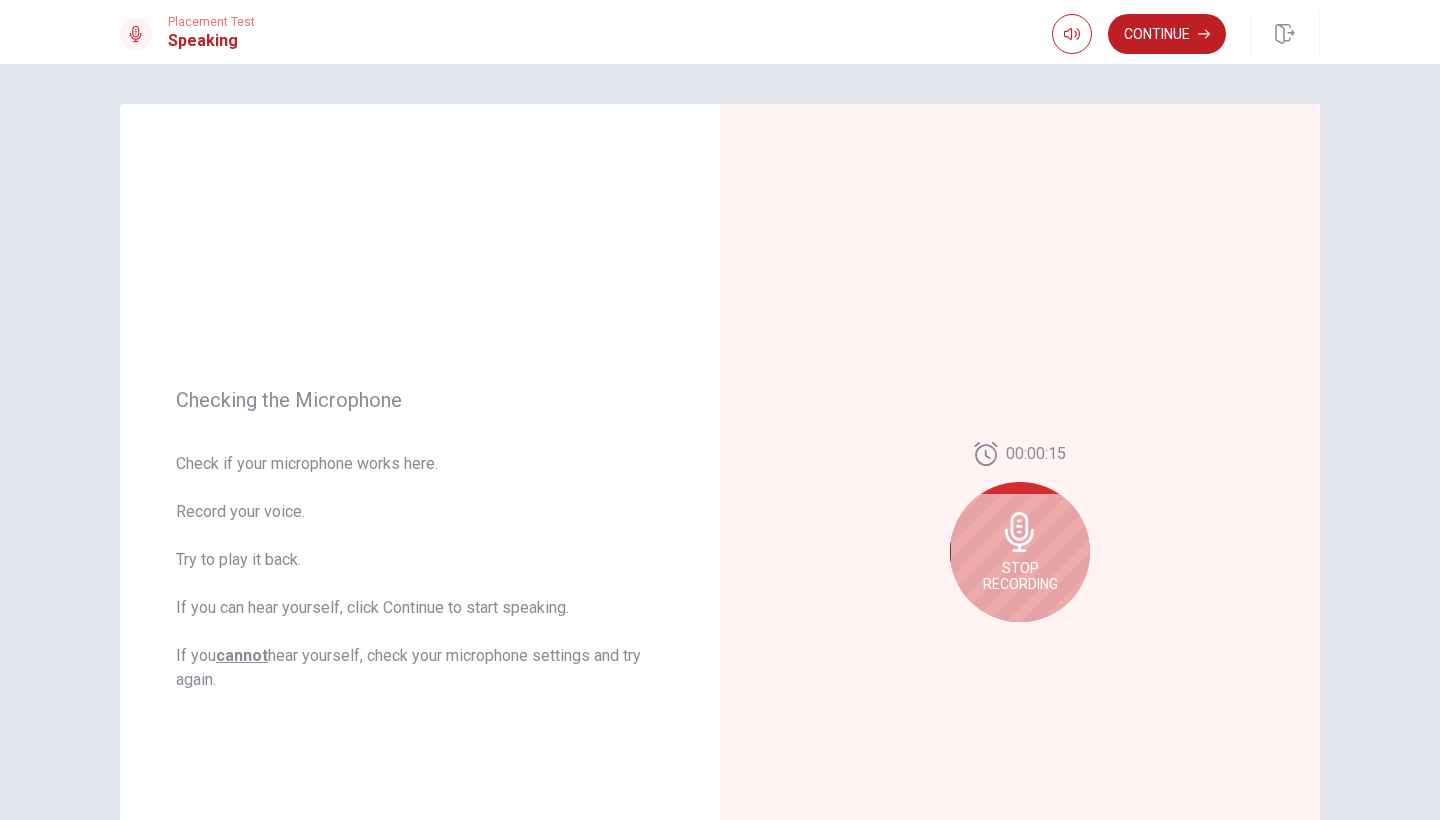 scroll, scrollTop: 115, scrollLeft: 0, axis: vertical 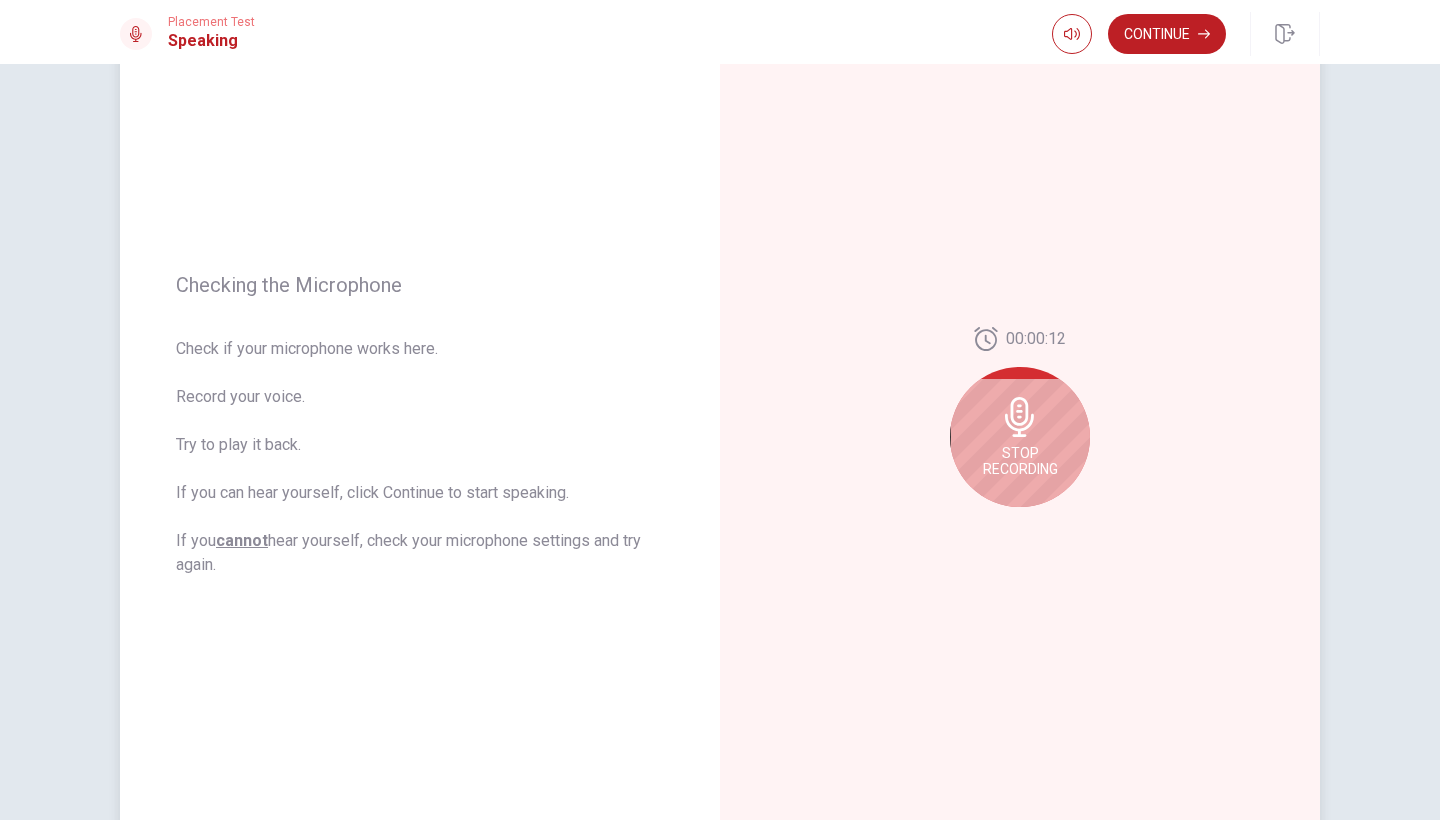 click on "00:00:12 Stop   Recording" at bounding box center [1020, 425] 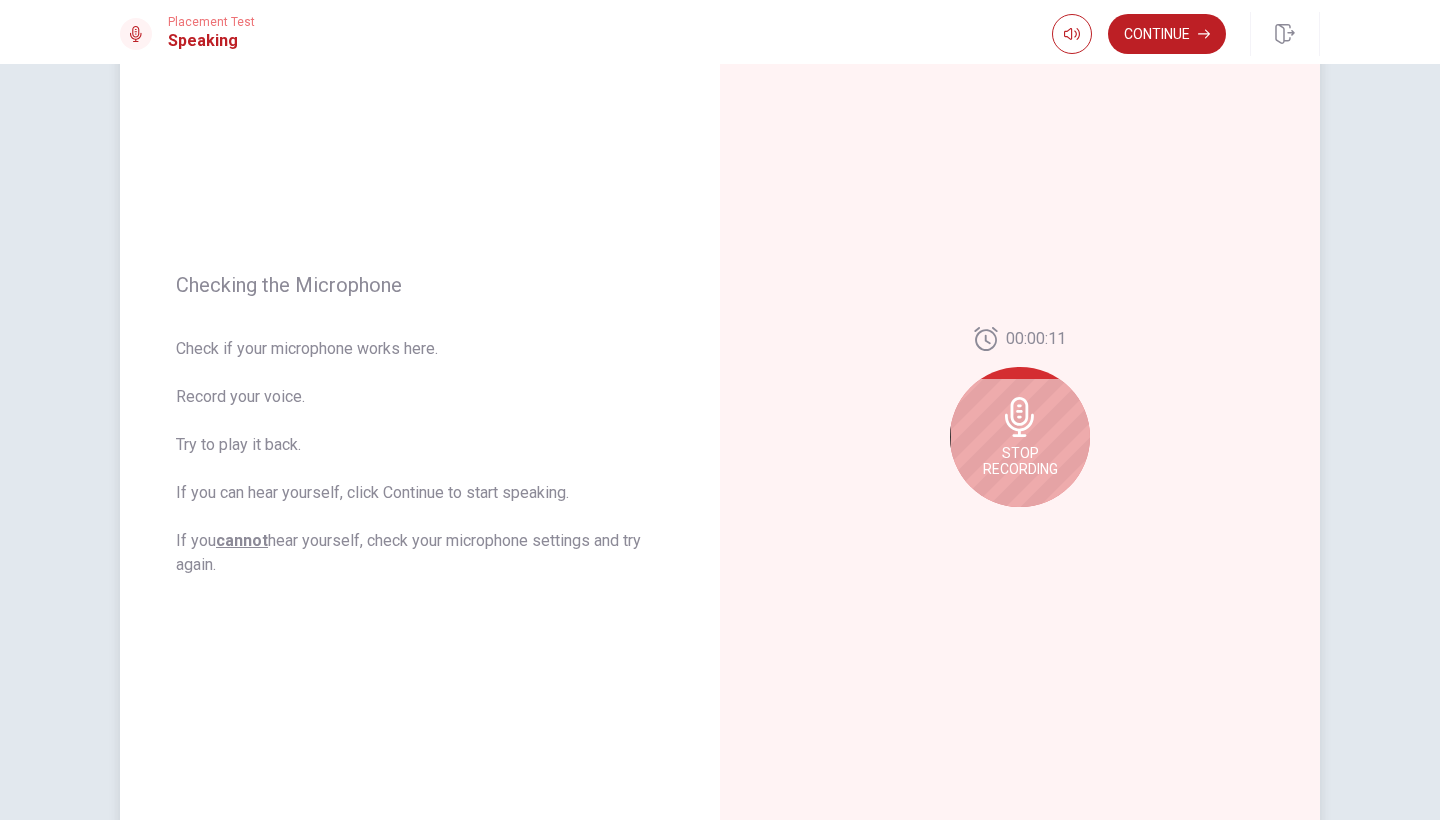 click on "00:00:11 Stop   Recording" at bounding box center (1020, 425) 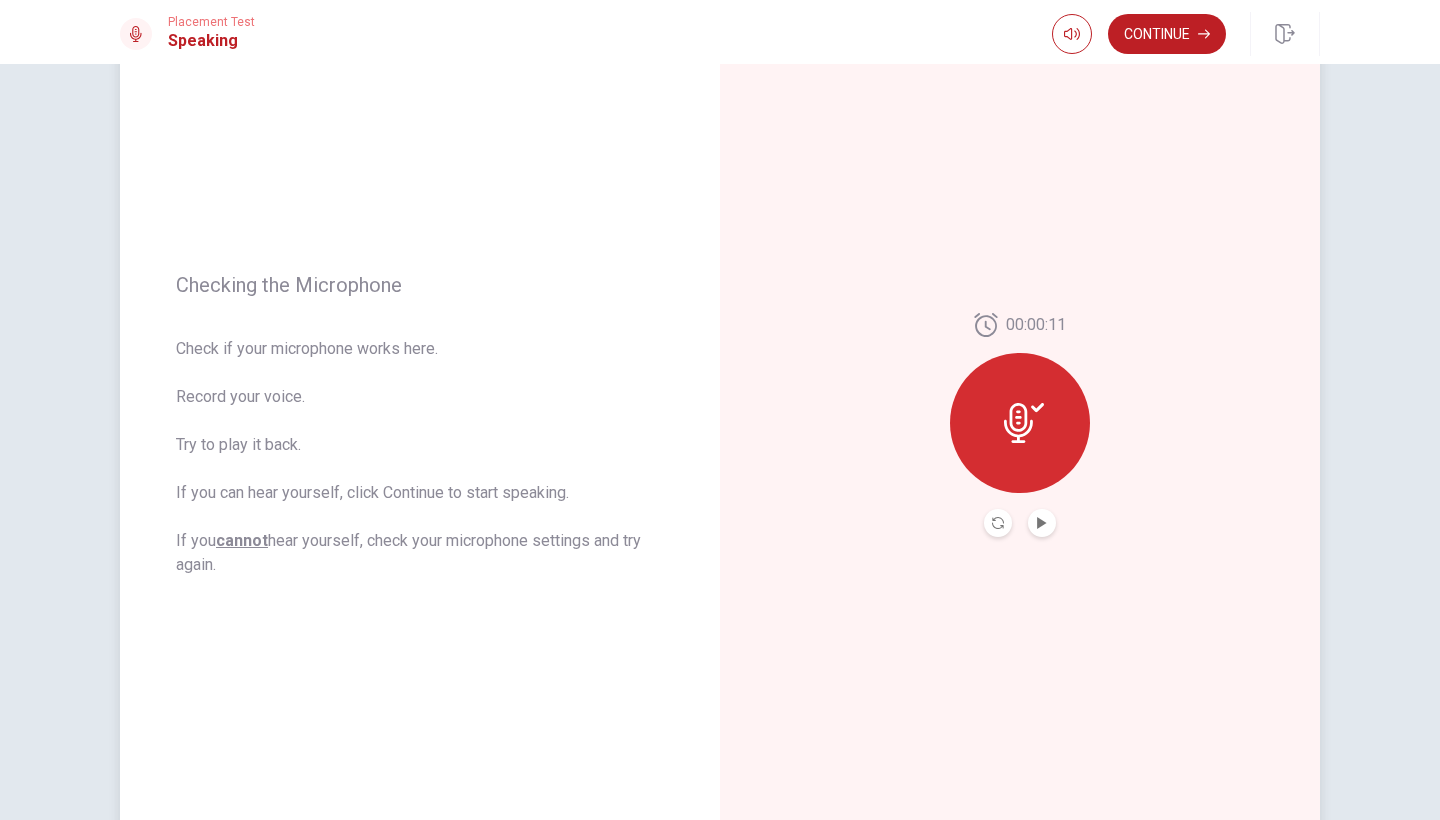 click at bounding box center [1020, 423] 